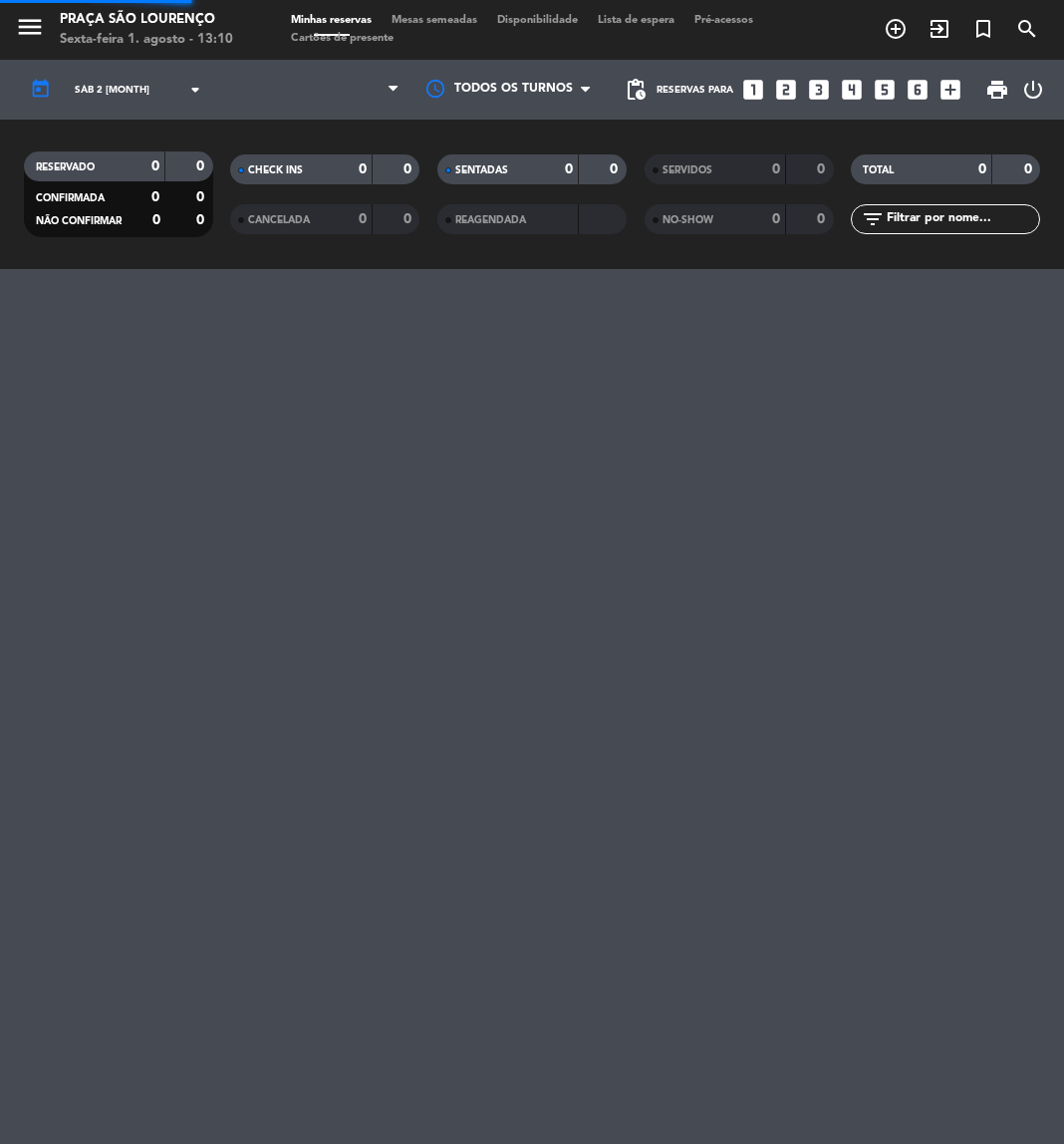 scroll, scrollTop: 0, scrollLeft: 0, axis: both 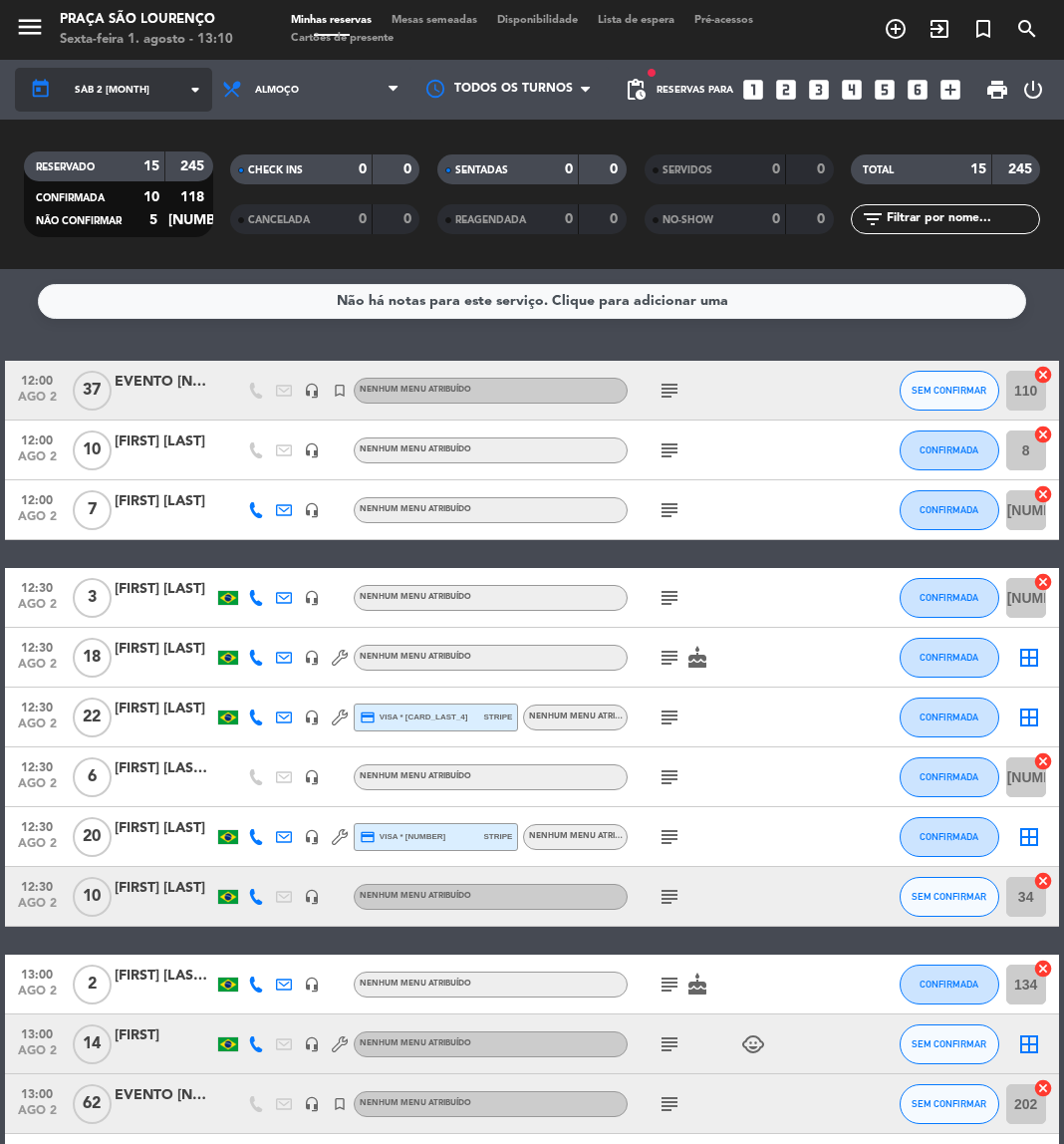 click on "Sáb 2 [MONTH]" 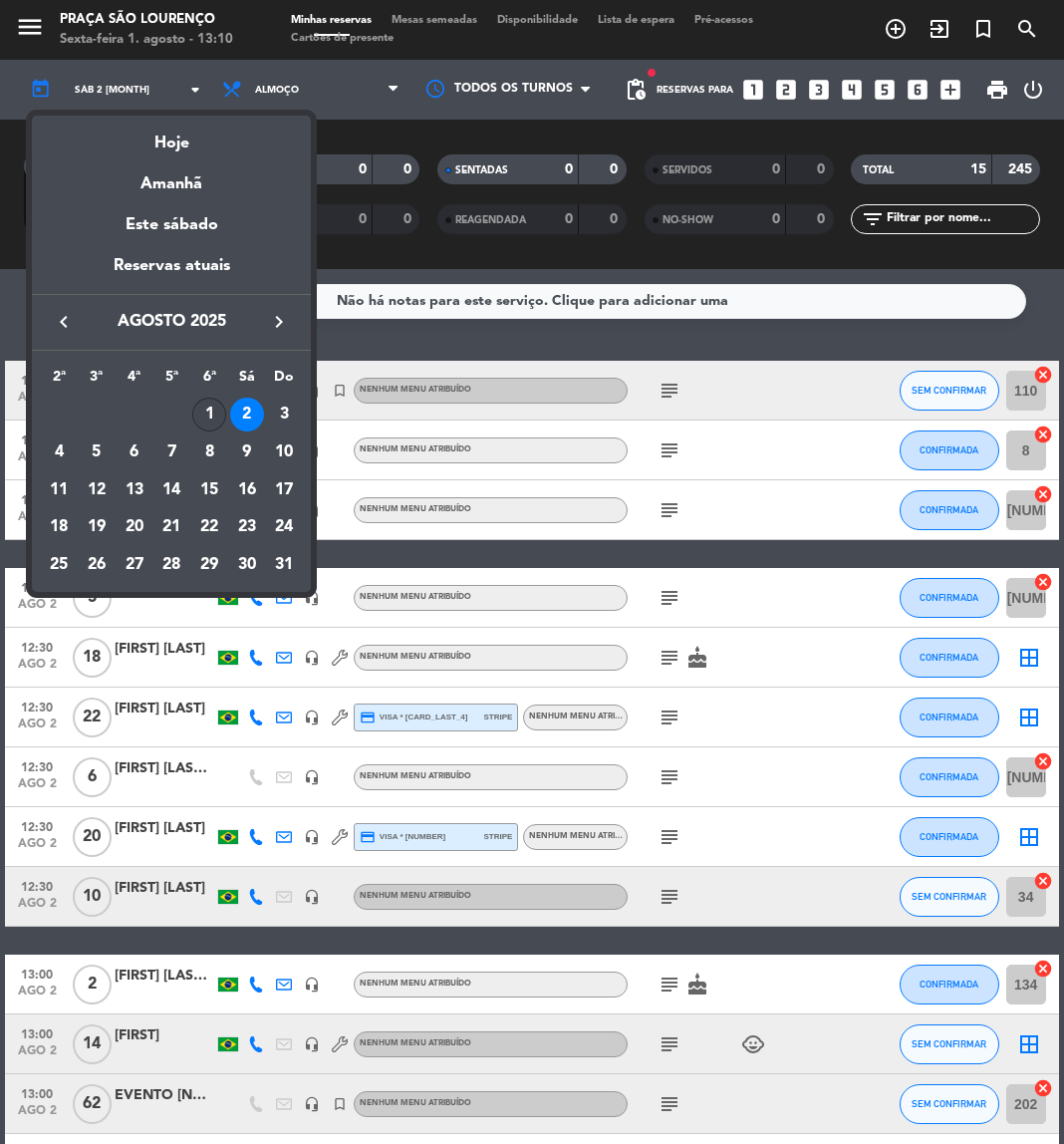 click on "1" at bounding box center (209, 415) 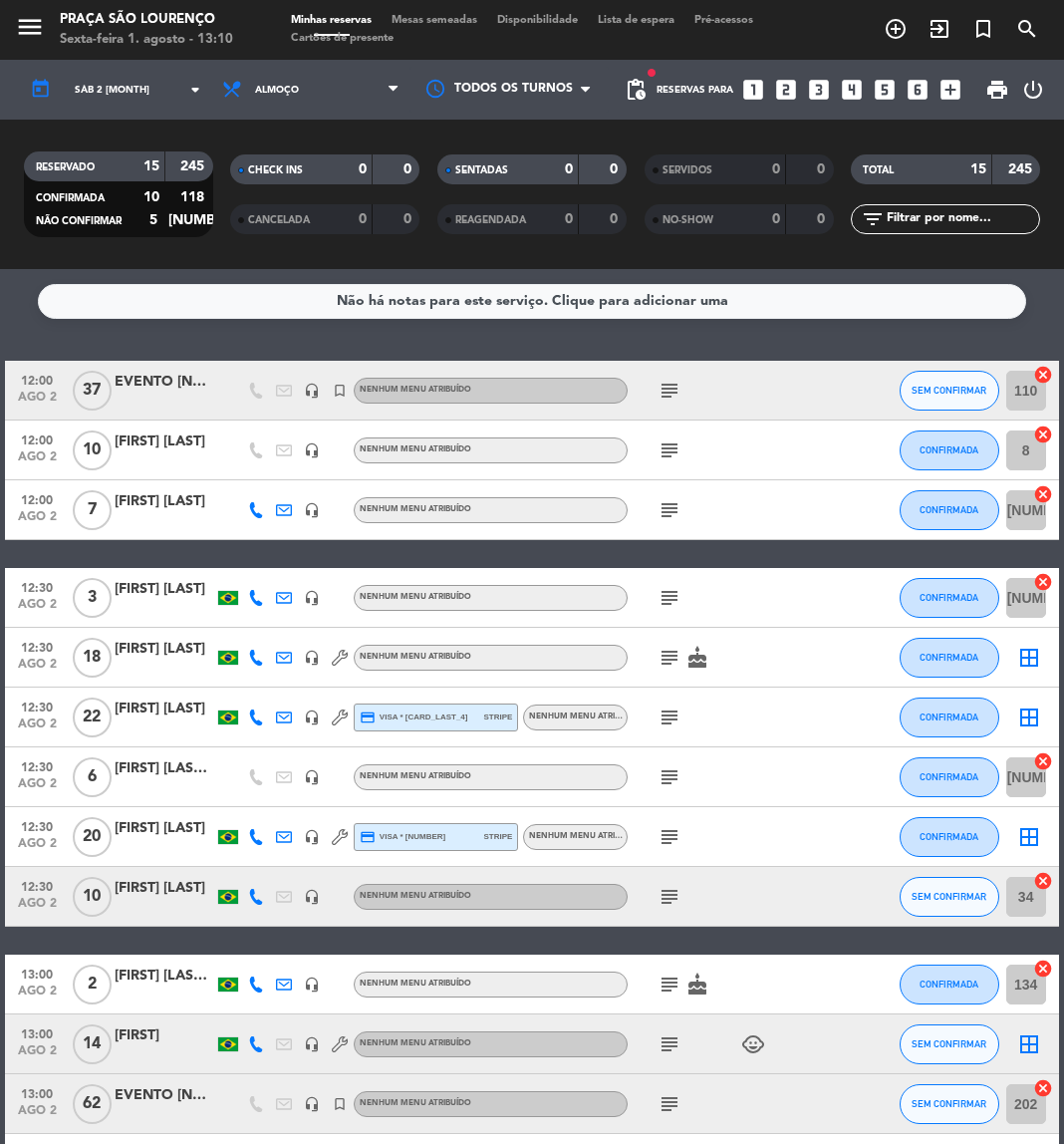 type on "Sex 1 ago" 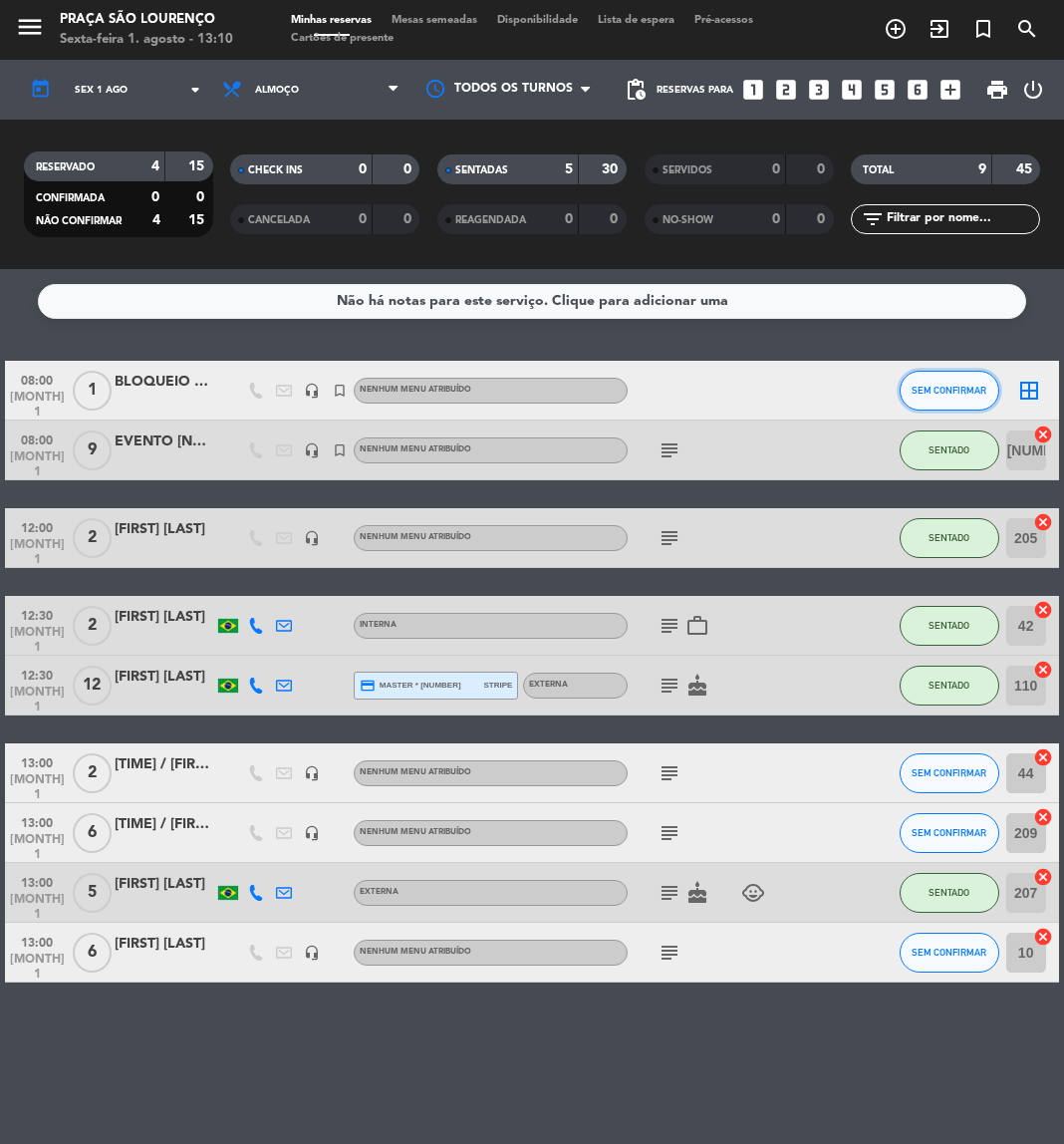 click on "SEM CONFIRMAR" 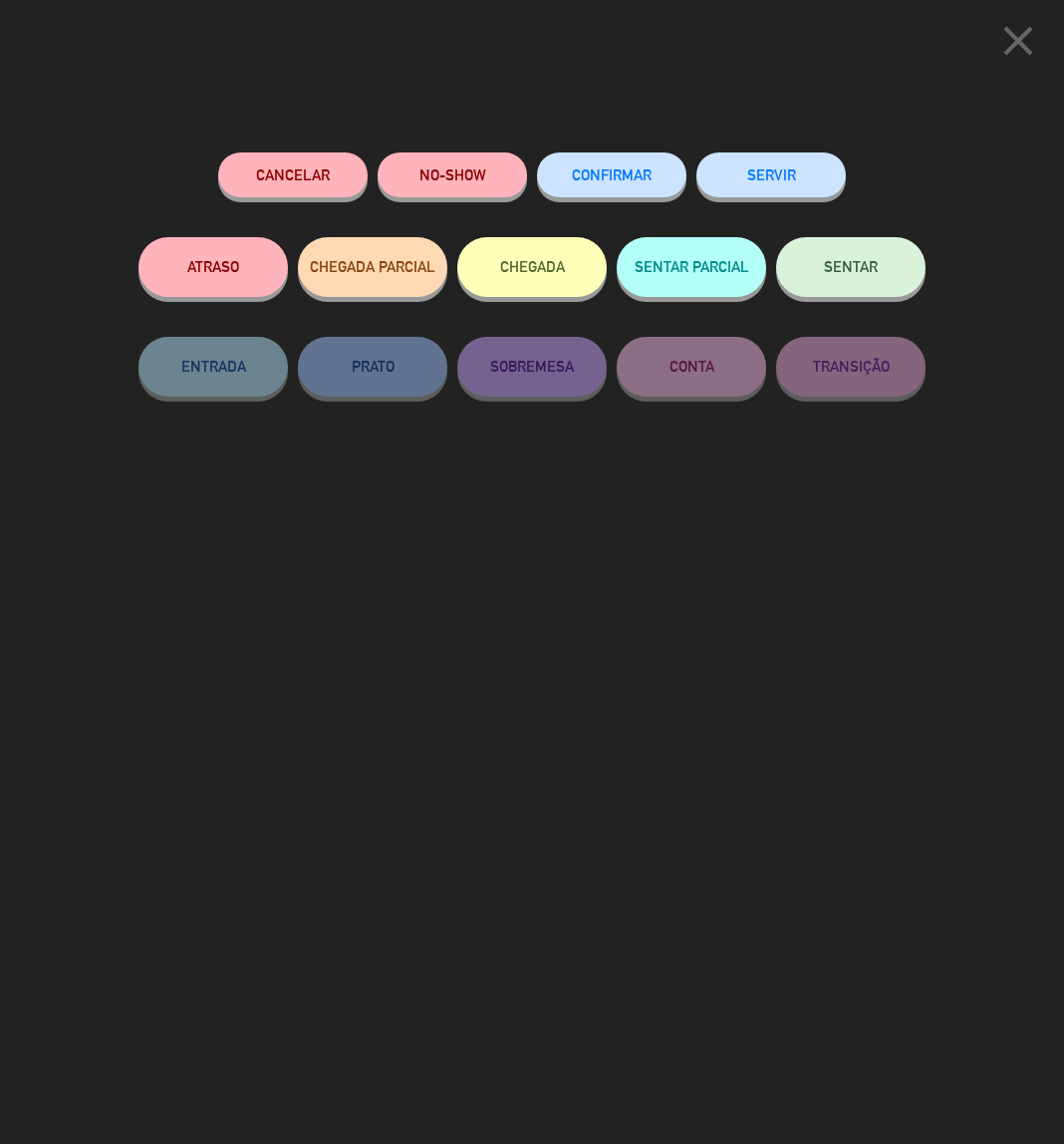 click on "Cancelar" 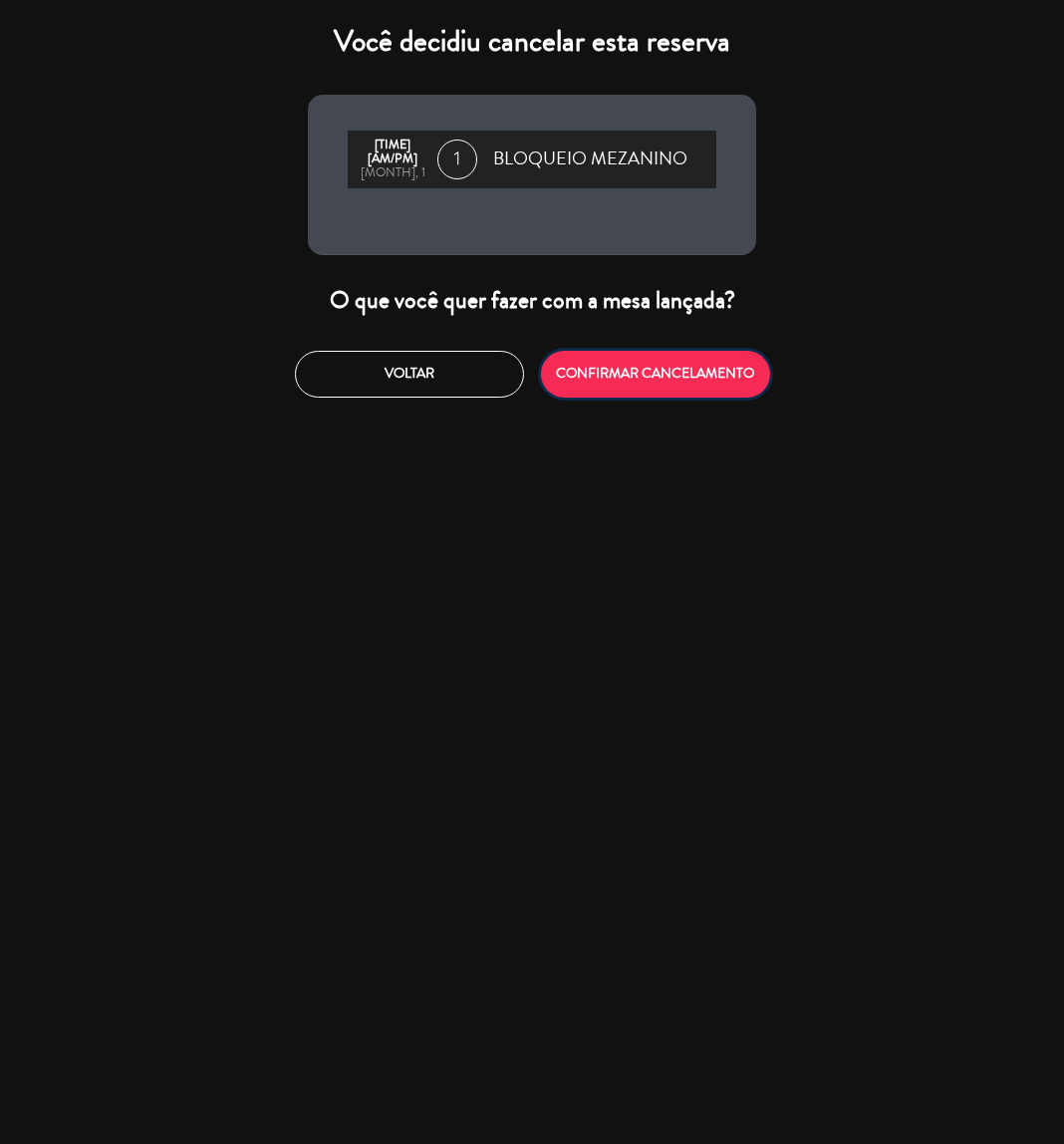 click on "CONFIRMAR CANCELAMENTO" 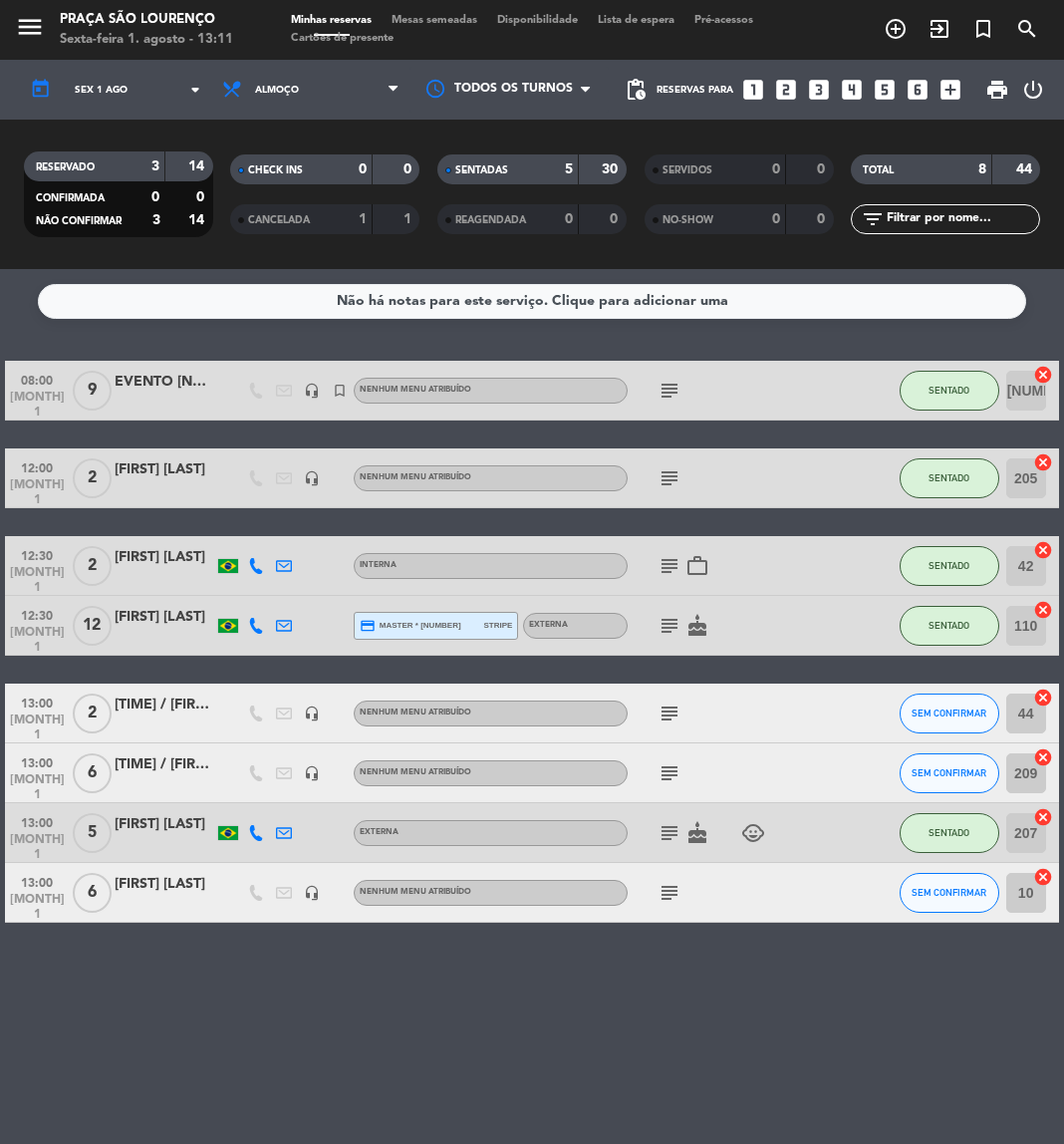 click on "subject" 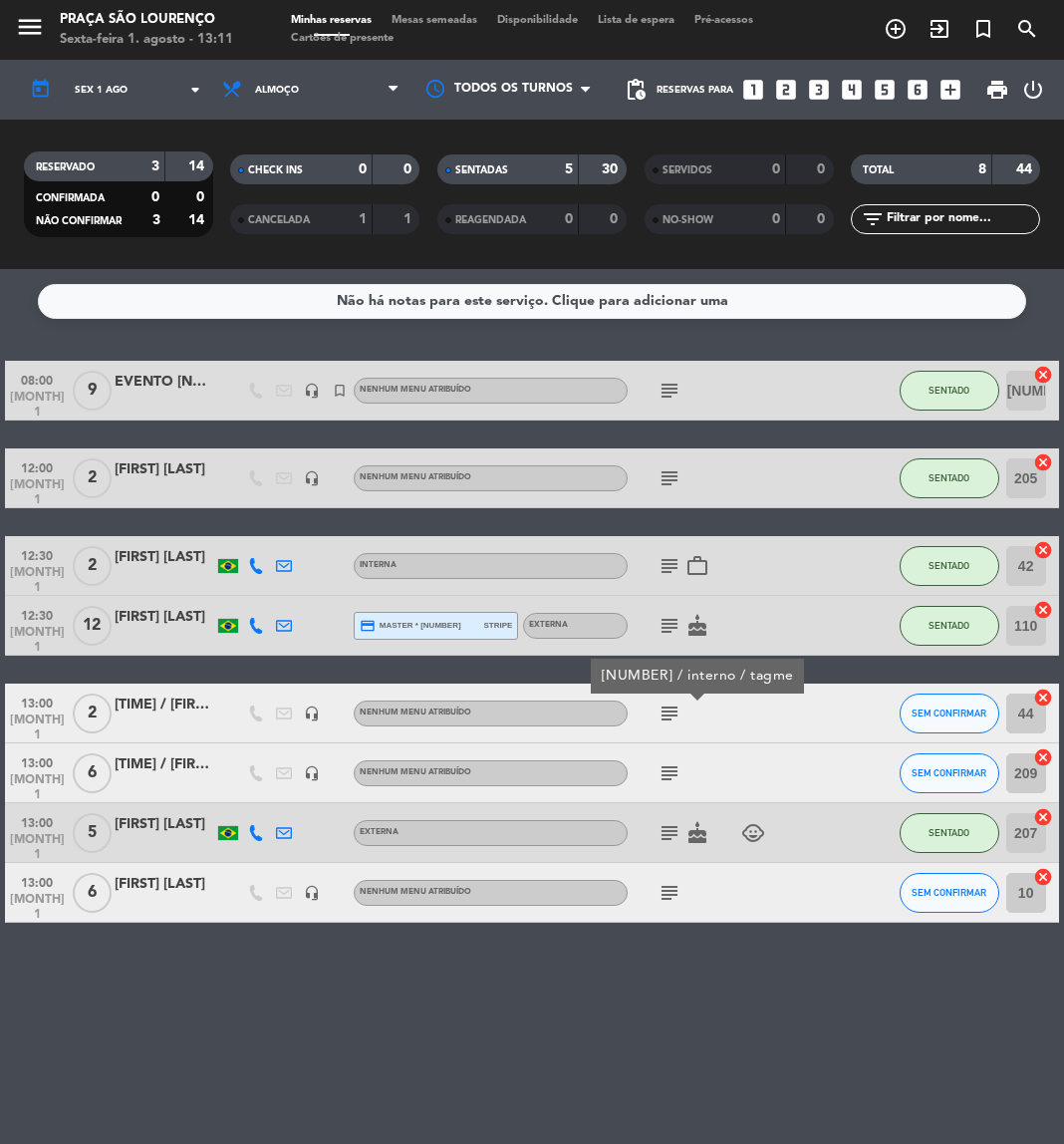 click on "subject" 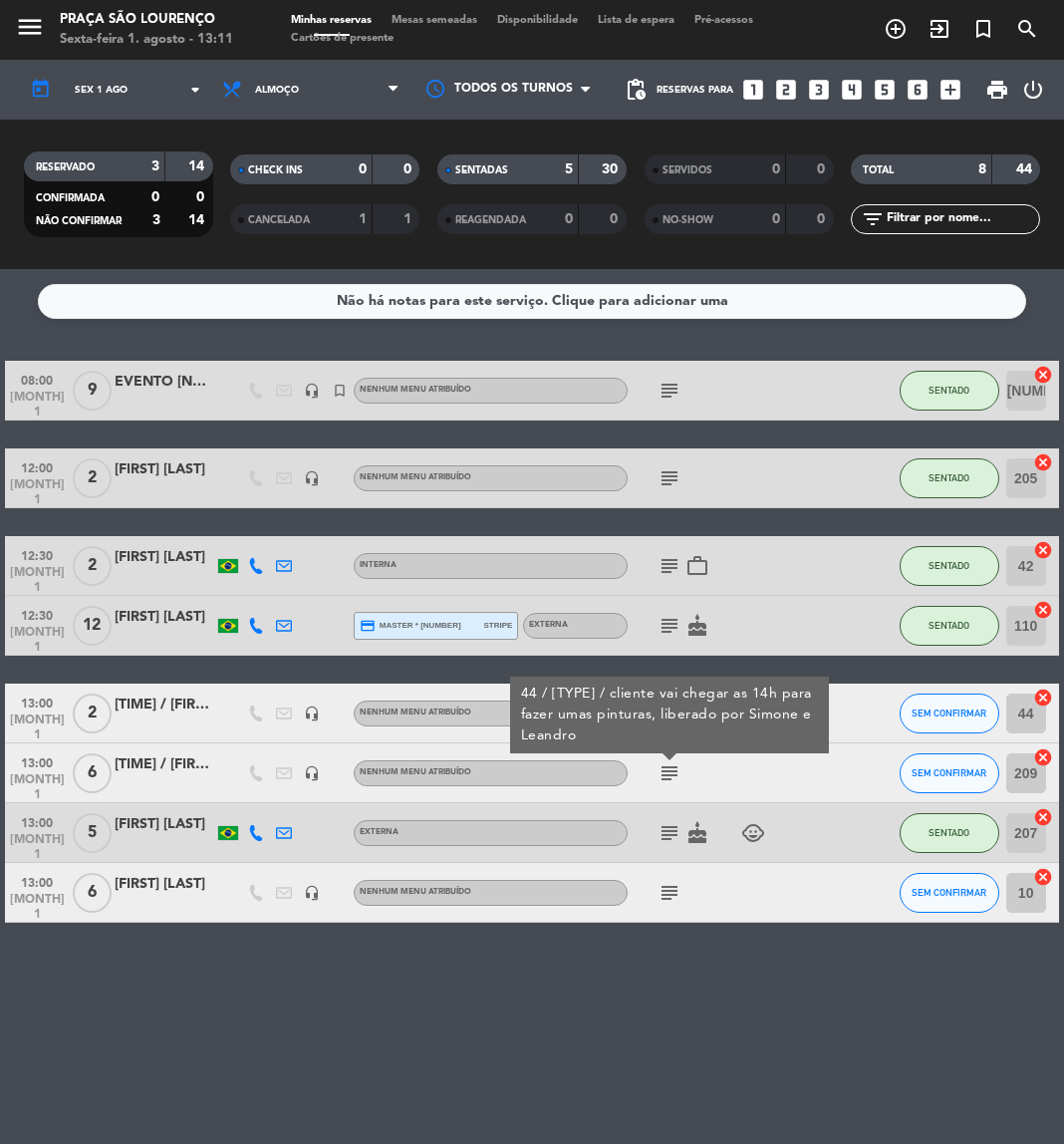 click on "subject" 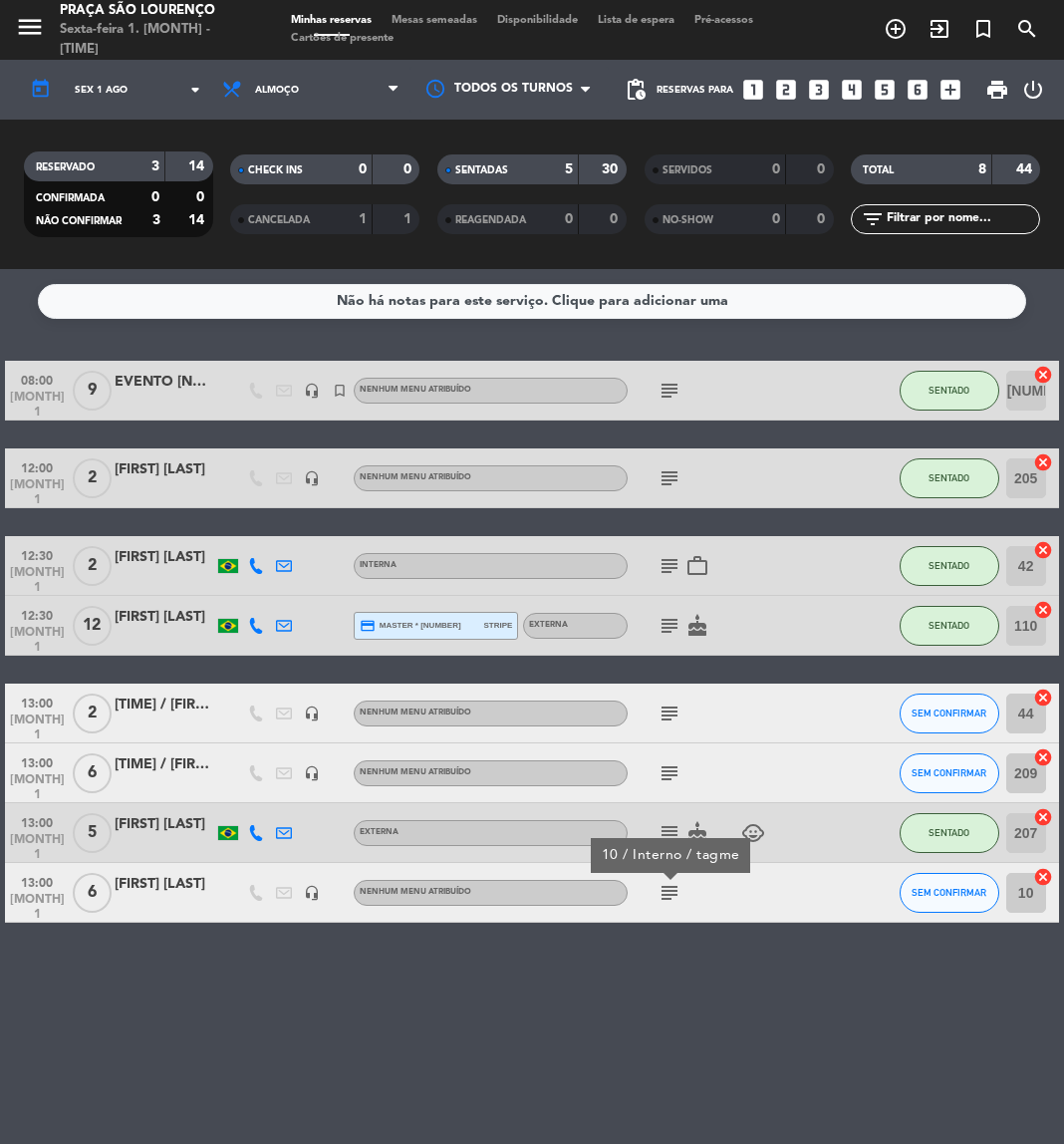 click on "looks_two" at bounding box center [786, 90] 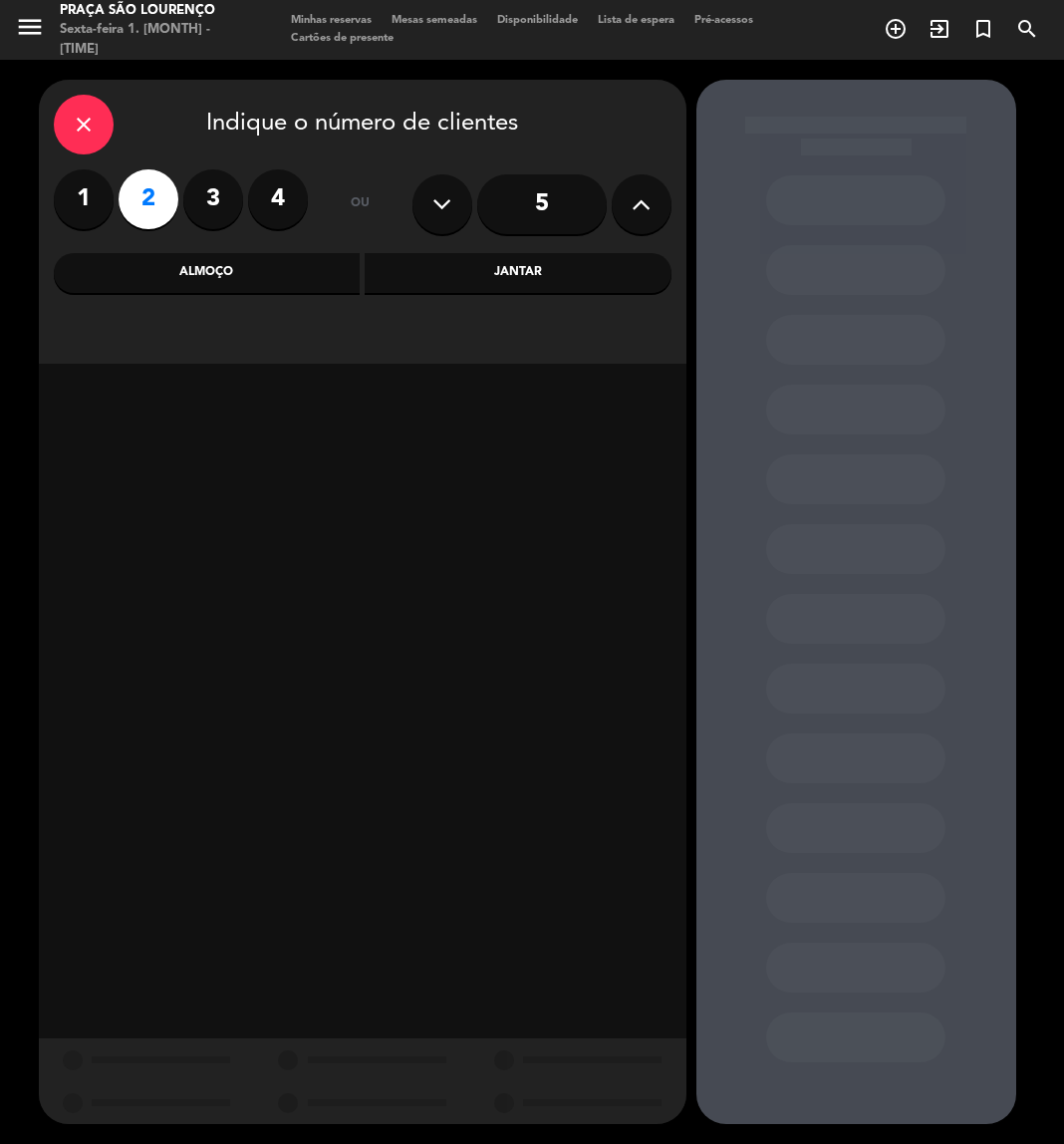 click on "Jantar" at bounding box center [518, 273] 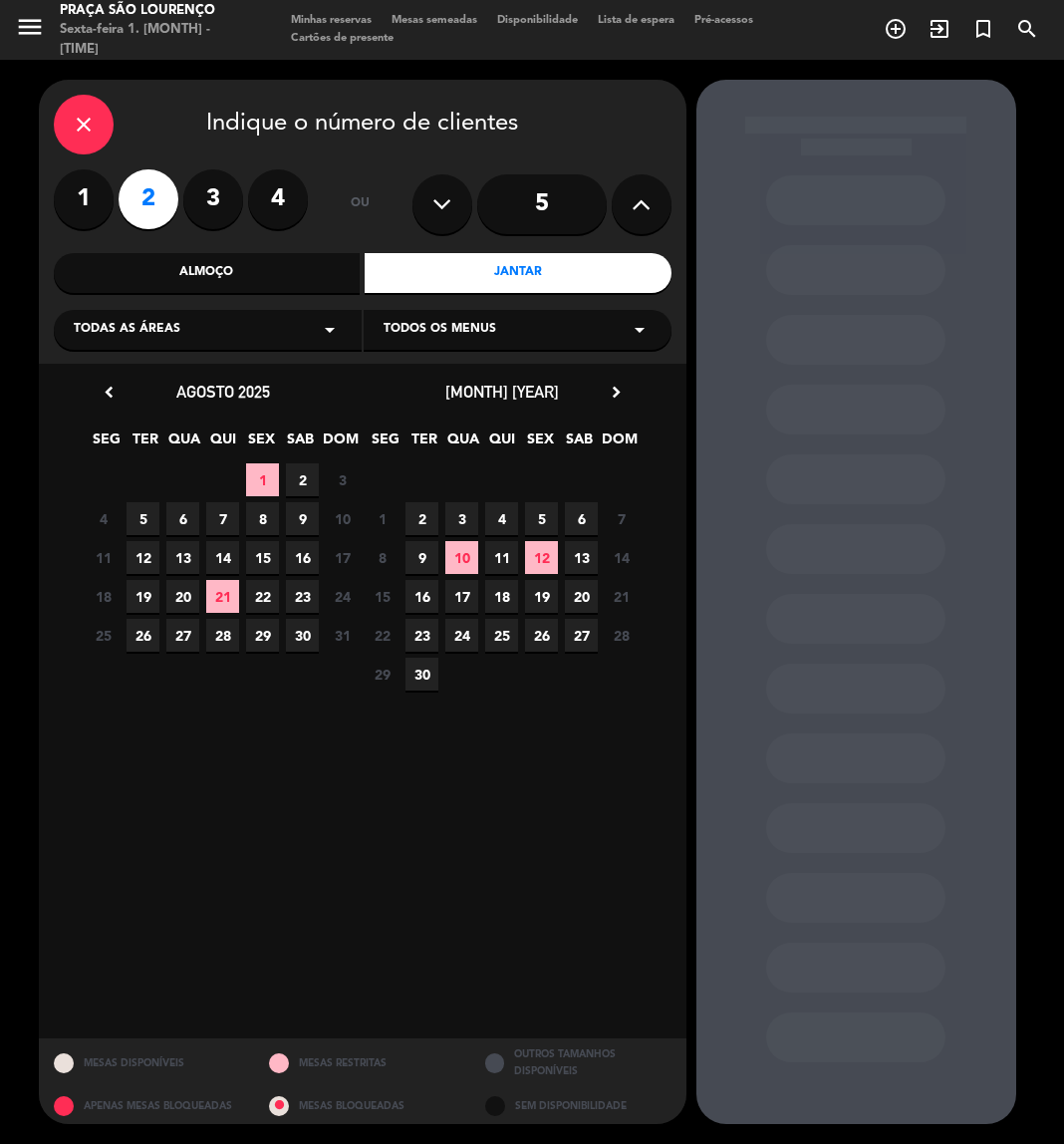 click on "Todas as áreas   arrow_drop_down" at bounding box center [207, 330] 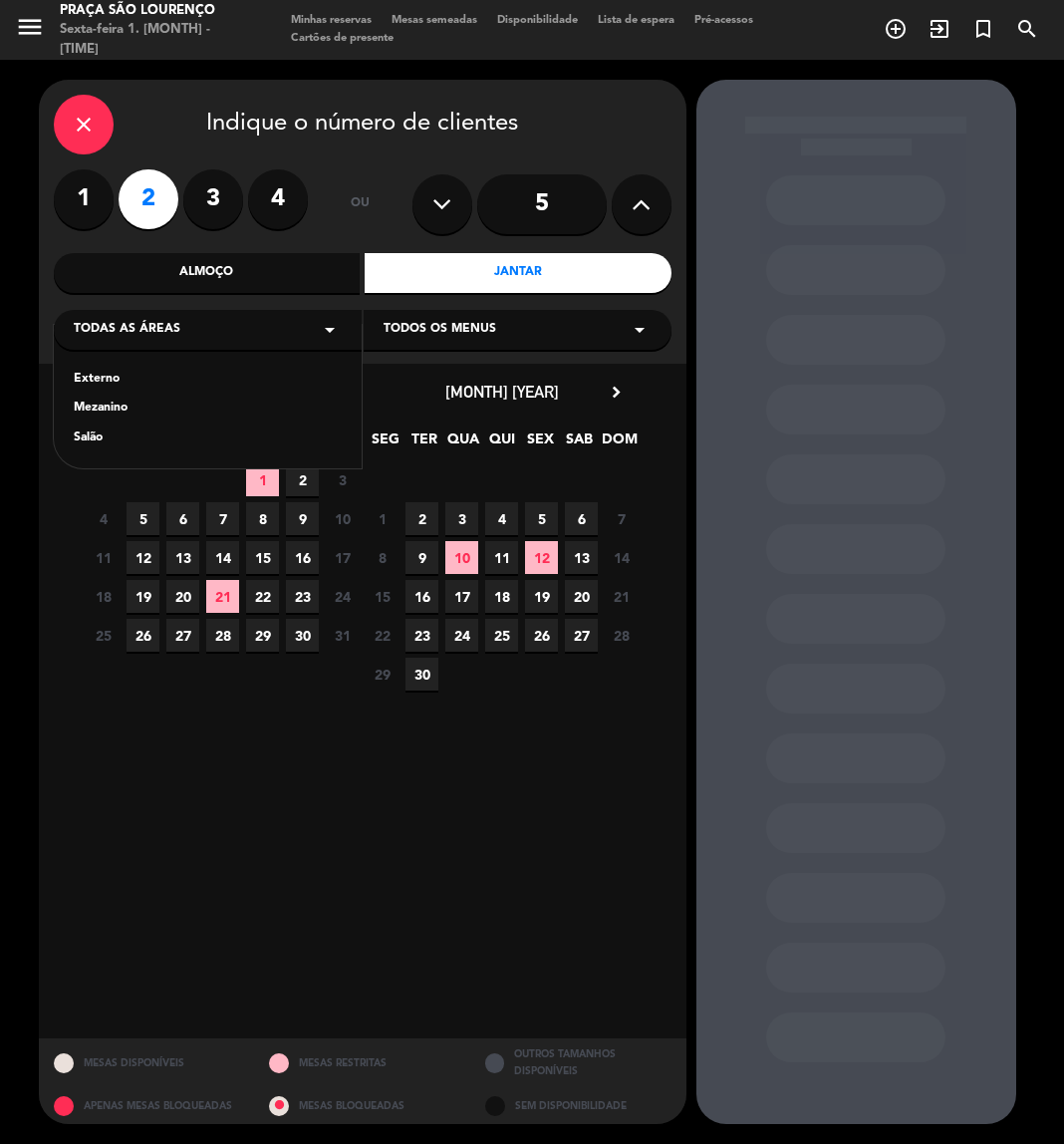 click on "Salão" at bounding box center [207, 438] 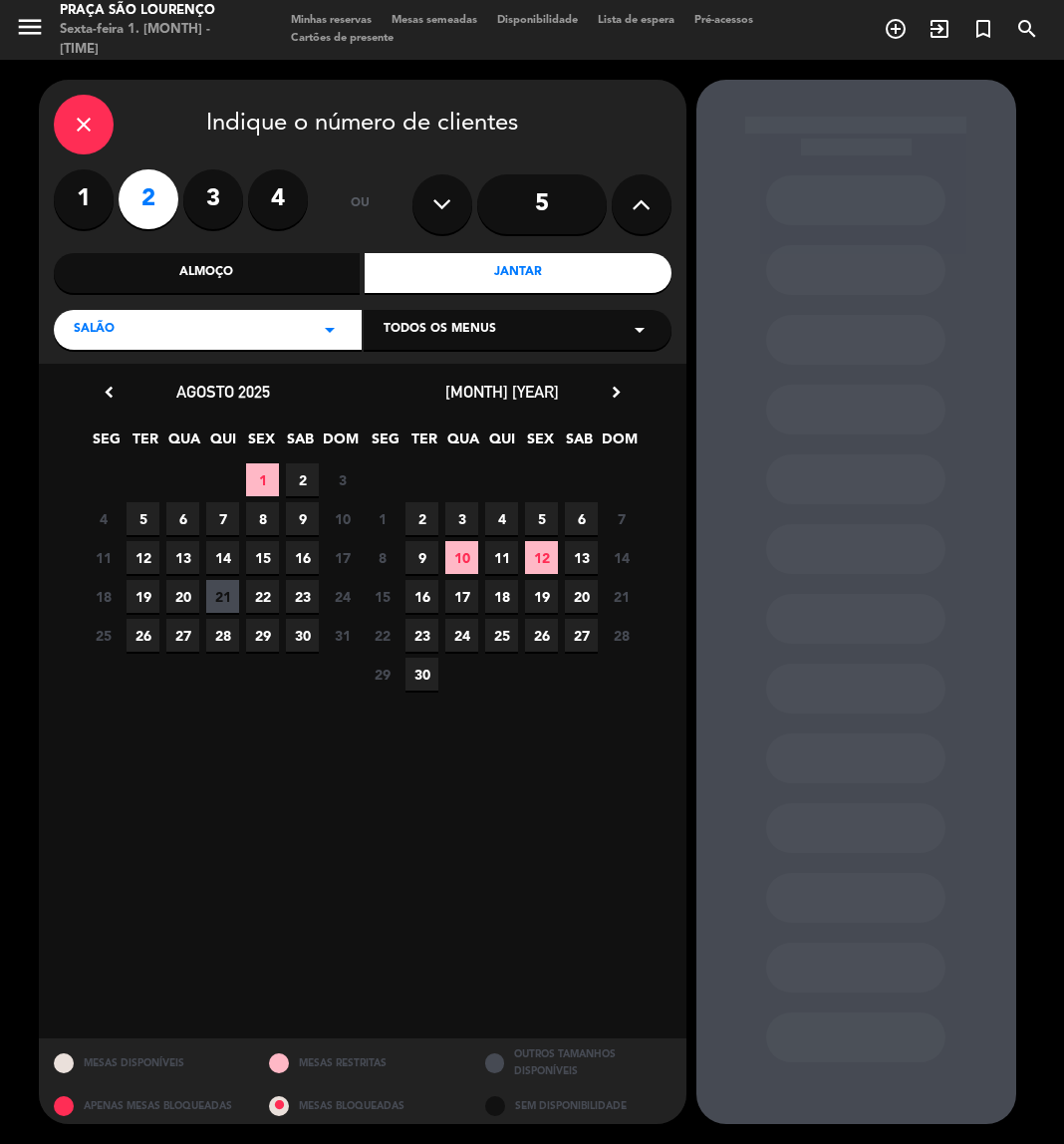 click on "1" at bounding box center (262, 479) 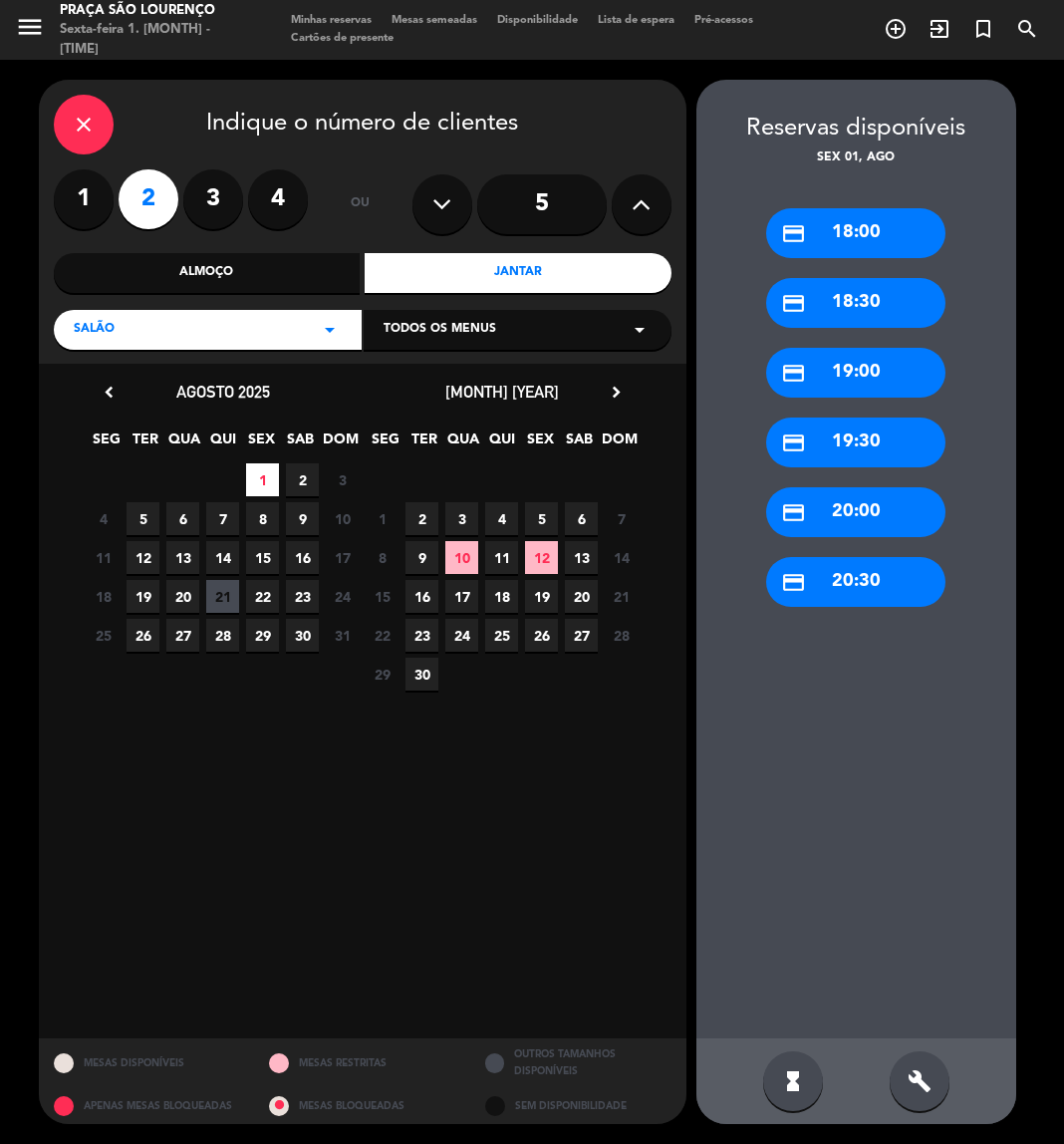 click on "credit_card  [TIME]" at bounding box center (856, 303) 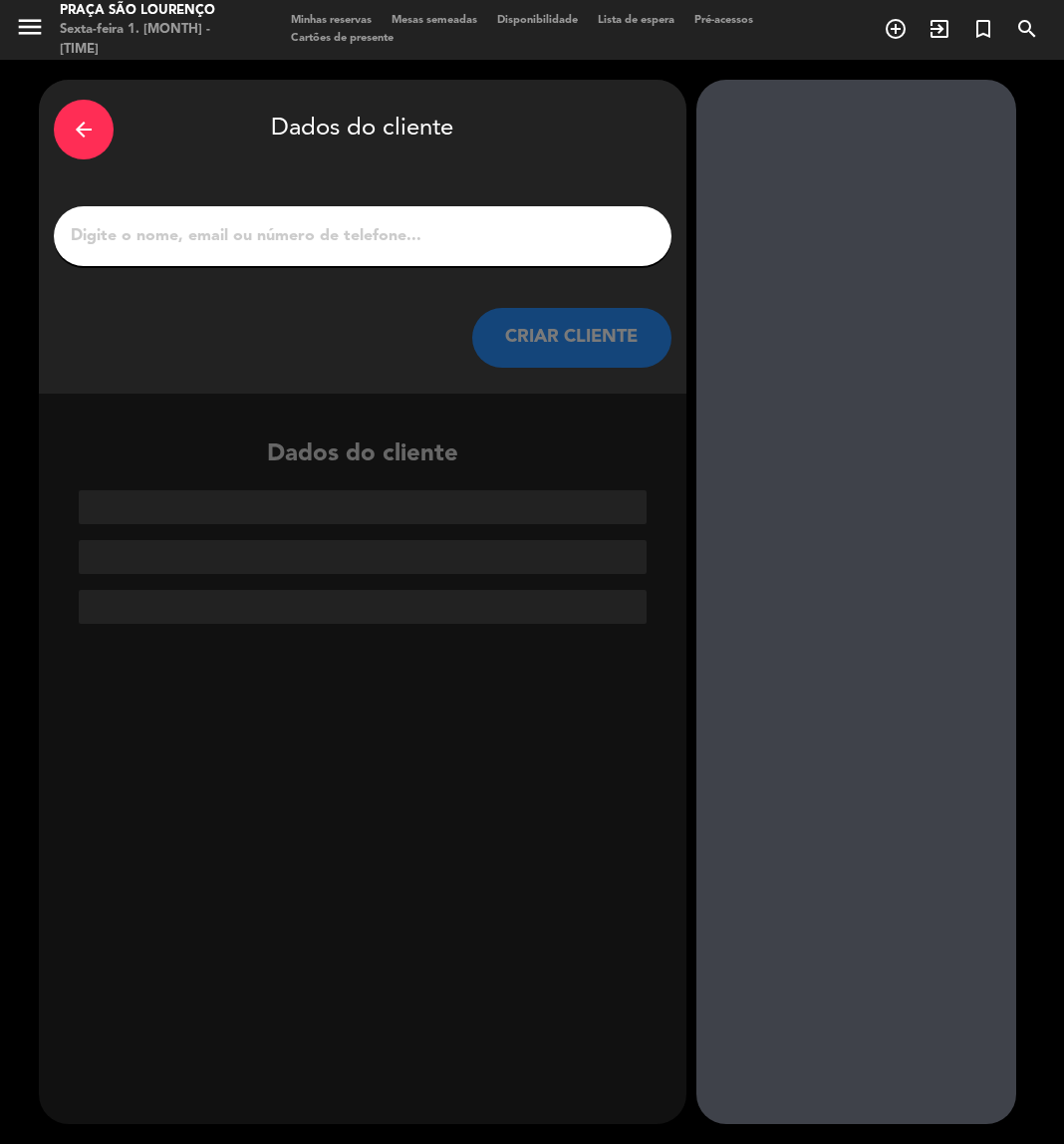 click on "1" at bounding box center [363, 236] 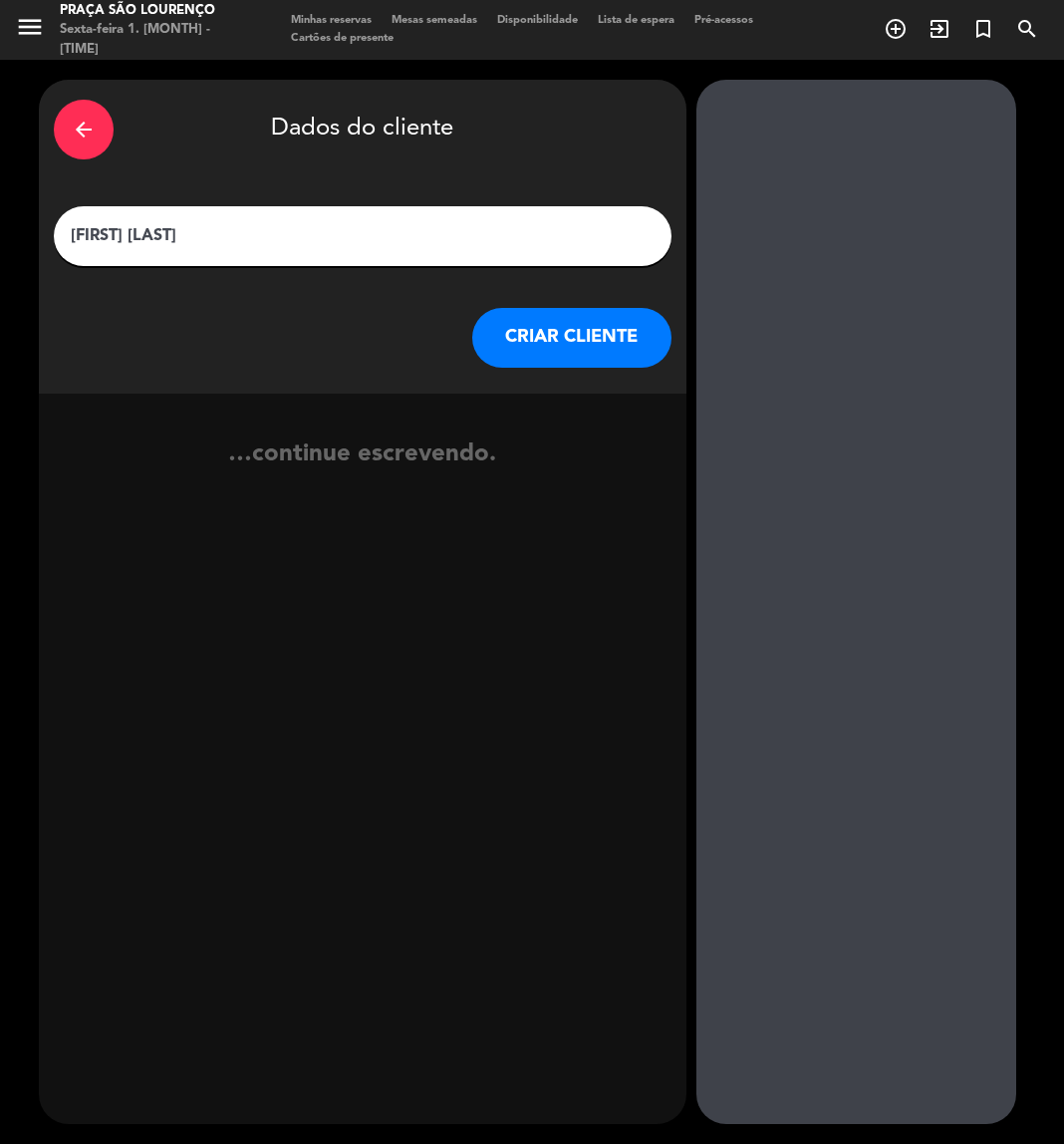 type on "[FIRST] [LAST]" 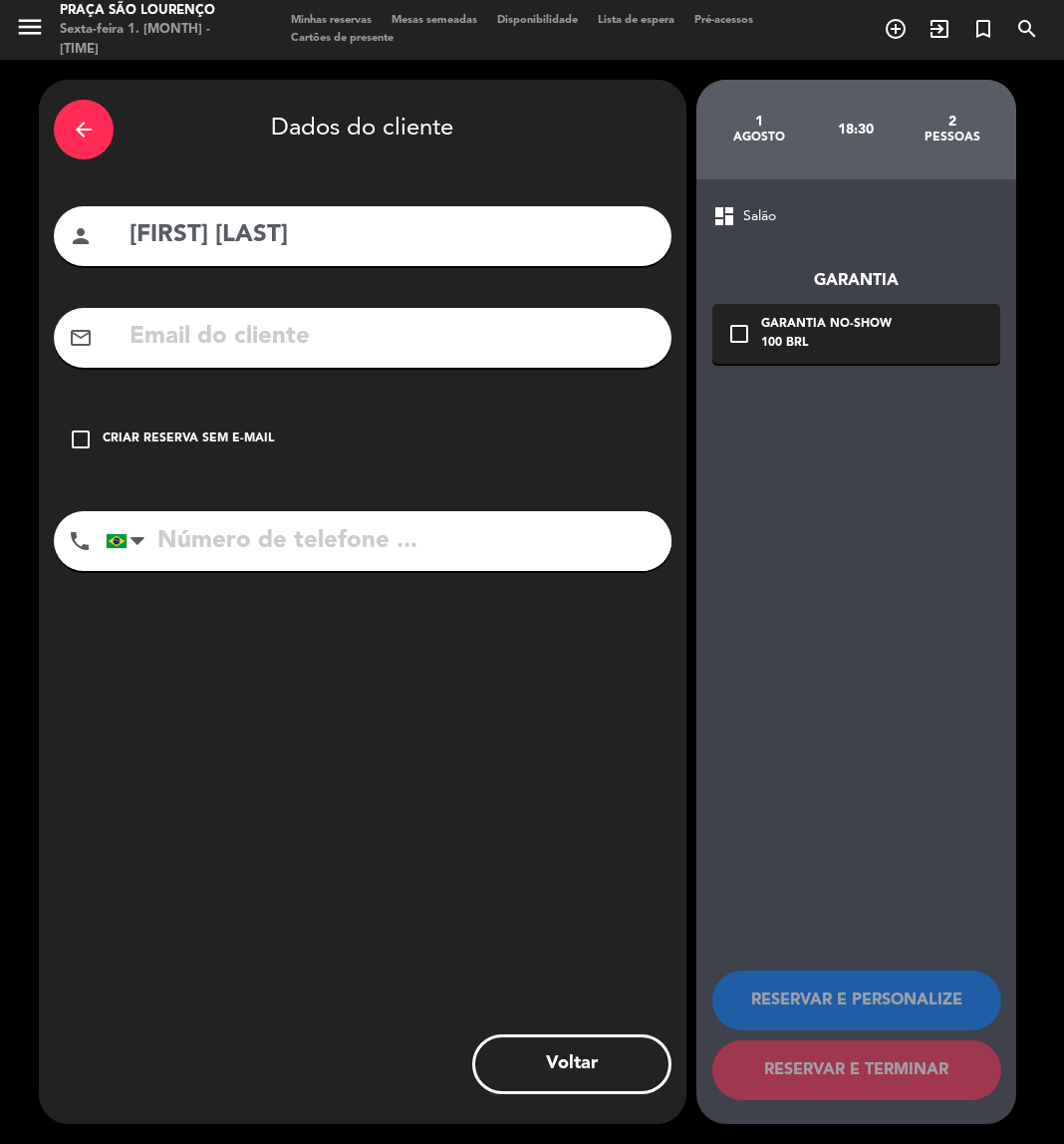 click at bounding box center (389, 541) 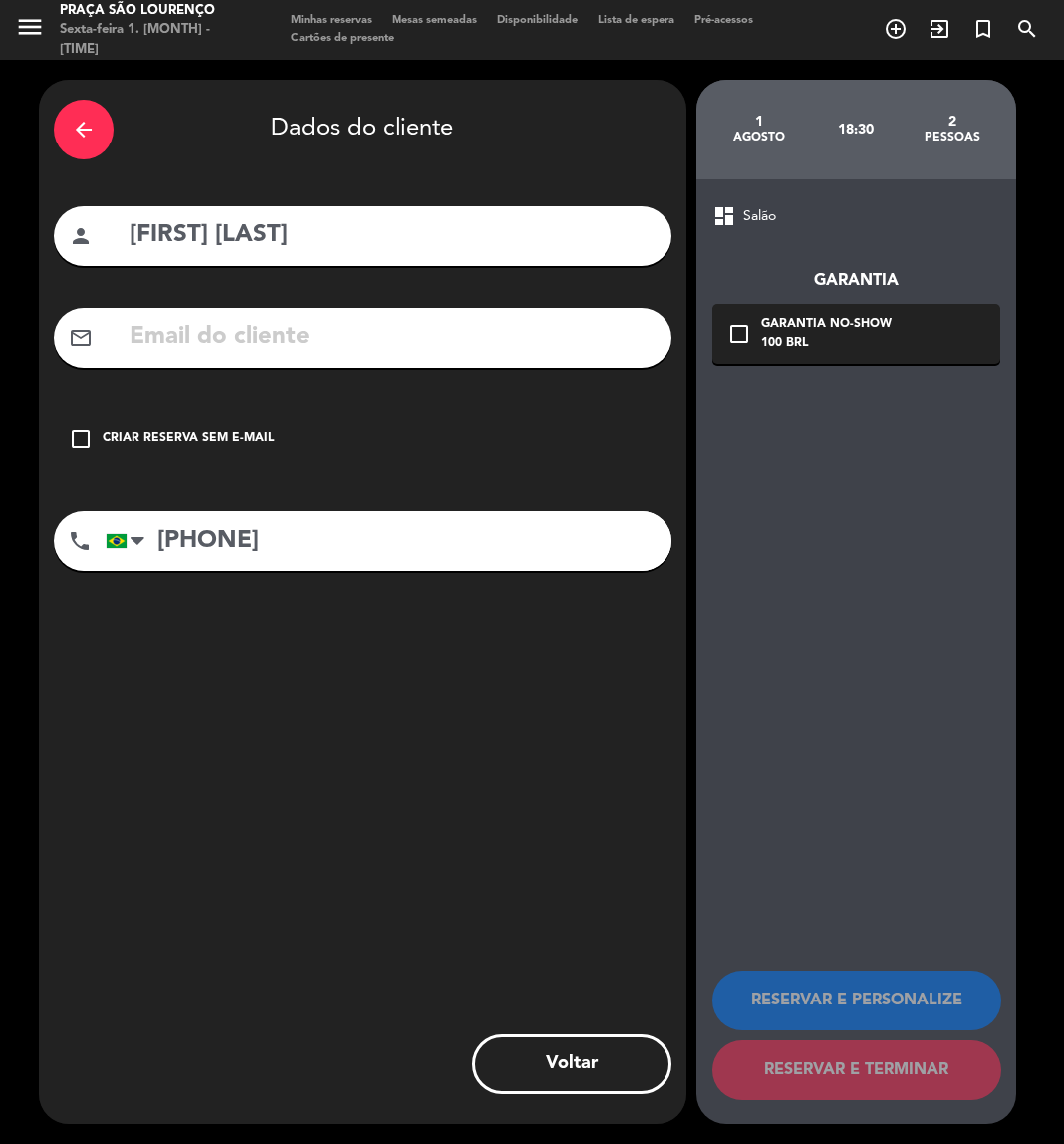 type on "[PHONE]" 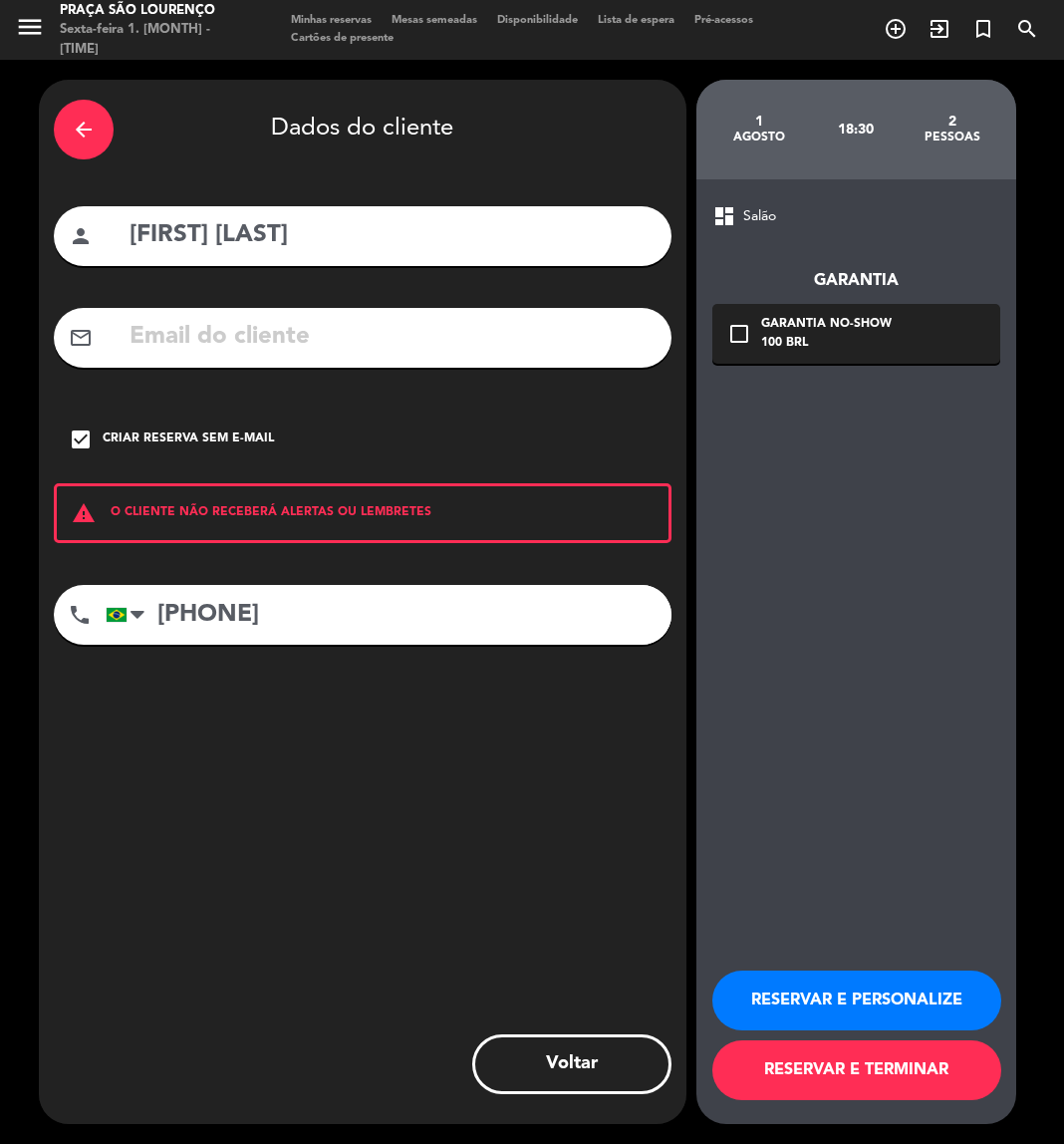 click on "RESERVAR E PERSONALIZE" at bounding box center (857, 1001) 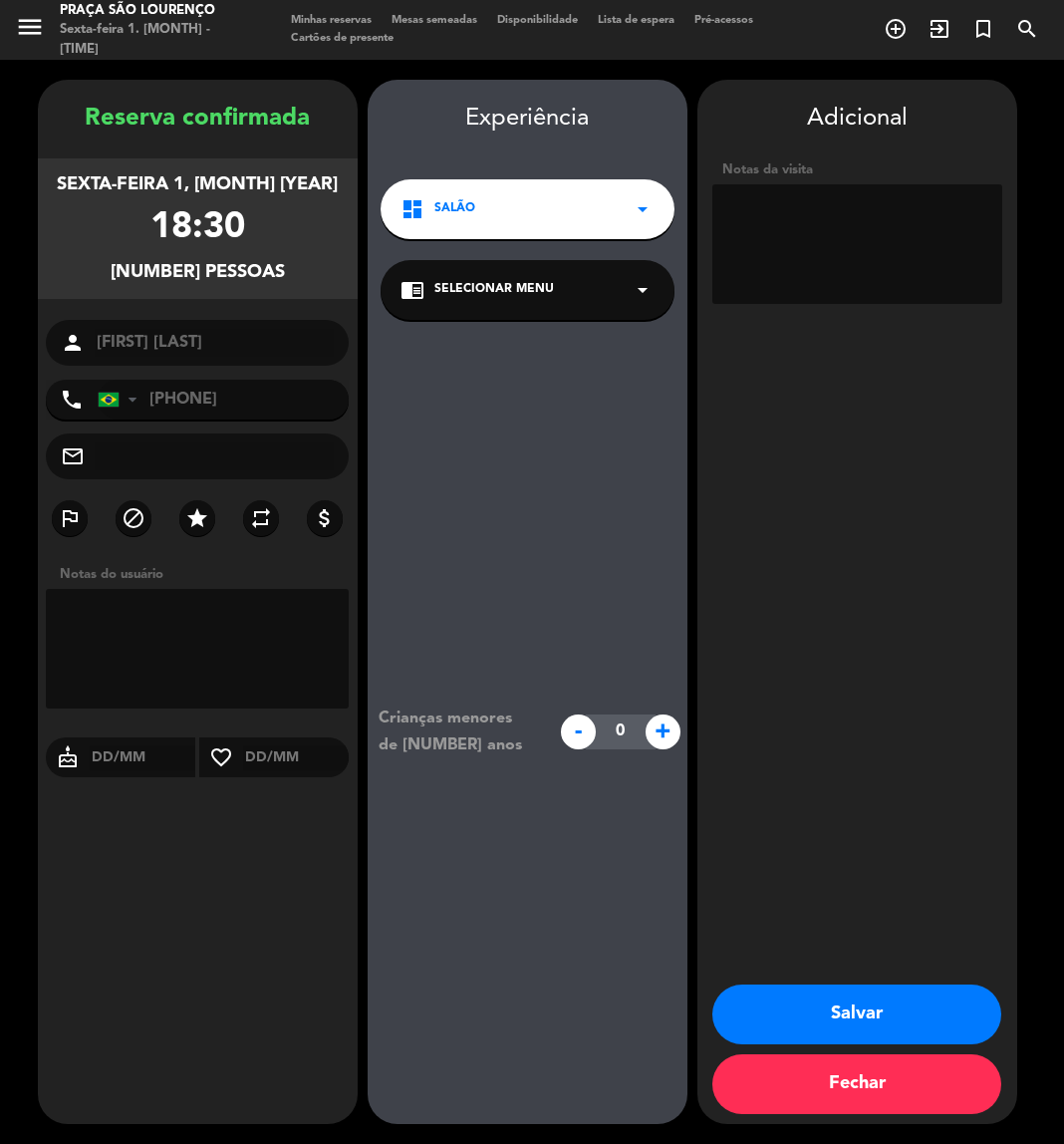 click at bounding box center [857, 244] 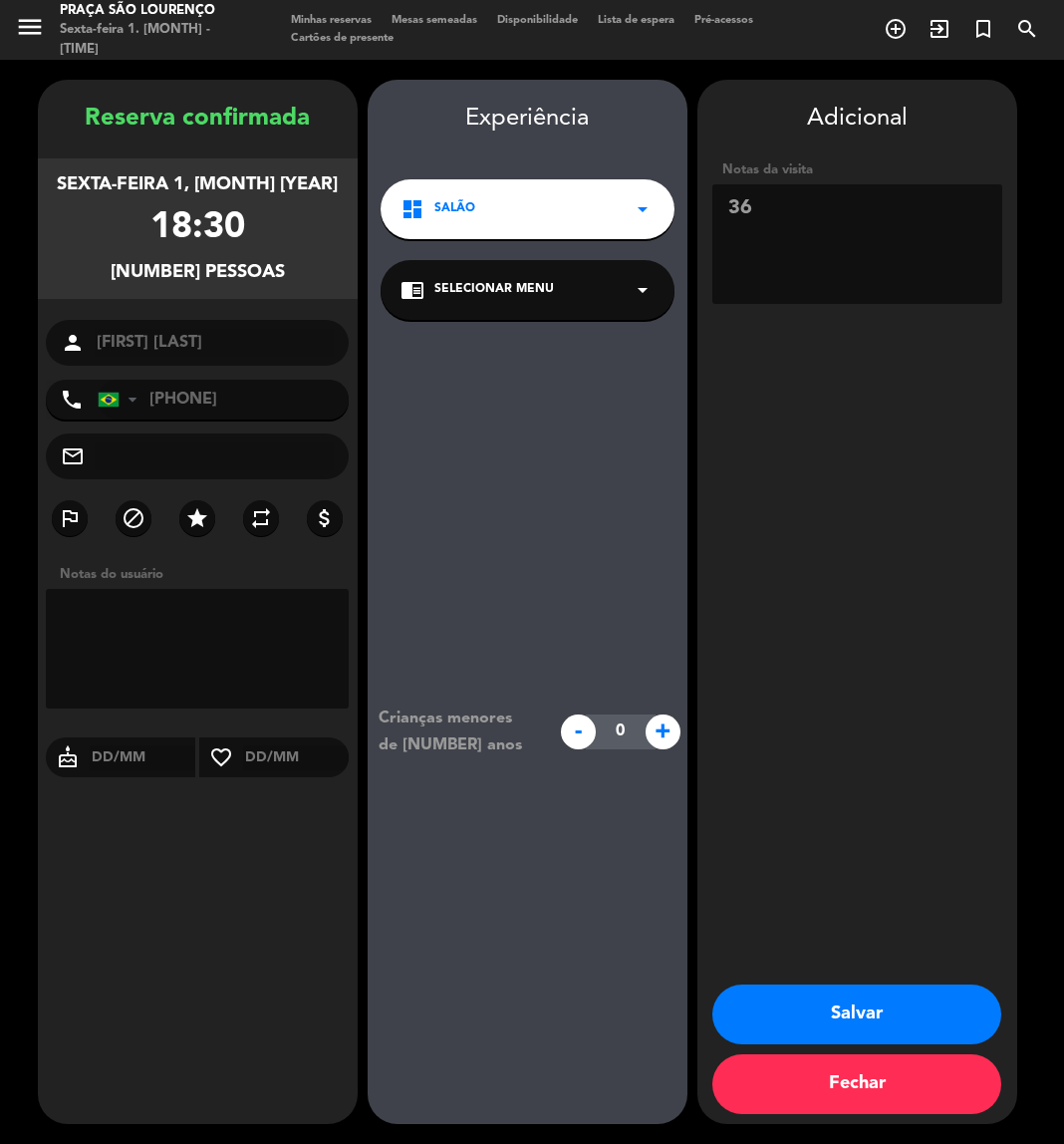 type on "3" 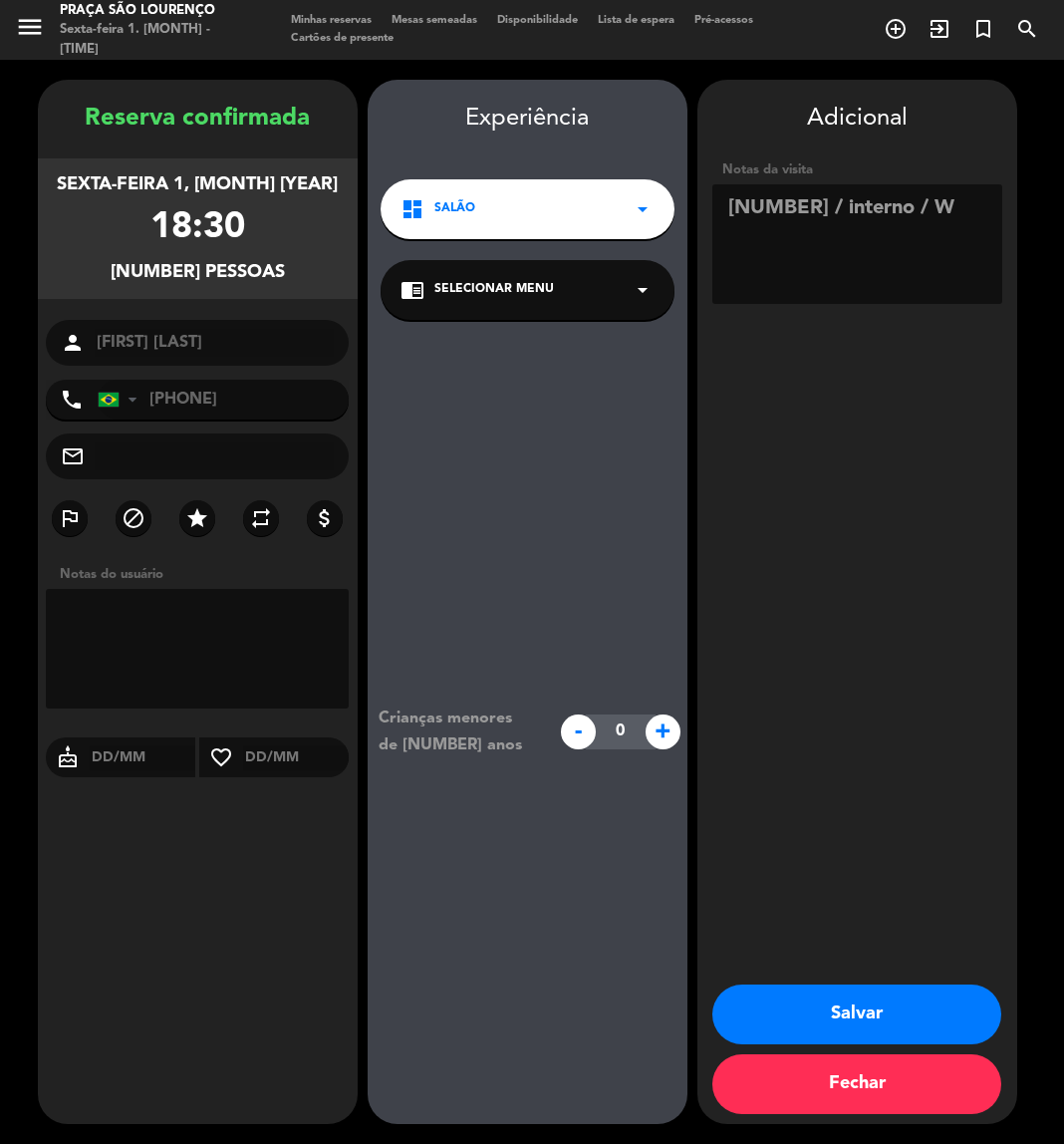 type on "[NUMBER] / interno / W" 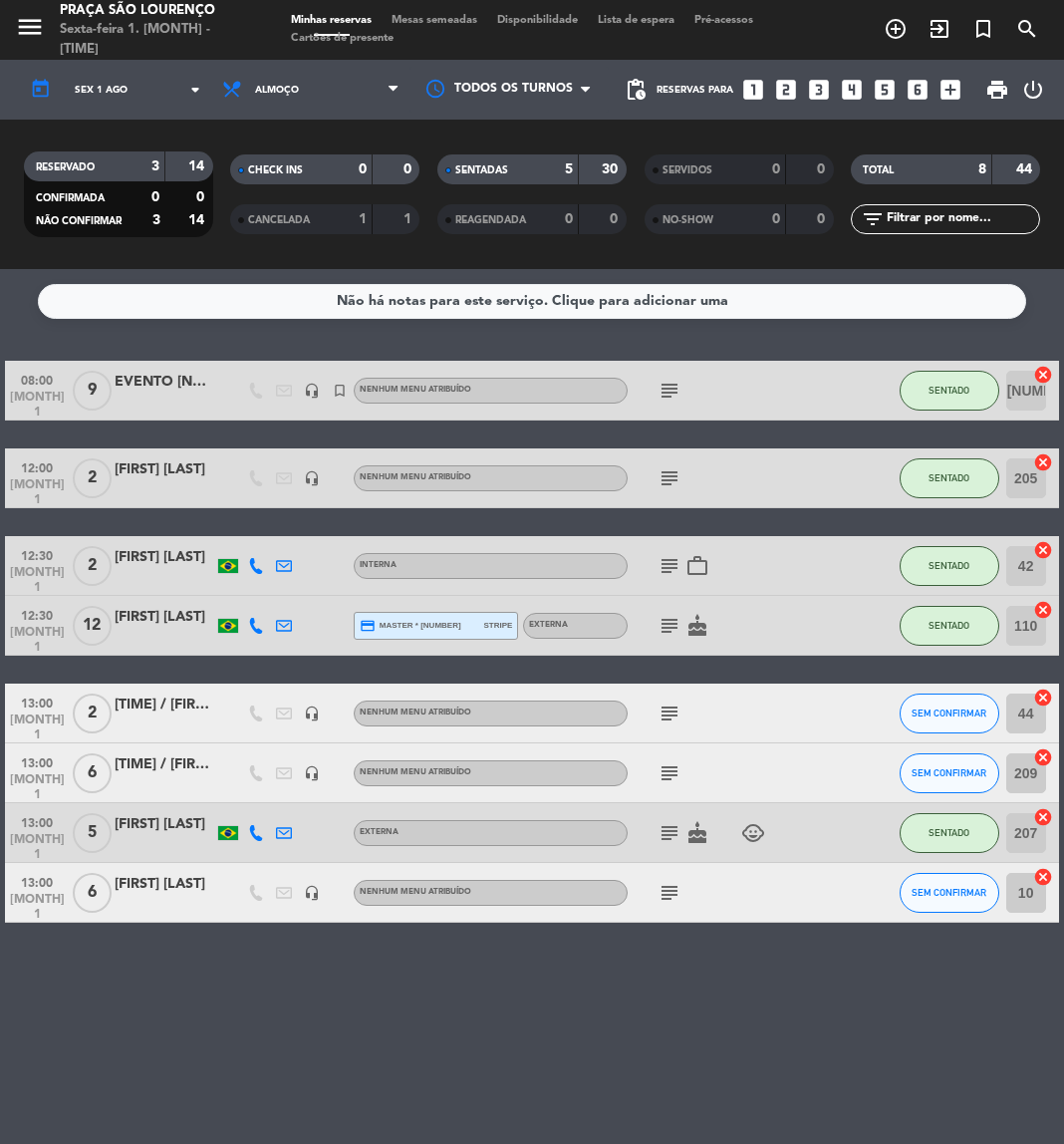 click on "subject" 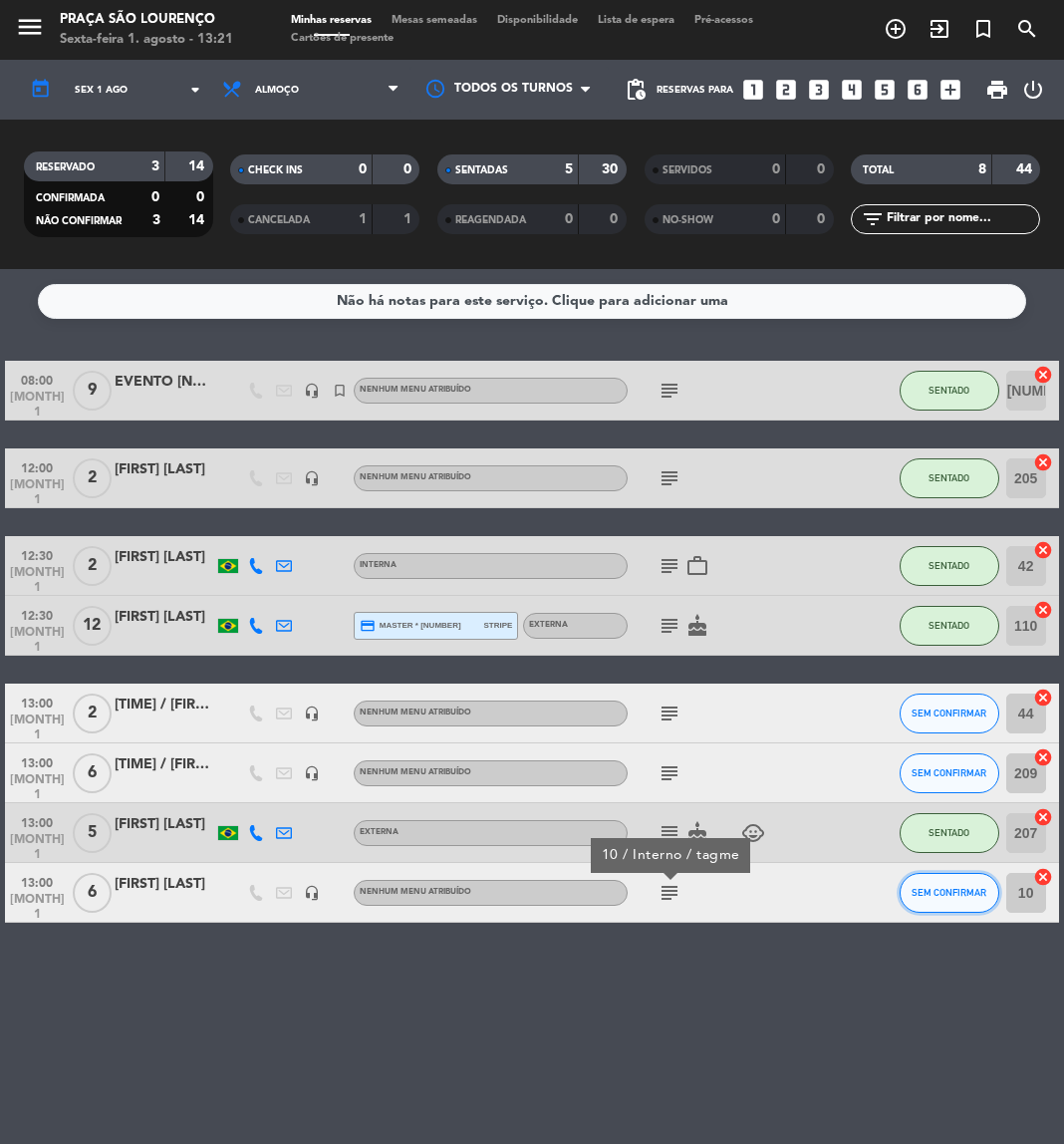click on "SEM CONFIRMAR" 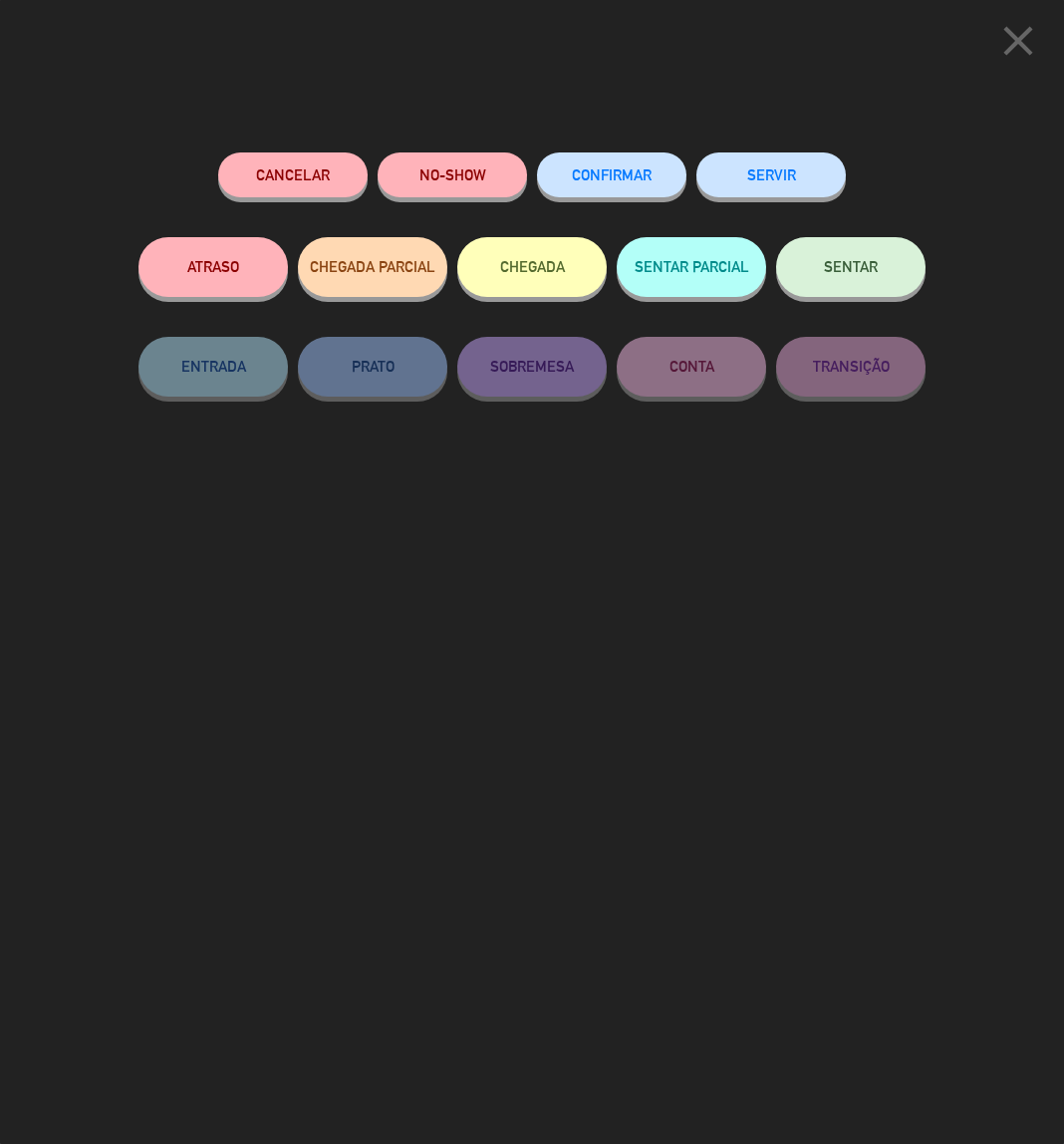 click on "SENTAR" 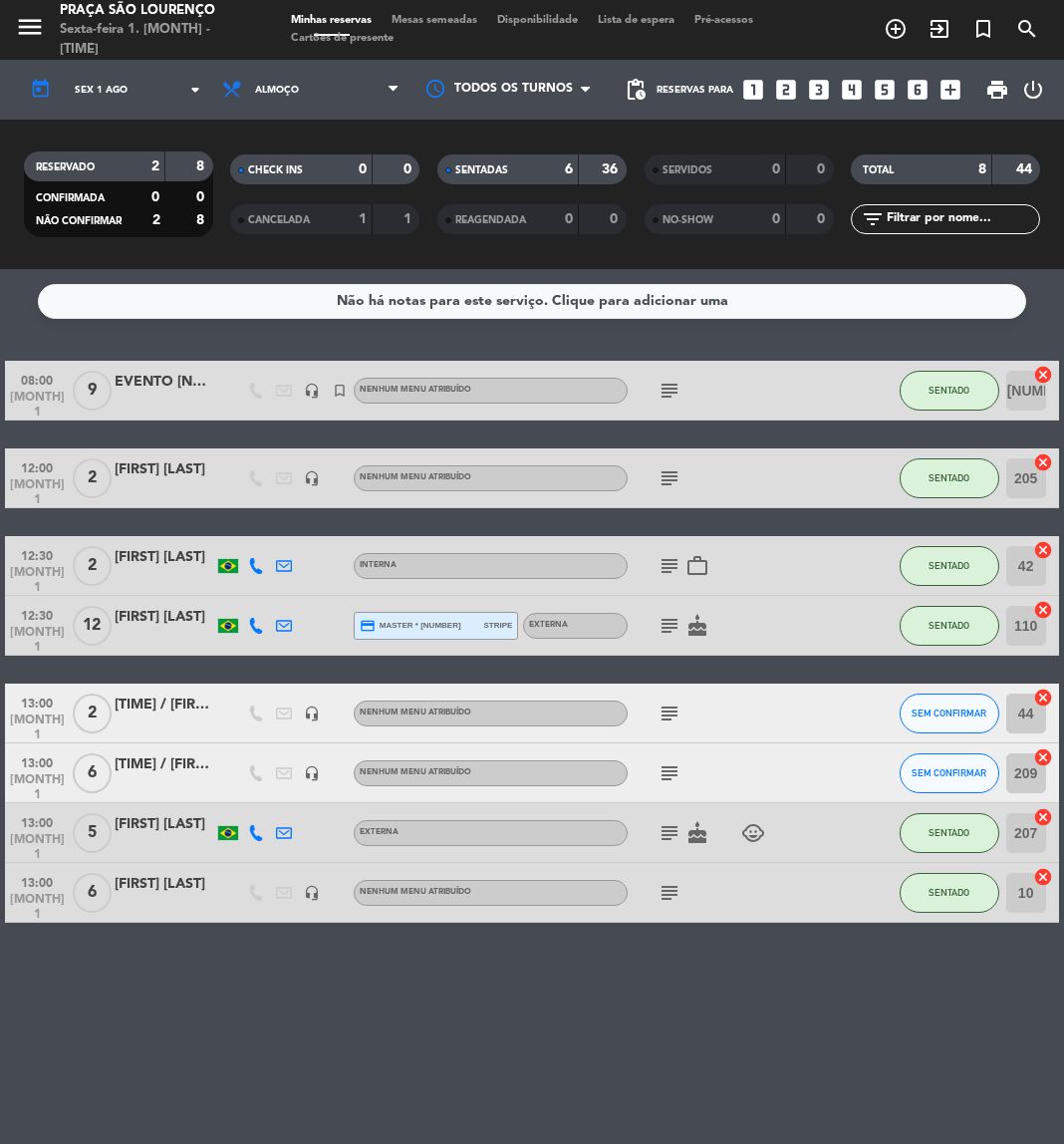 click on "08:00   [MONTH] 1   9   EVENTO [NAME]   headset_mic   turned_in_not  Nenhum menu atribuído  subject  SENTADO [NUMBER]  cancel   12:00   [MONTH] 1   2   [FIRST] [LAST]   headset_mic  Nenhum menu atribuído  subject  SENTADO [NUMBER]  cancel   12:30   [MONTH] 1   2   [FIRST] [LAST]   Interna   subject   work_outline  SENTADO [NUMBER]  cancel   12:30   [MONTH] 1   12   [FIRST] [LAST]  credit_card  master * [NUMBER]   stripe   Externa  subject   cake  SENTADO [NUMBER]  cancel   13:00   [MONTH] 1   2   [TIME] / [FIRST] [LAST]   headset_mic  Nenhum menu atribuído  subject  SEM CONFIRMAR [NUMBER]  cancel   13:00   [MONTH] 1   6   14h / [FIRST]    headset_mic  Nenhum menu atribuído  subject  SEM CONFIRMAR [NUMBER]  cancel   13:00   [MONTH] 1   5   [FIRST] [LAST]   Externa  subject   cake   child_care  SENTADO [NUMBER]  cancel   13:00   [MONTH] 1   6   [FIRST] [LAST]   headset_mic  Nenhum menu atribuído  subject  SENTADO [NUMBER]  cancel" 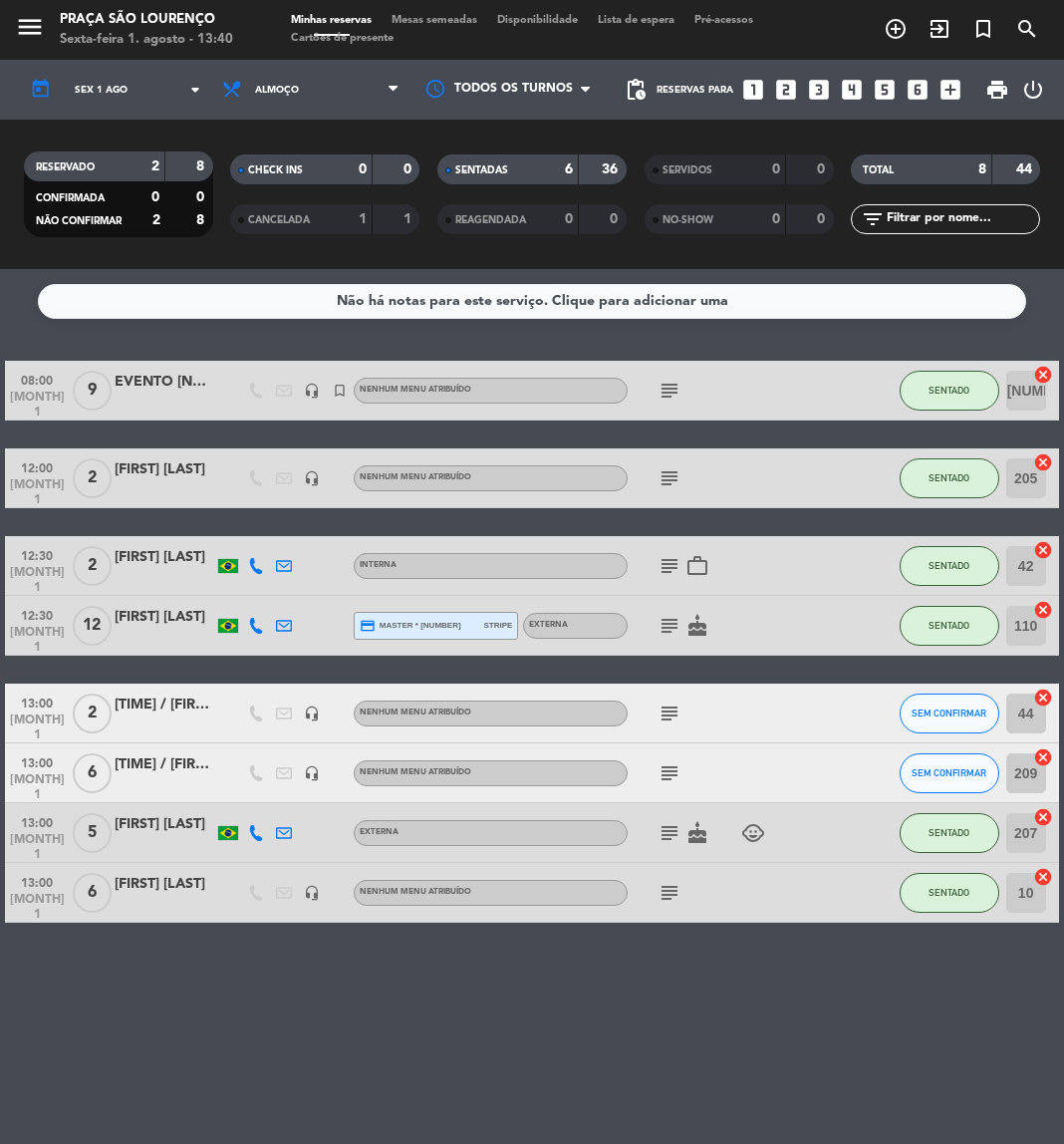 click on "looks_two" at bounding box center (786, 90) 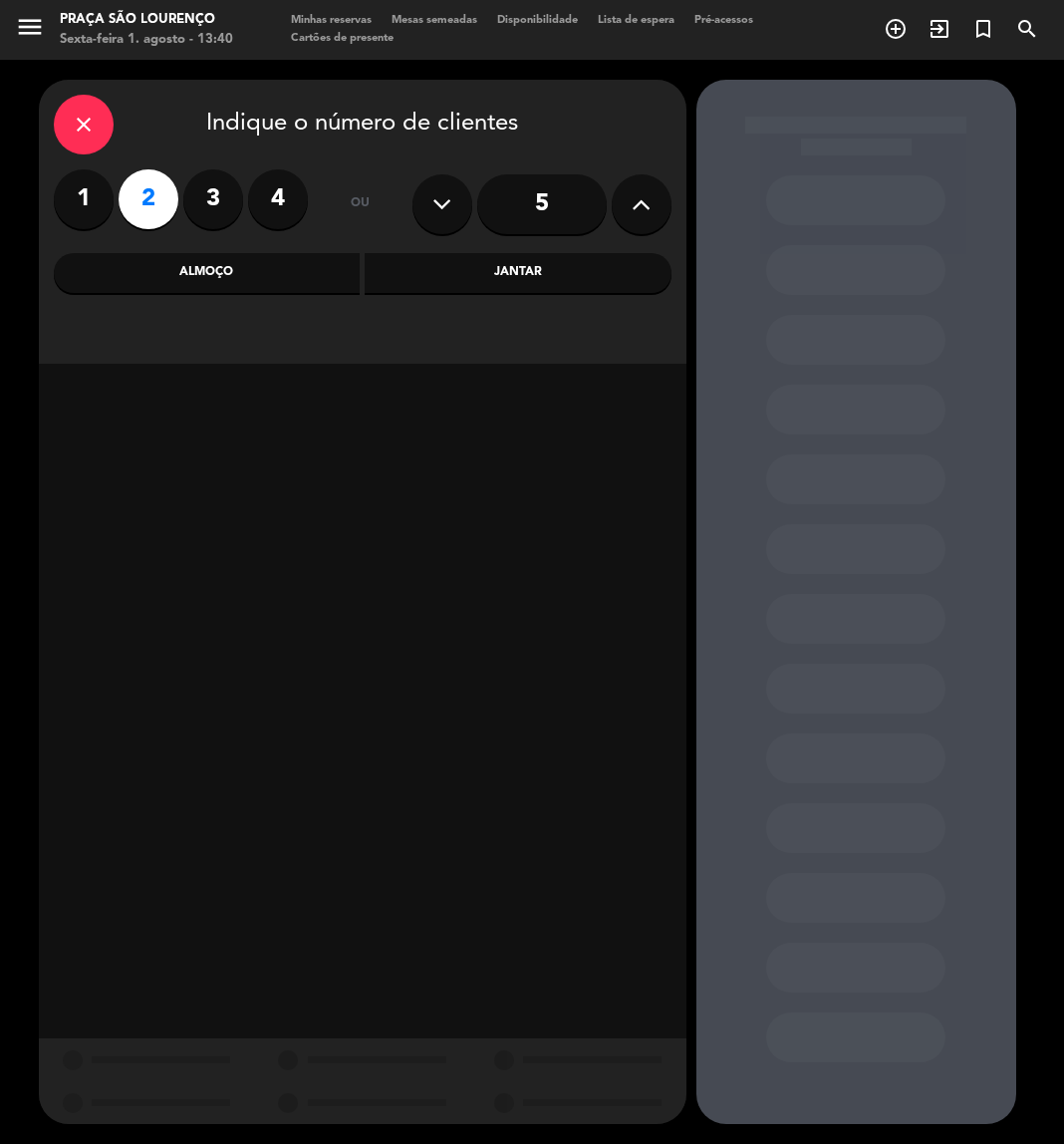 click on "Jantar" at bounding box center [518, 273] 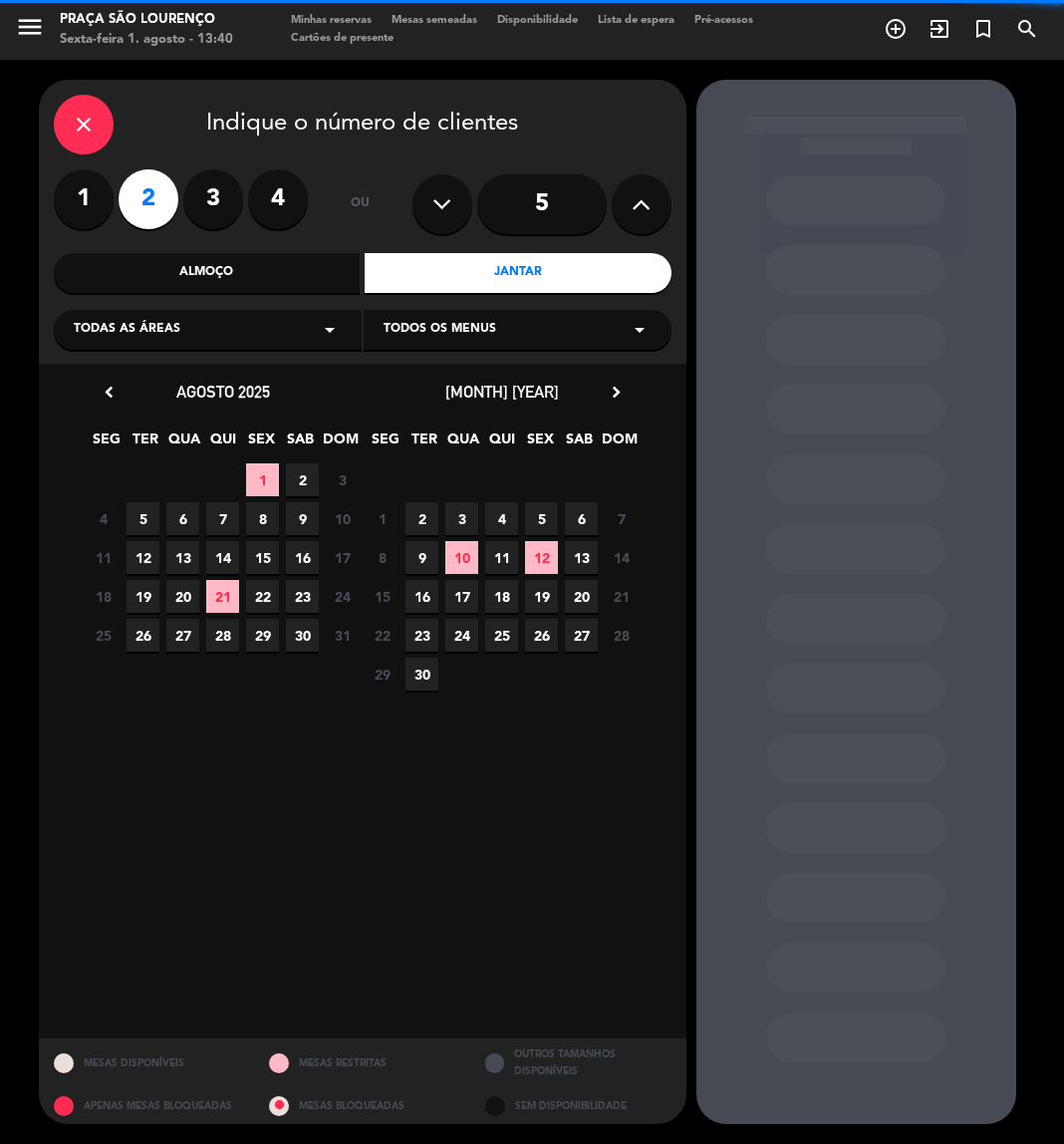 click on "Todas as áreas   arrow_drop_down" at bounding box center (207, 330) 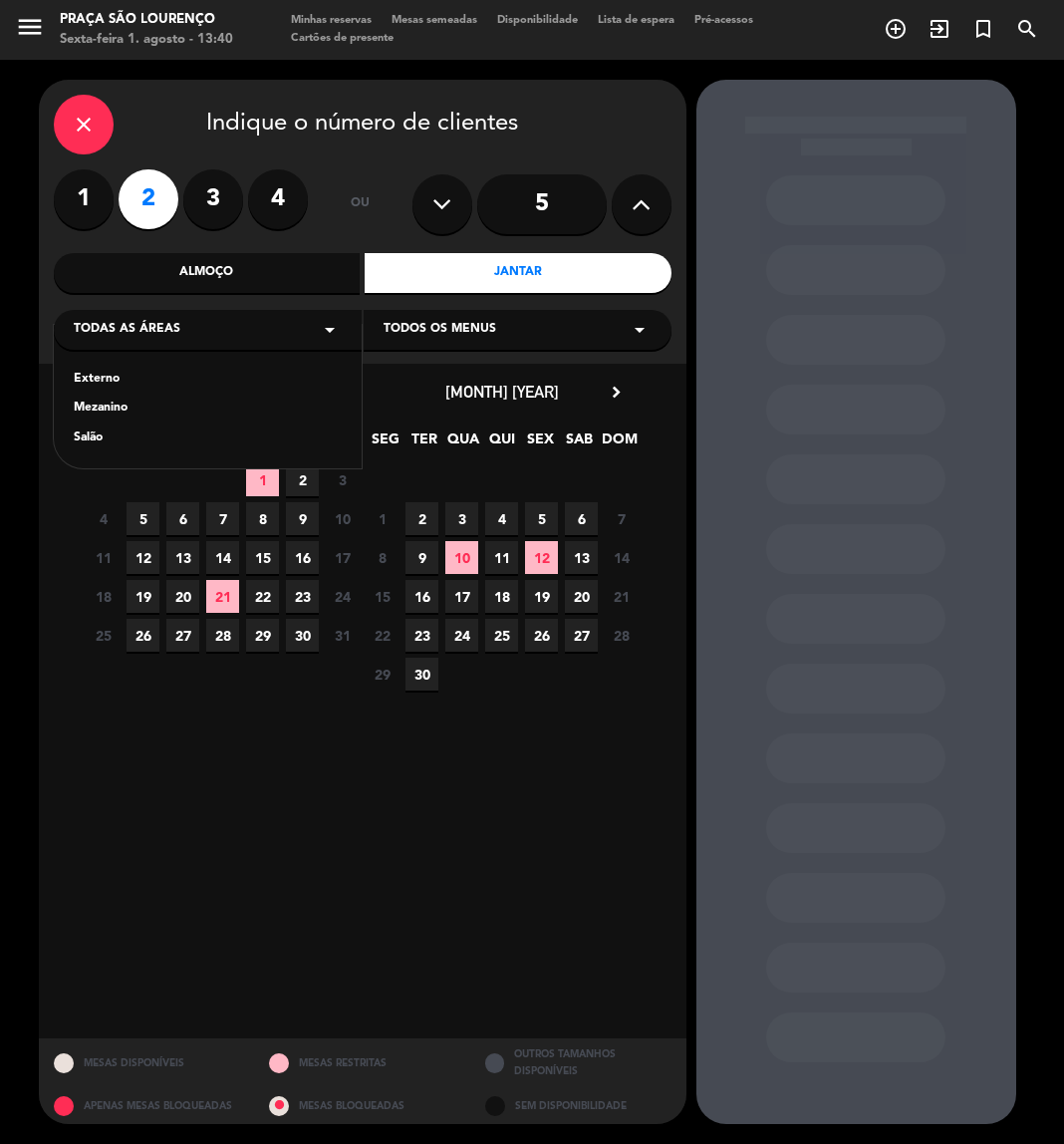 click on "Salão" at bounding box center [207, 438] 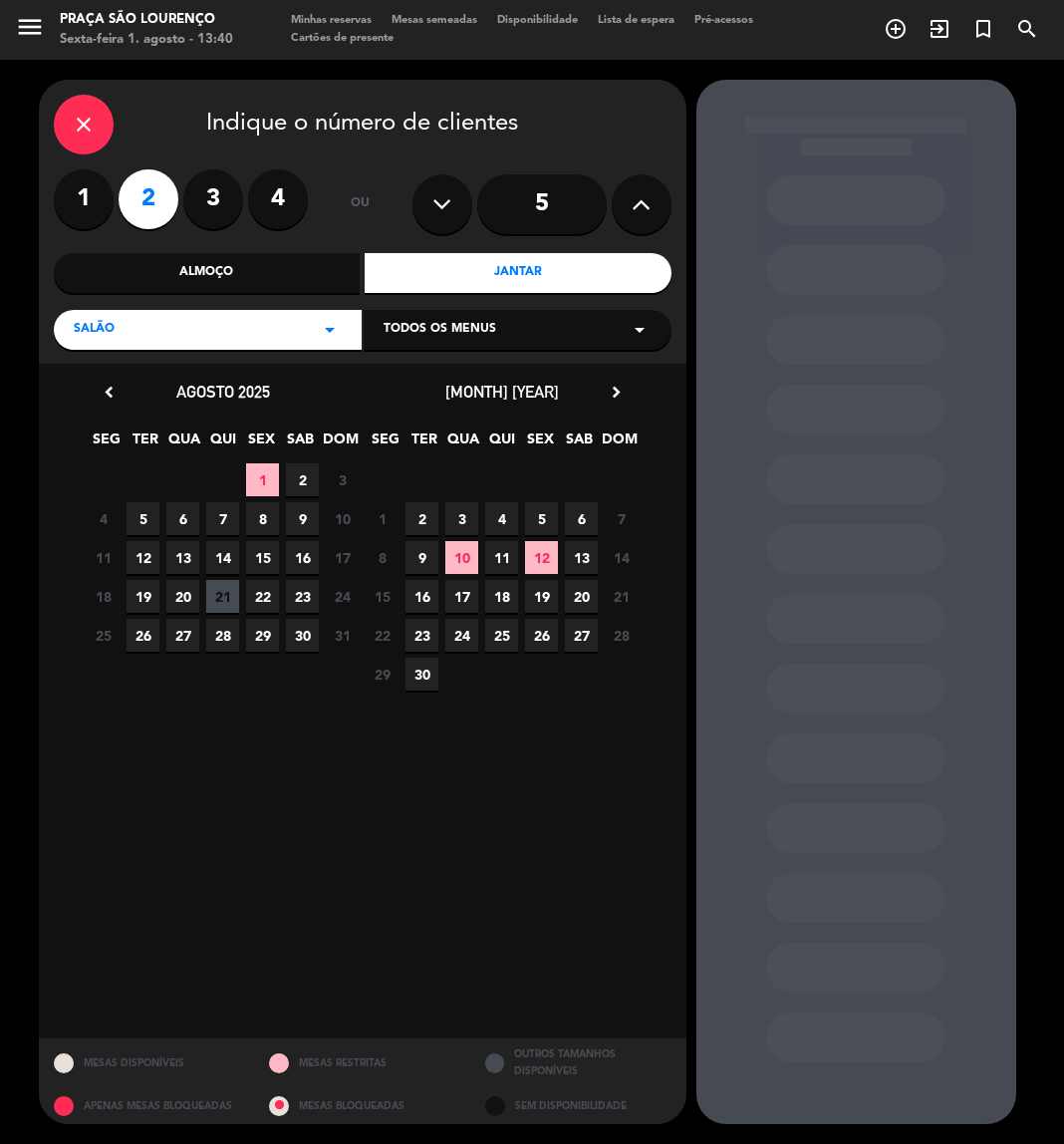 click on "1" at bounding box center (262, 479) 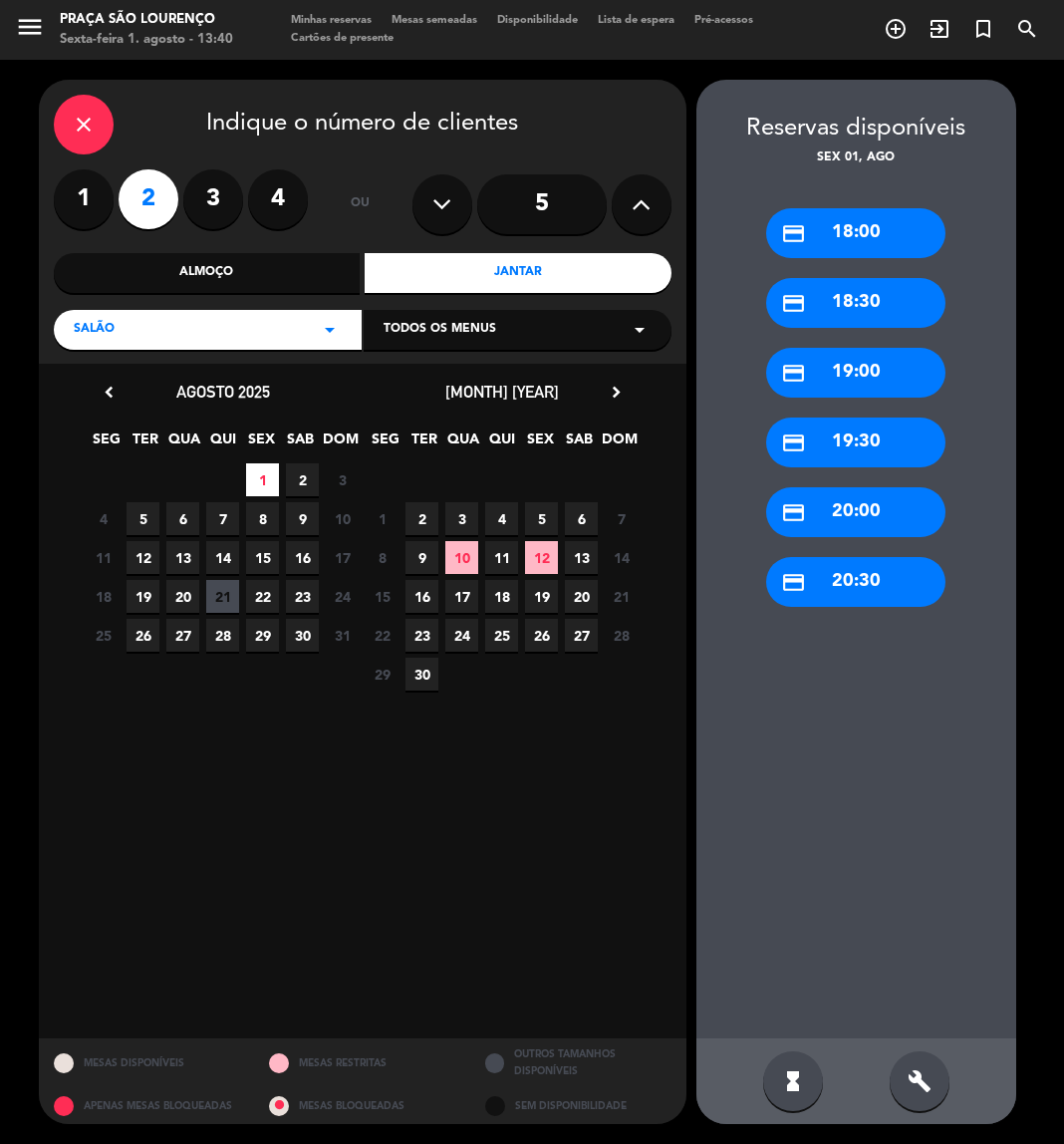 click on "credit_card  [TIME]" at bounding box center [856, 512] 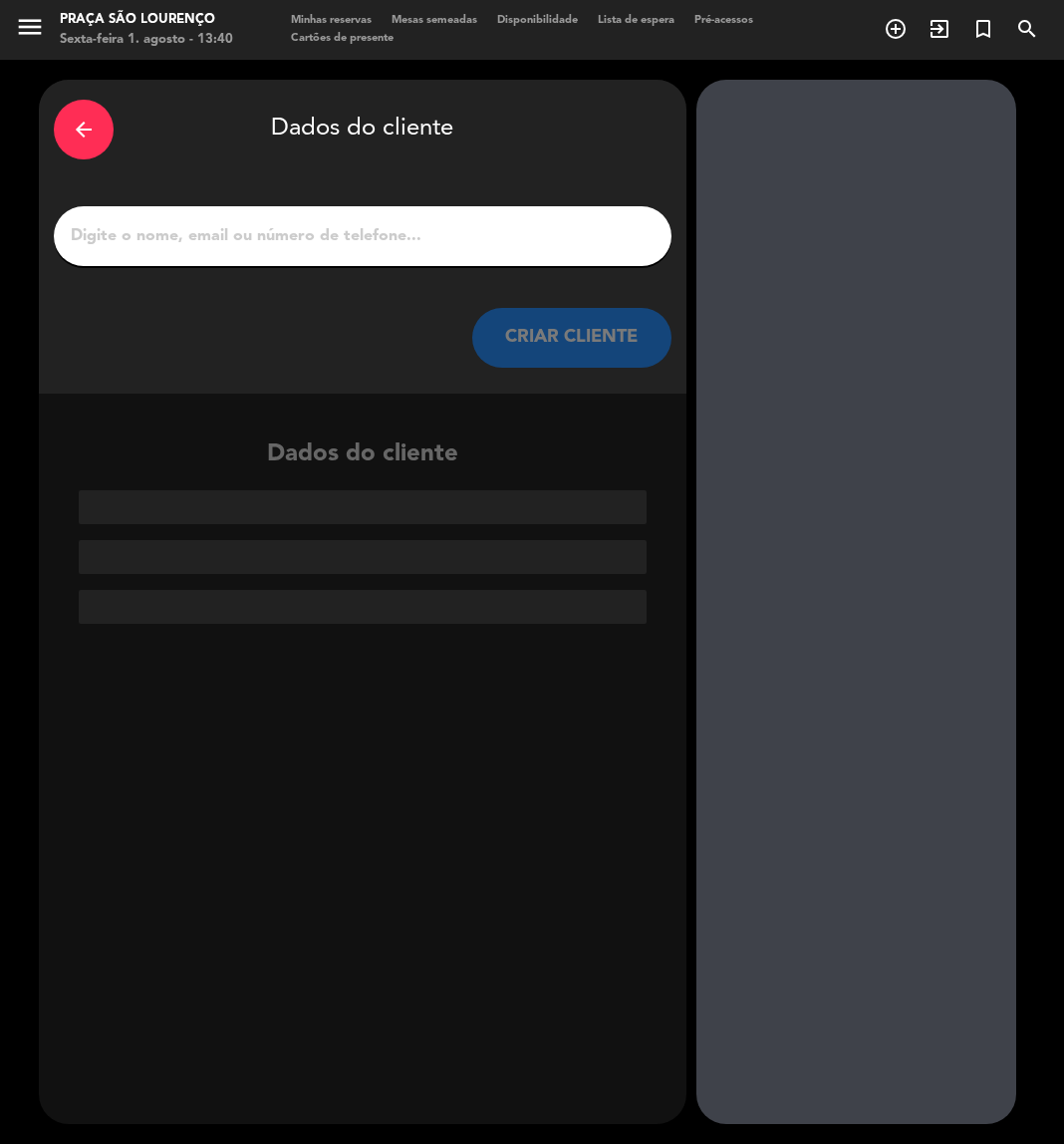 click on "1" at bounding box center (363, 236) 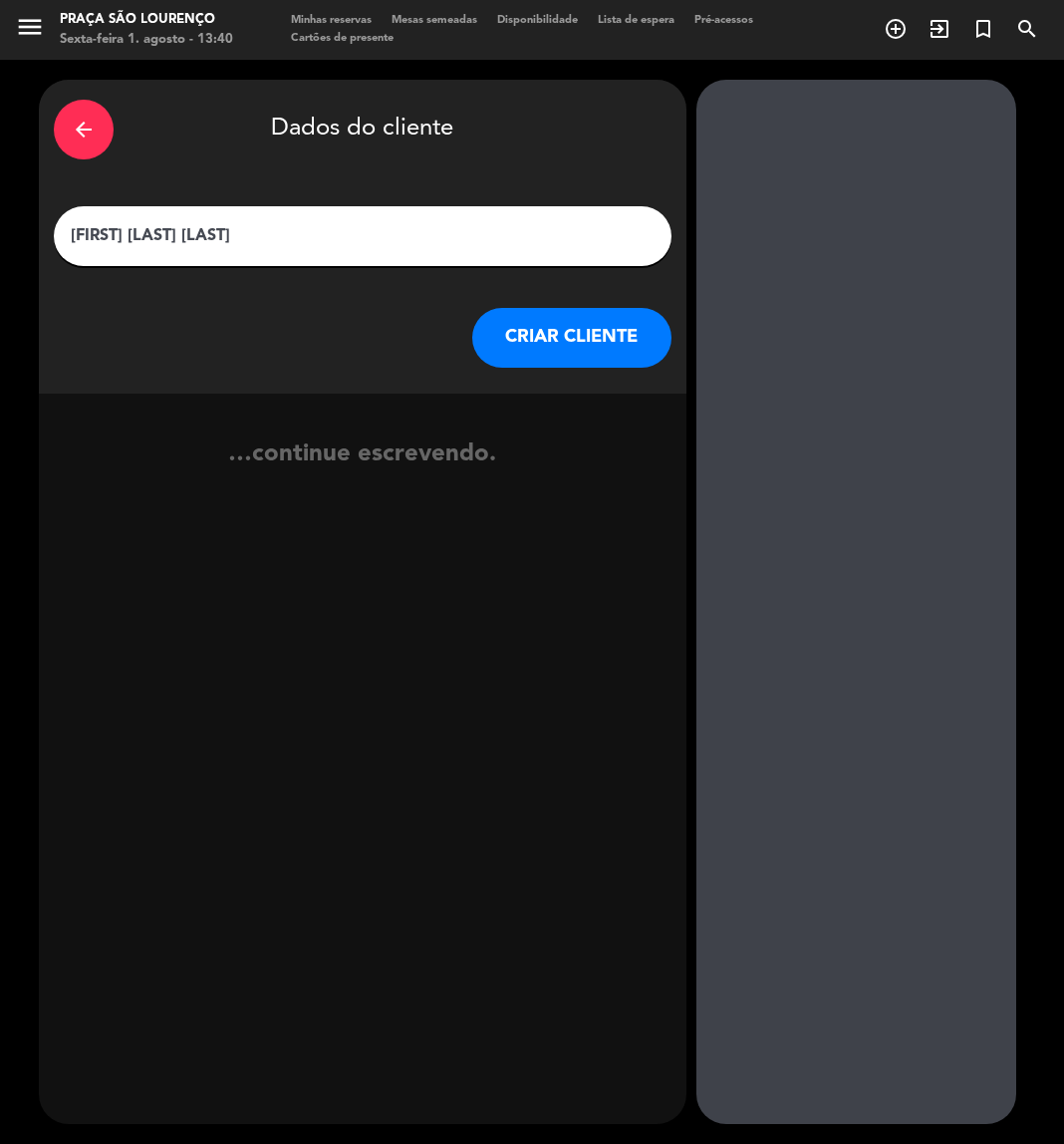 type on "[FIRST] [LAST] [LAST]" 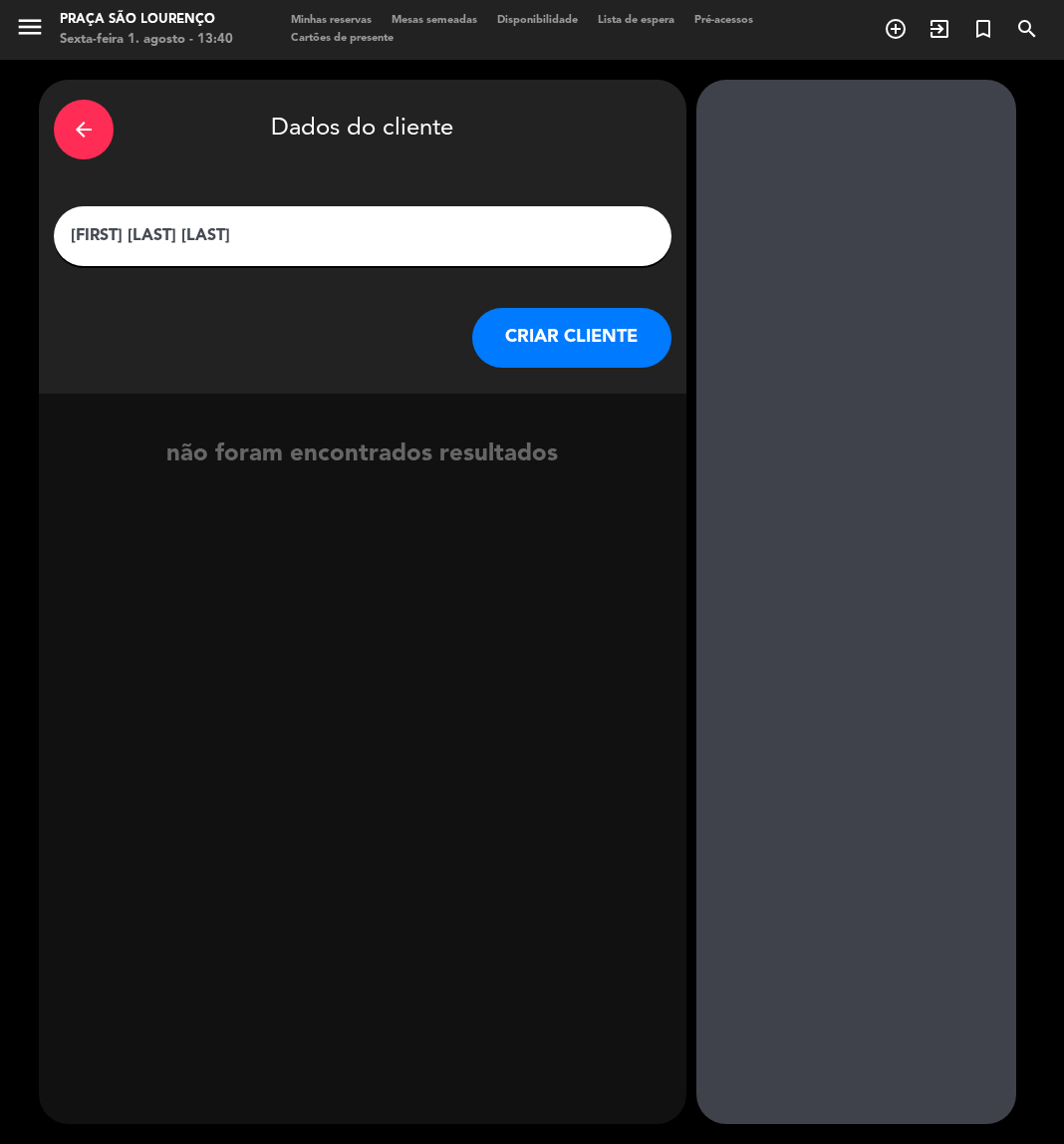 click on "CRIAR CLIENTE" at bounding box center (572, 338) 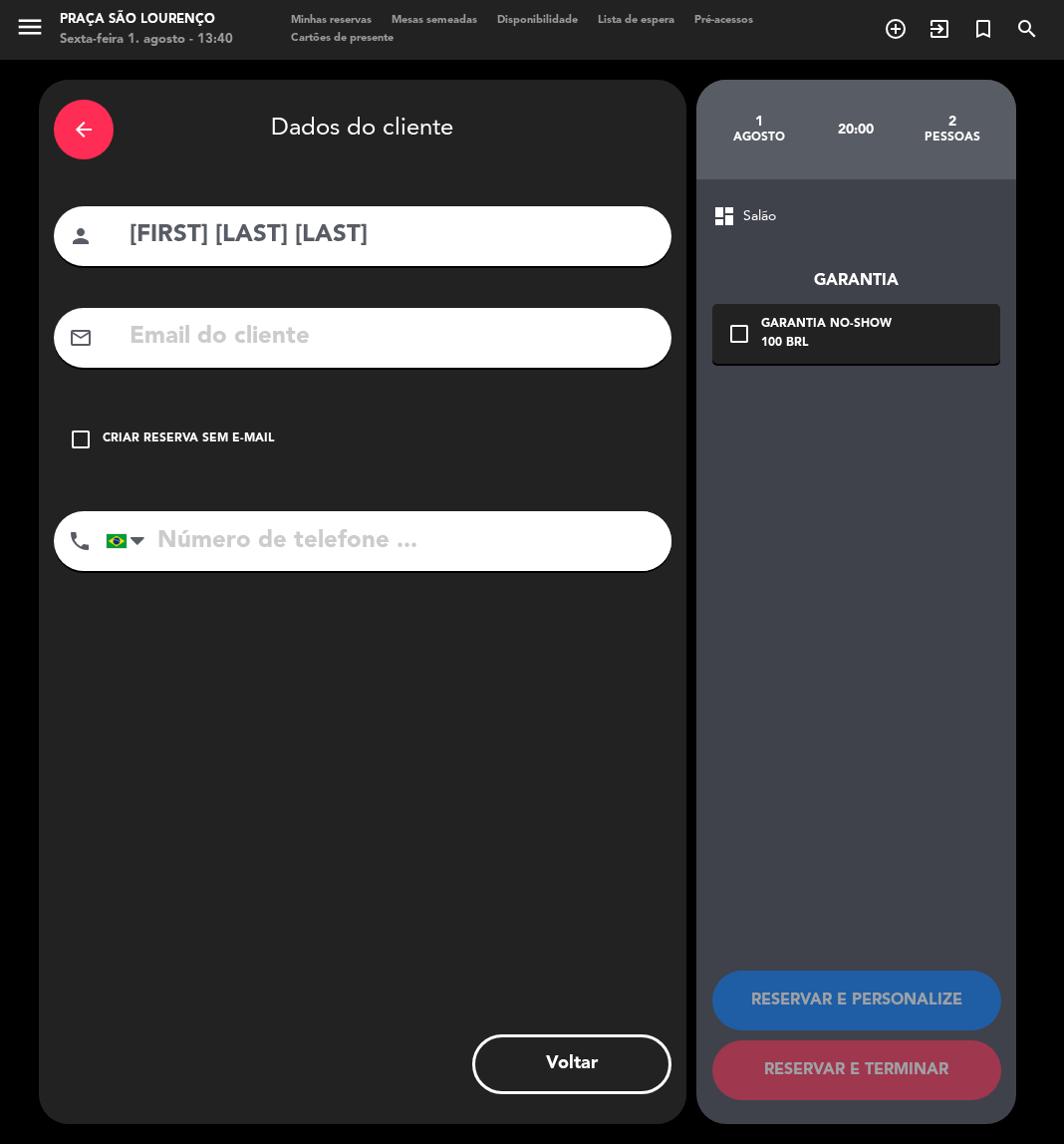 click at bounding box center [389, 541] 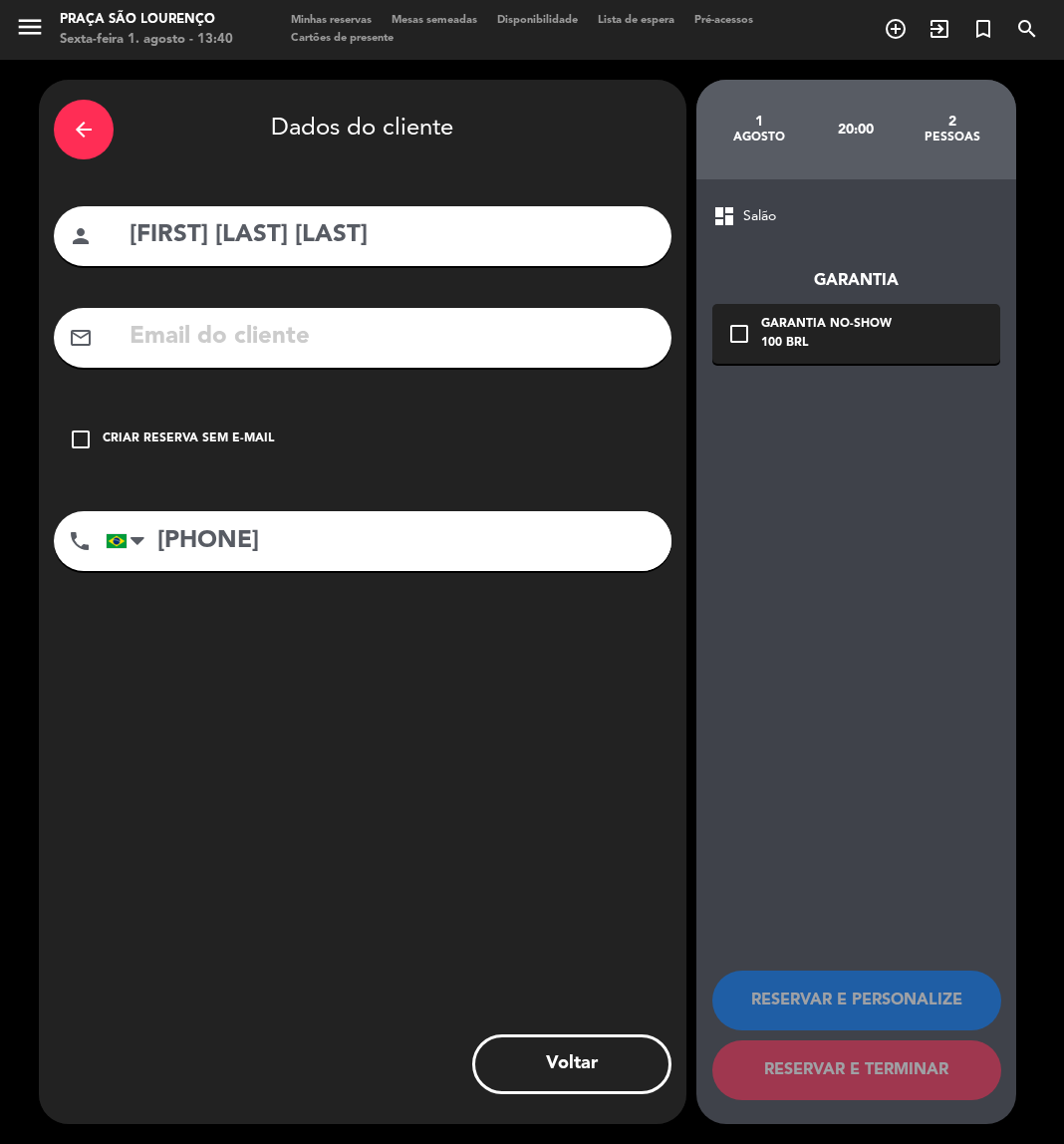 type on "[PHONE]" 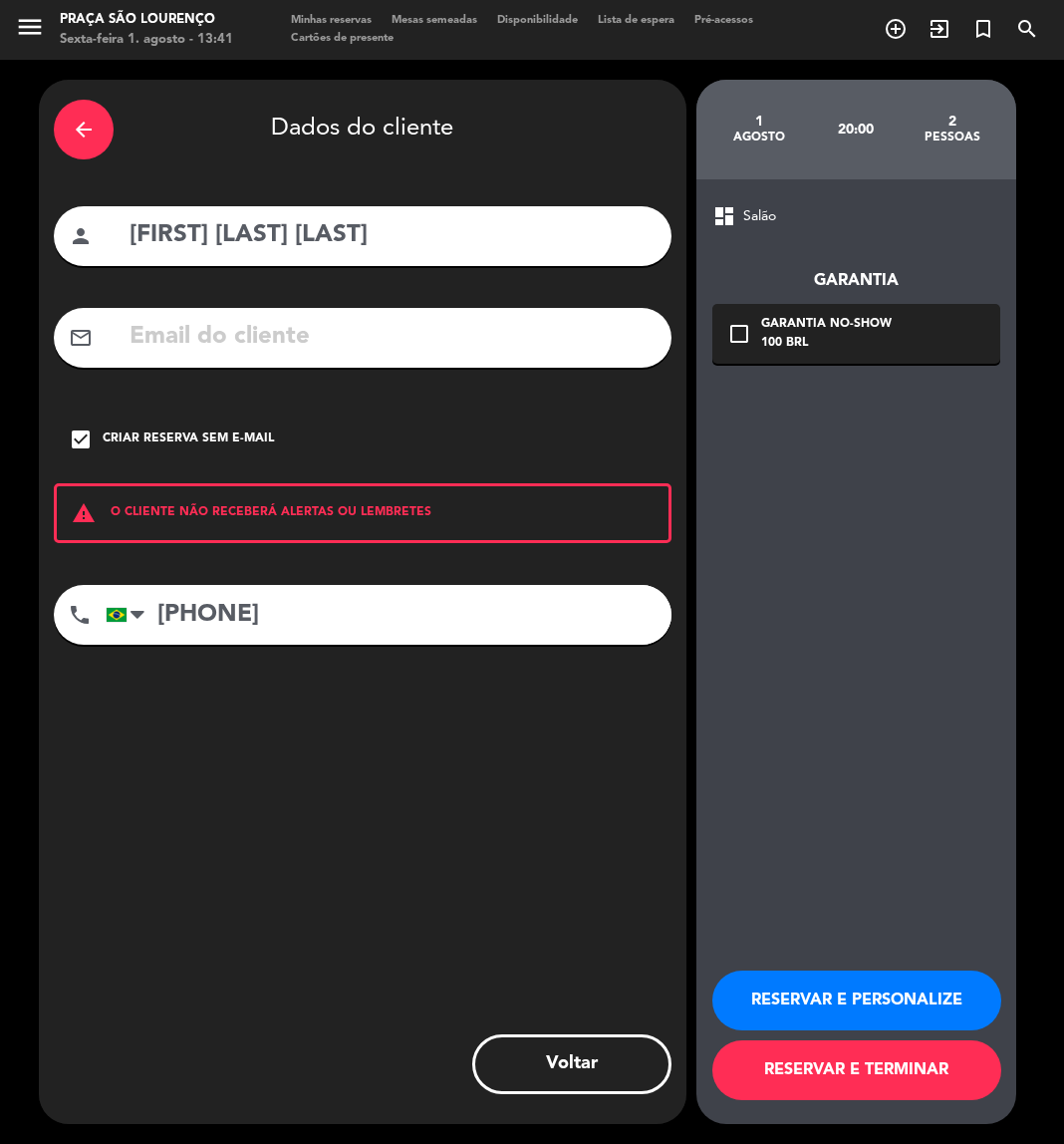 click on "RESERVAR E PERSONALIZE" at bounding box center (857, 1001) 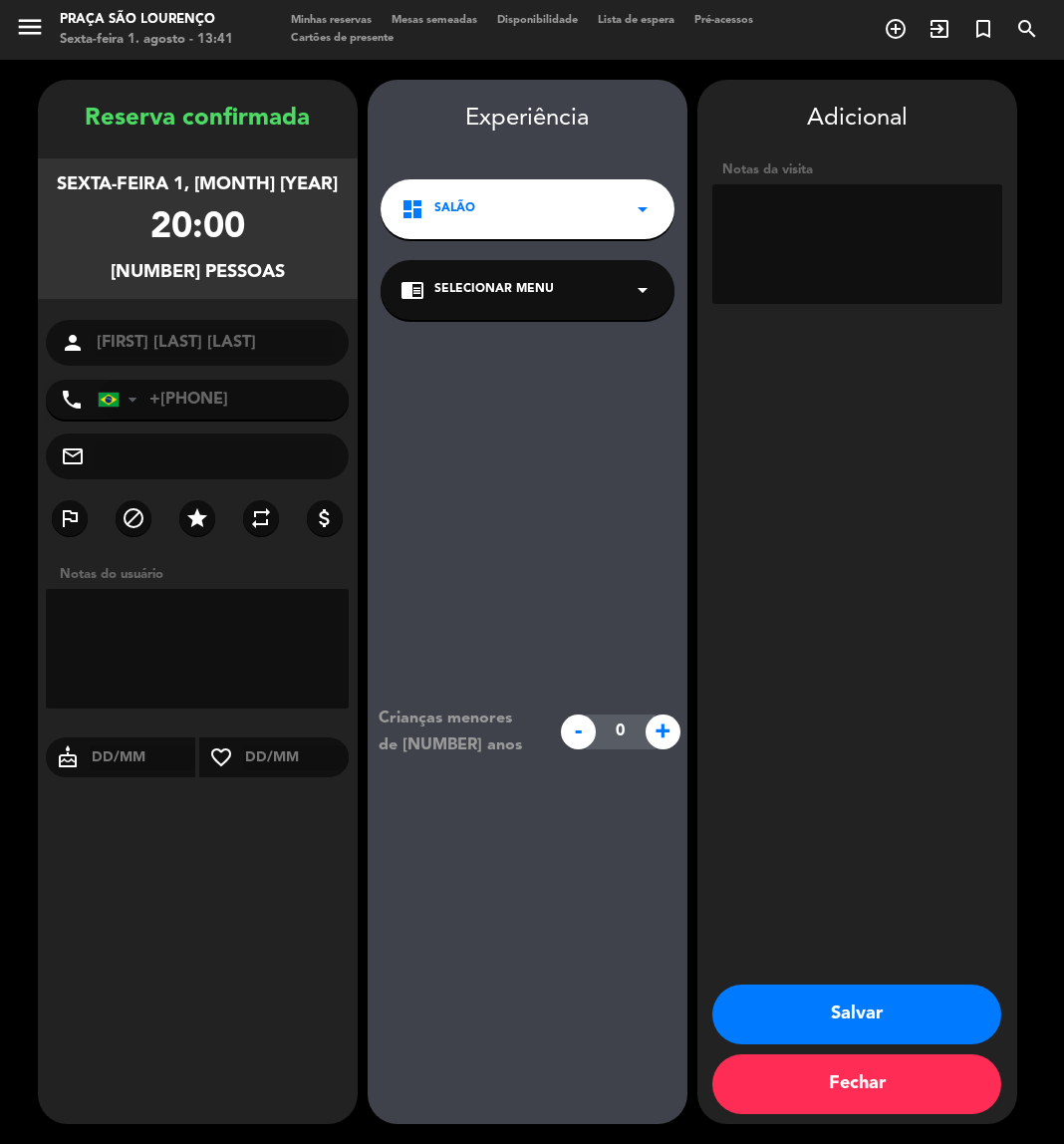 click at bounding box center [857, 244] 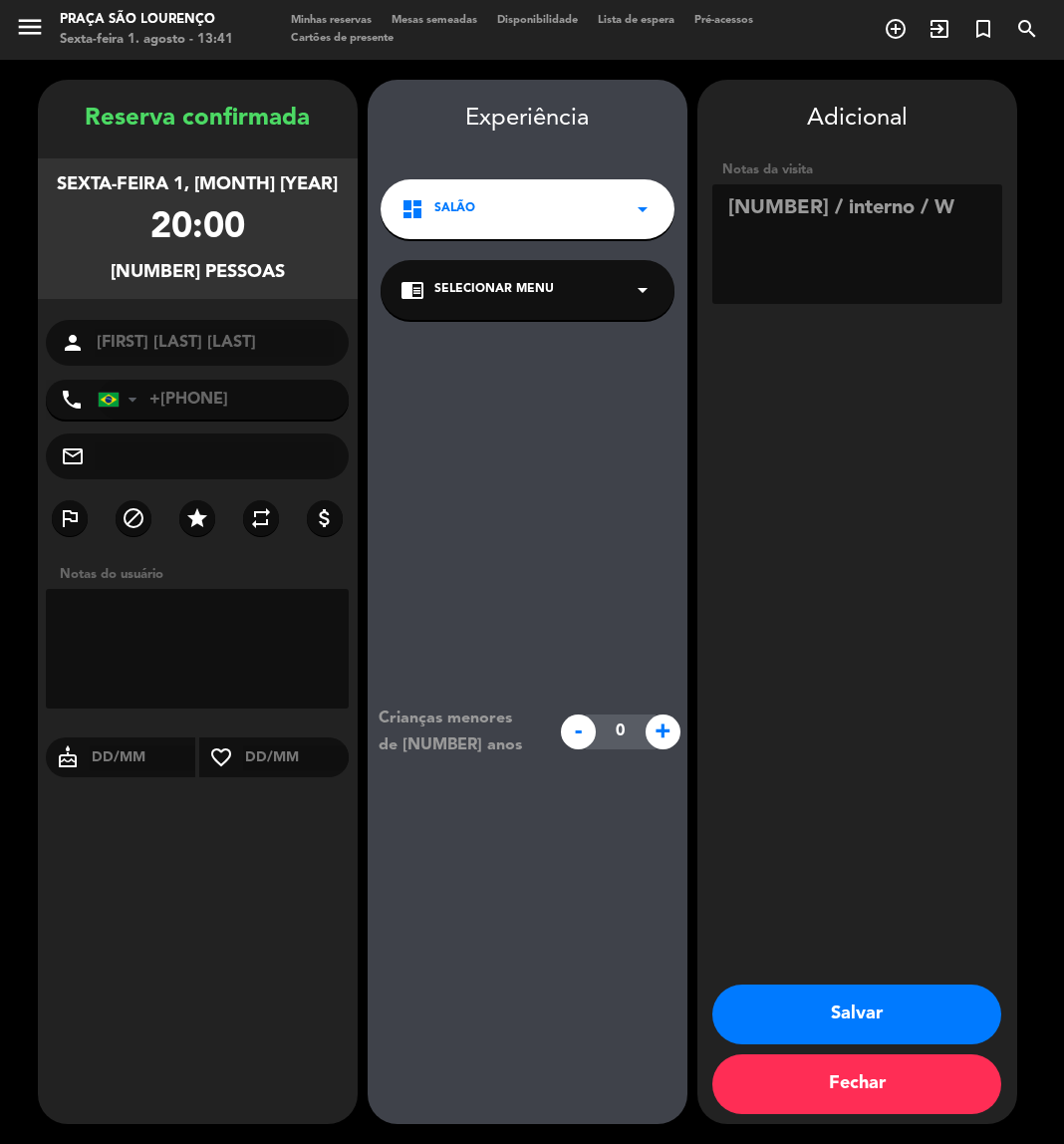 type on "[NUMBER] / interno / W" 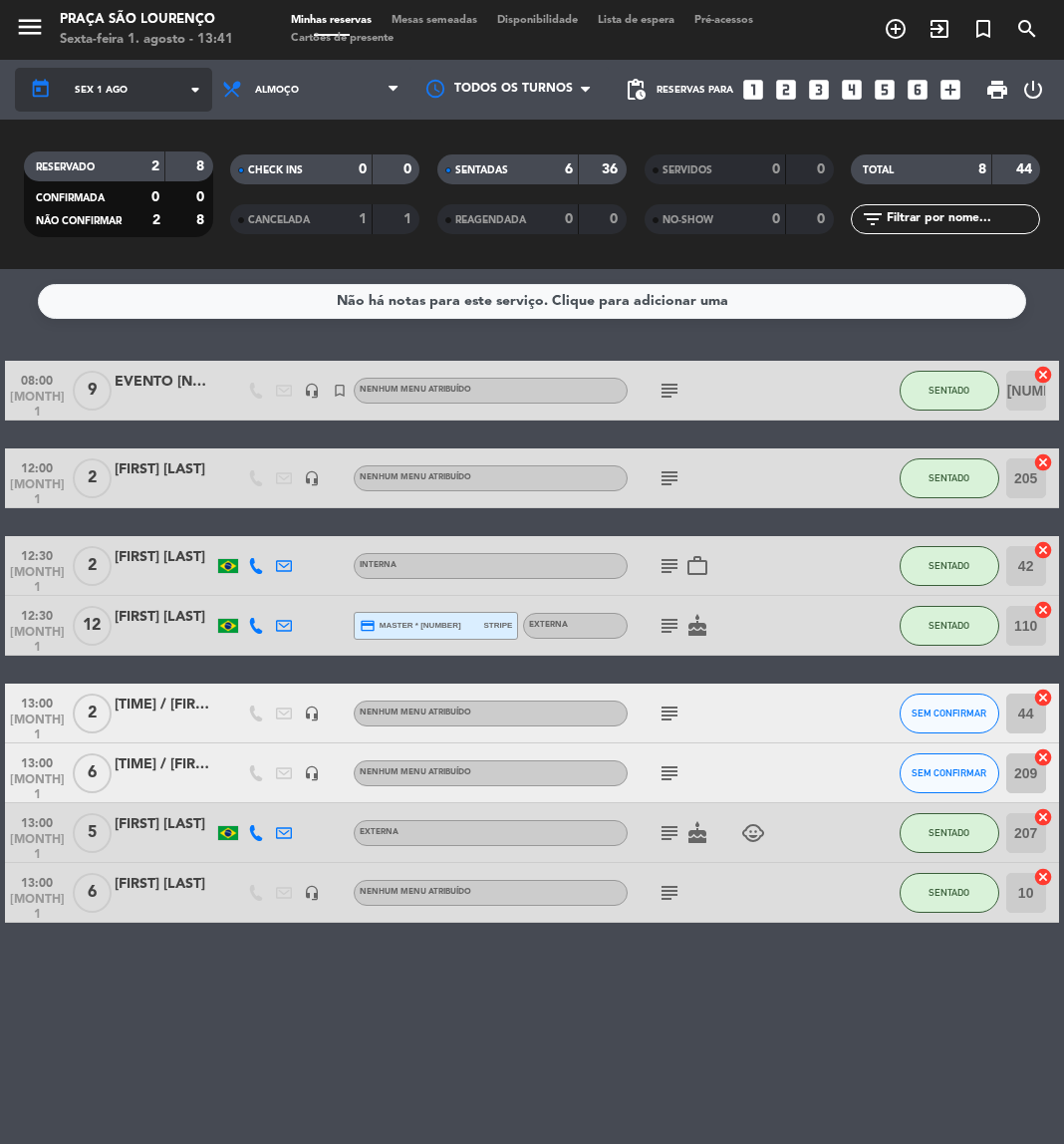 click on "Sex 1 ago" 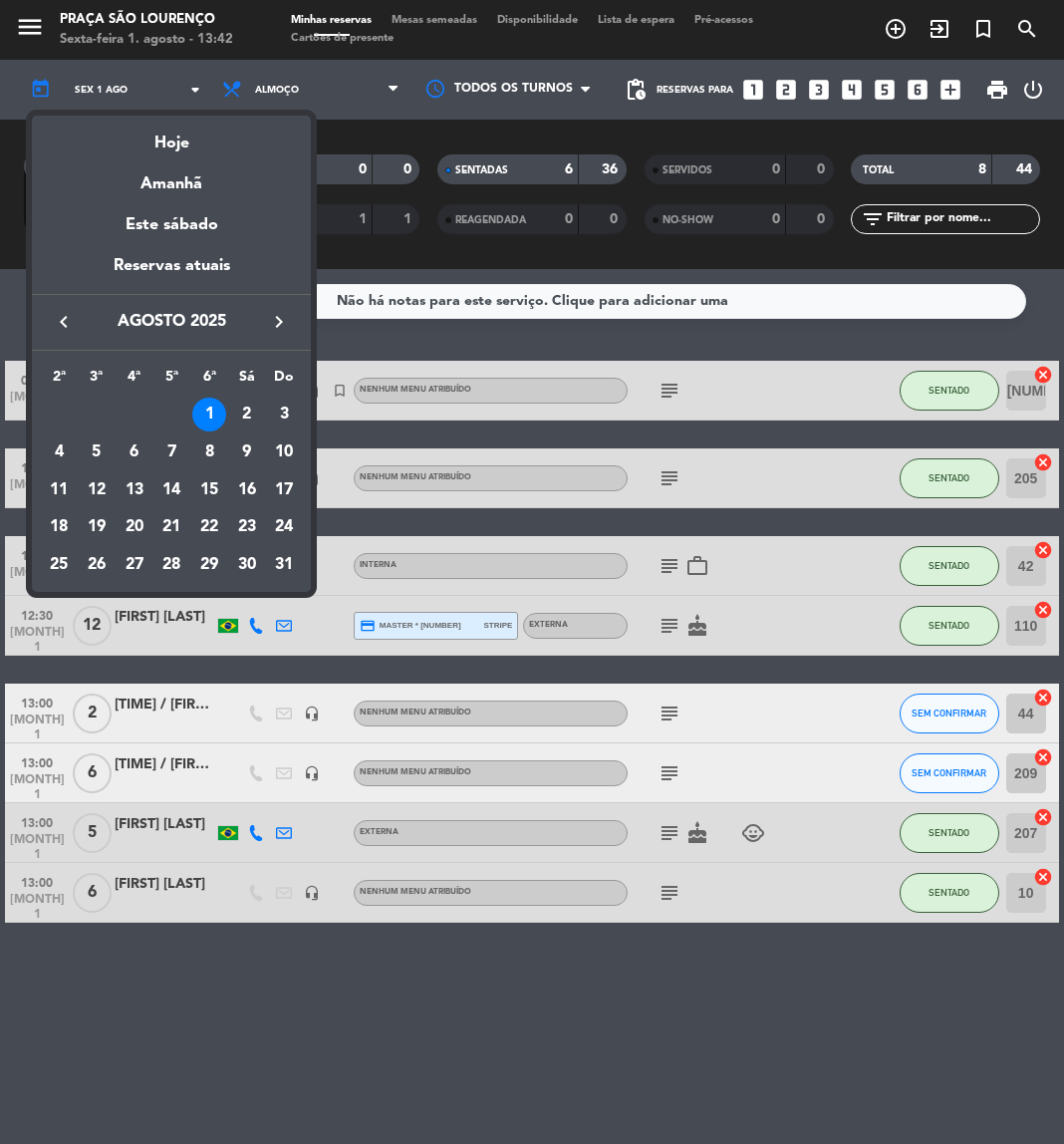 click at bounding box center (532, 572) 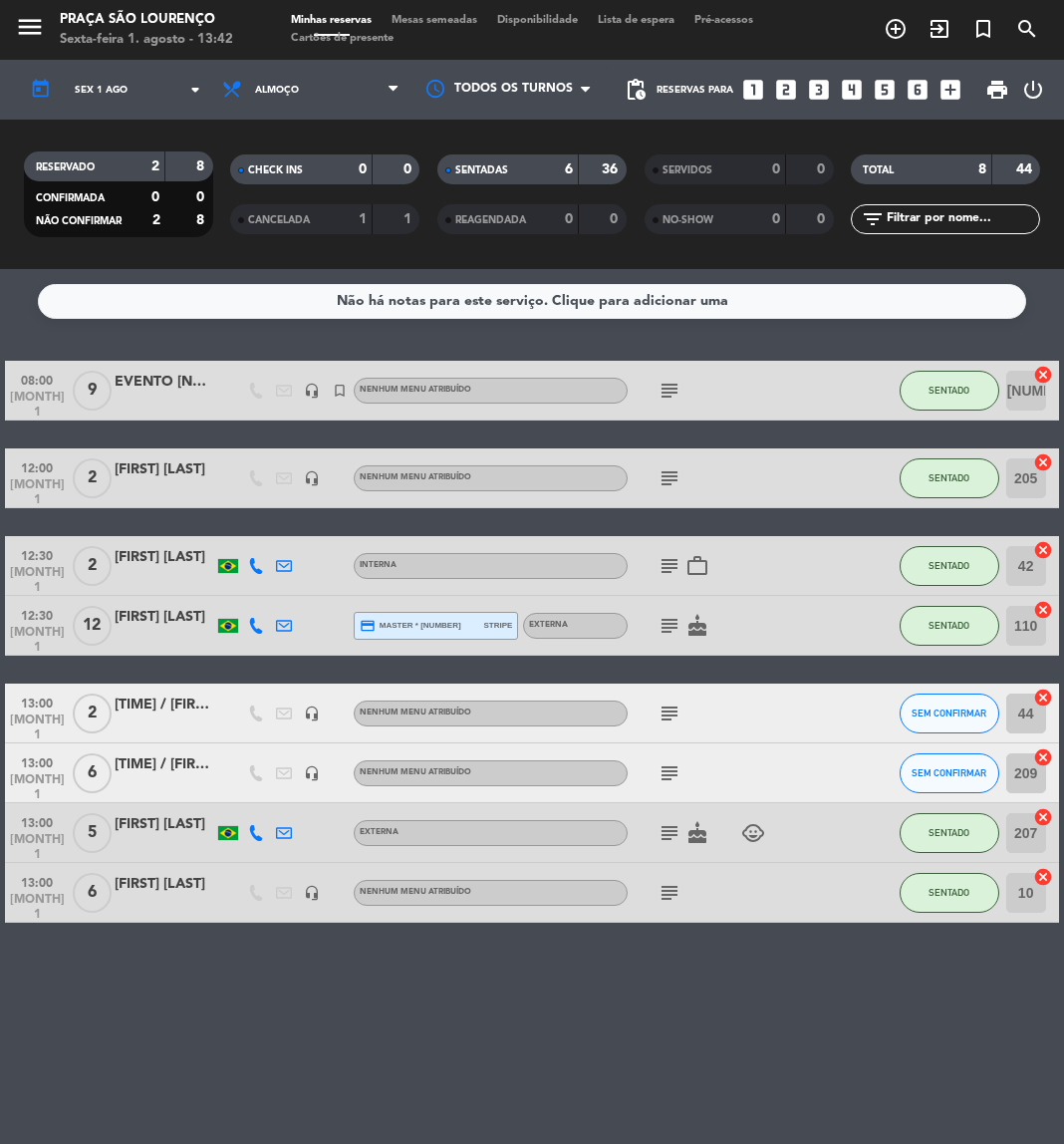 click at bounding box center (393, 90) 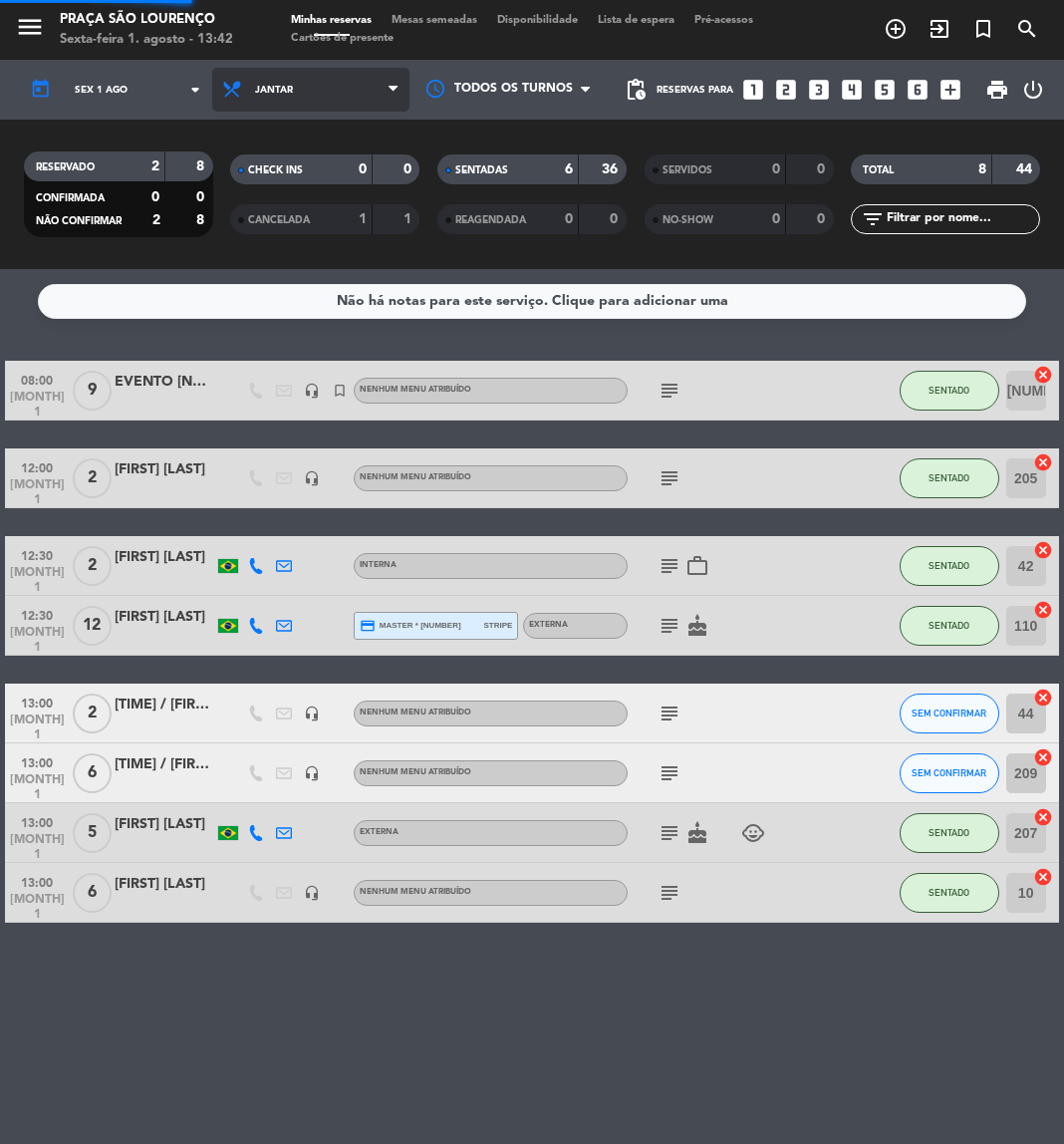 click on "menu  Praça São Lourenço   Sexta-feira 1. [MONTH] - [TIME]   Minhas reservas   Mesas semeadas   Disponibilidade   Lista de espera   Pré-acessos   Cartões de presente  add_circle_outline exit_to_app turned_in_not search today    Sex 1 ago arrow_drop_down  Todos os serviços  Almoço  Jantar  Jantar  Todos os serviços  Almoço  Jantar Todos os turnos  pending_actions  Reservas para   looks_one   looks_two   looks_3   looks_4   looks_5   looks_6   add_box  print  power_settings_new   RESERVADO   2   8   CONFIRMADA   0   0   NÃO CONFIRMAR   2   8   CHECK INS   0   0   CANCELADA   1   1   SENTADAS   6   36   REAGENDADA   0   0   SERVIDOS   0   0   NO-SHOW   0   0   TOTAL   8   44  filter_list" 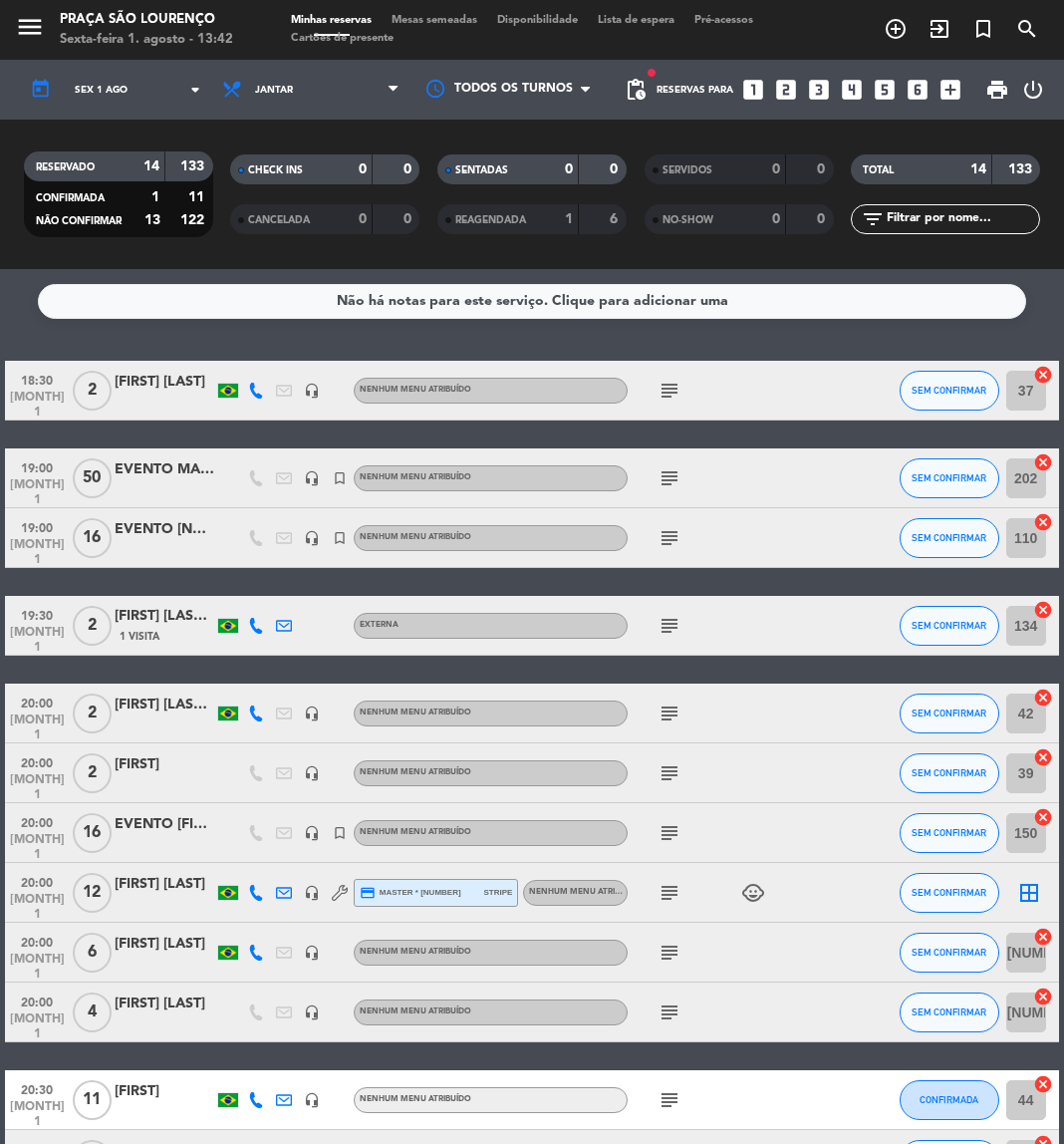 click on "subject" 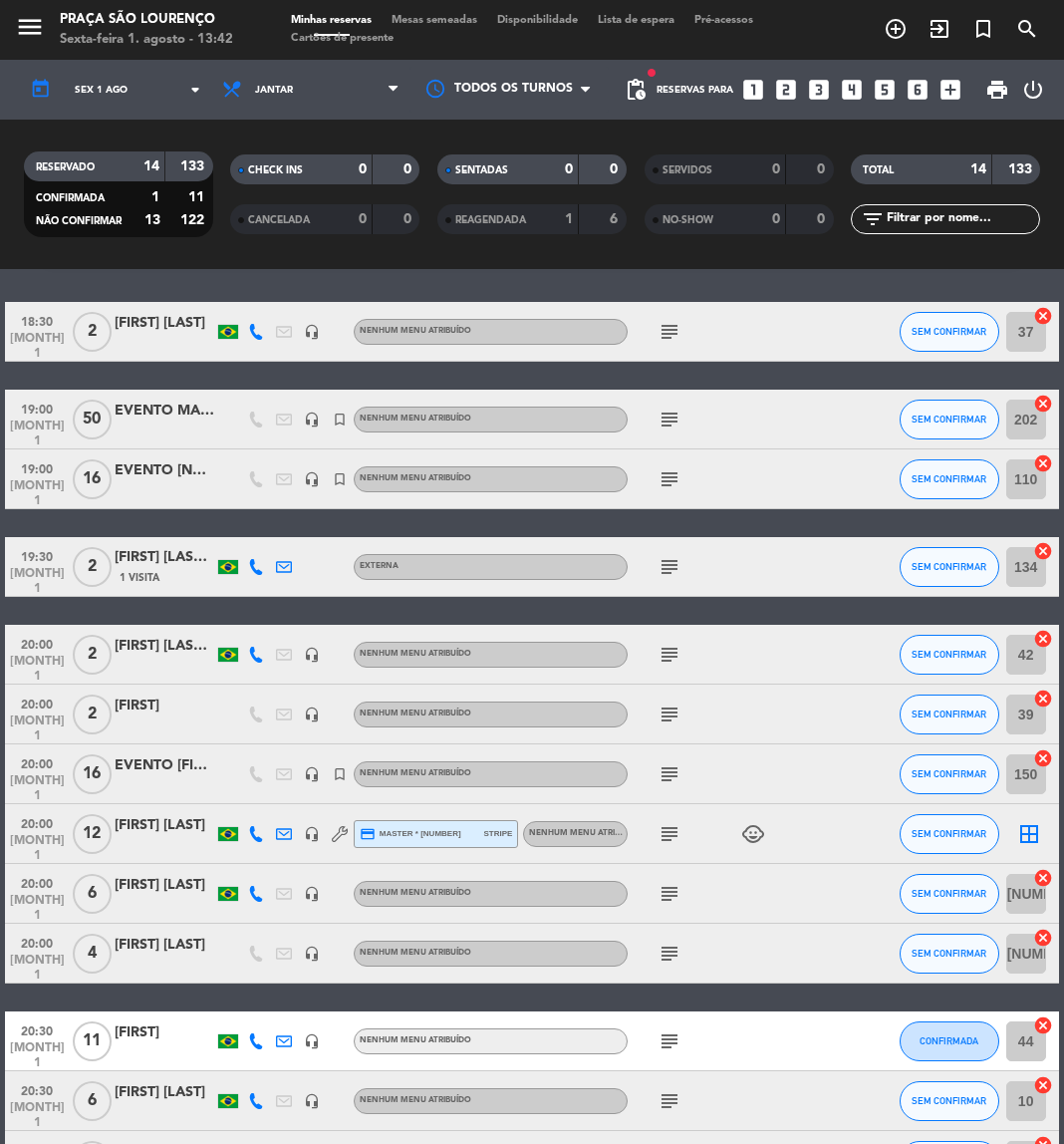 scroll, scrollTop: 264, scrollLeft: 0, axis: vertical 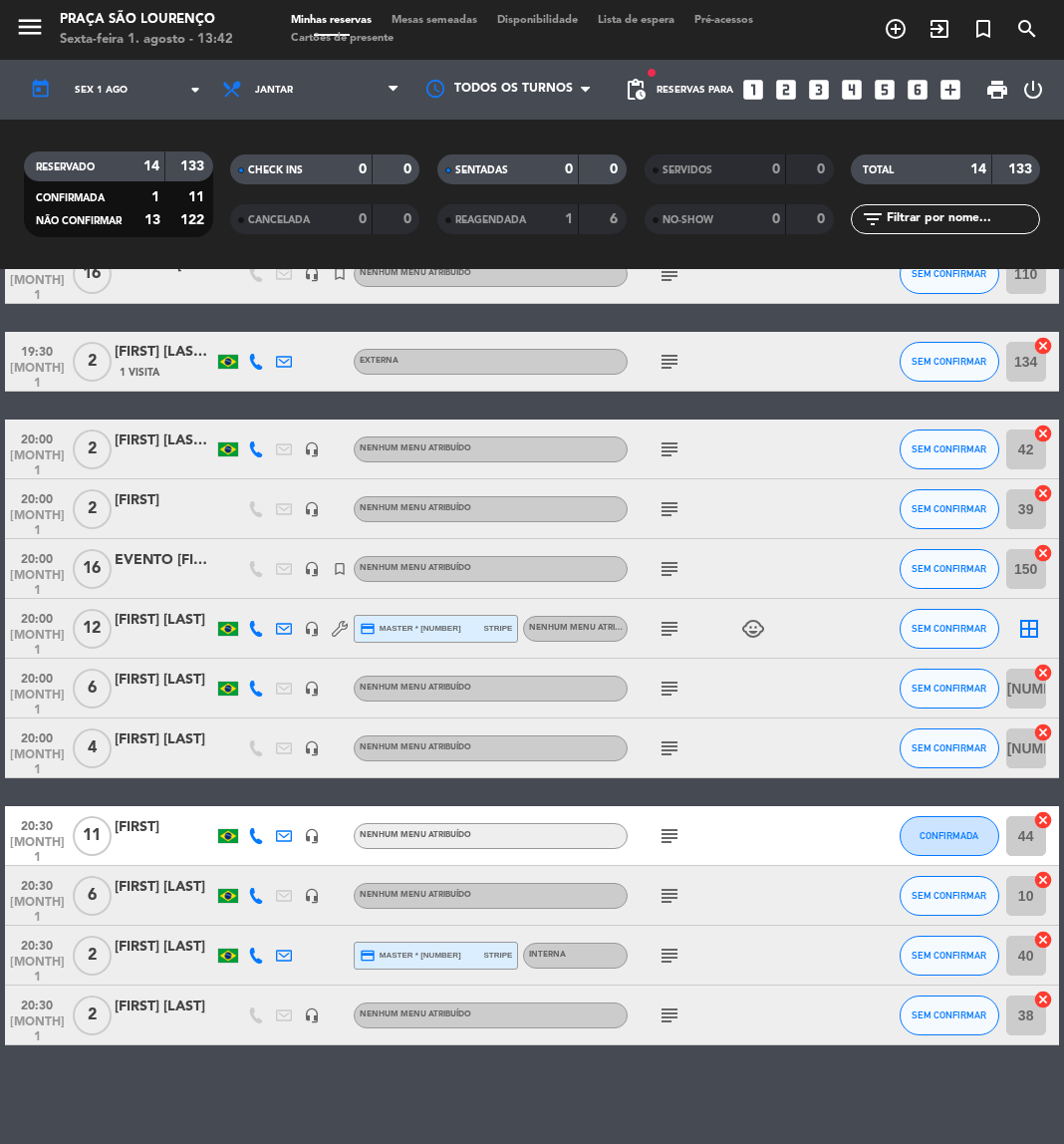 click 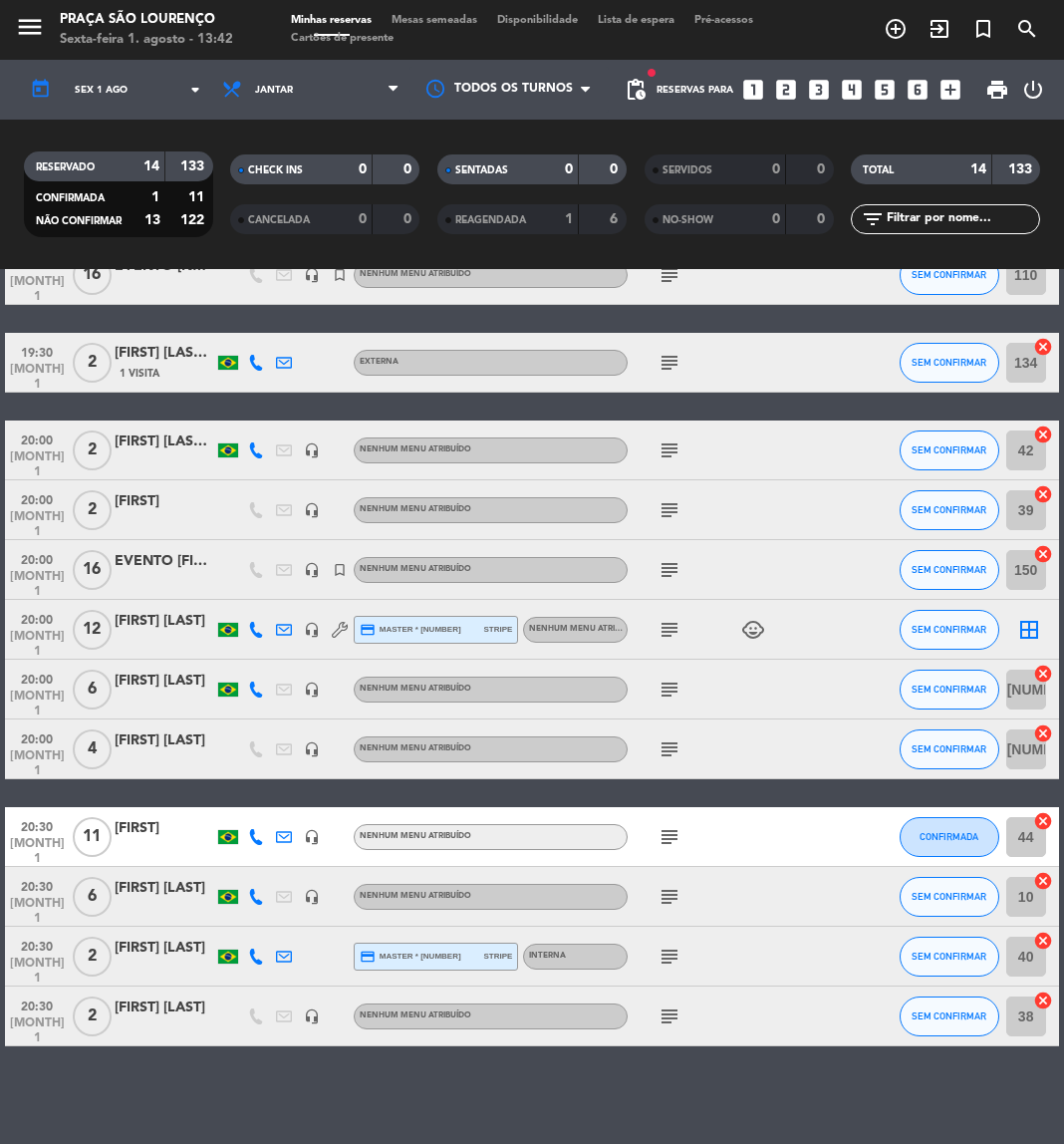 scroll, scrollTop: 264, scrollLeft: 0, axis: vertical 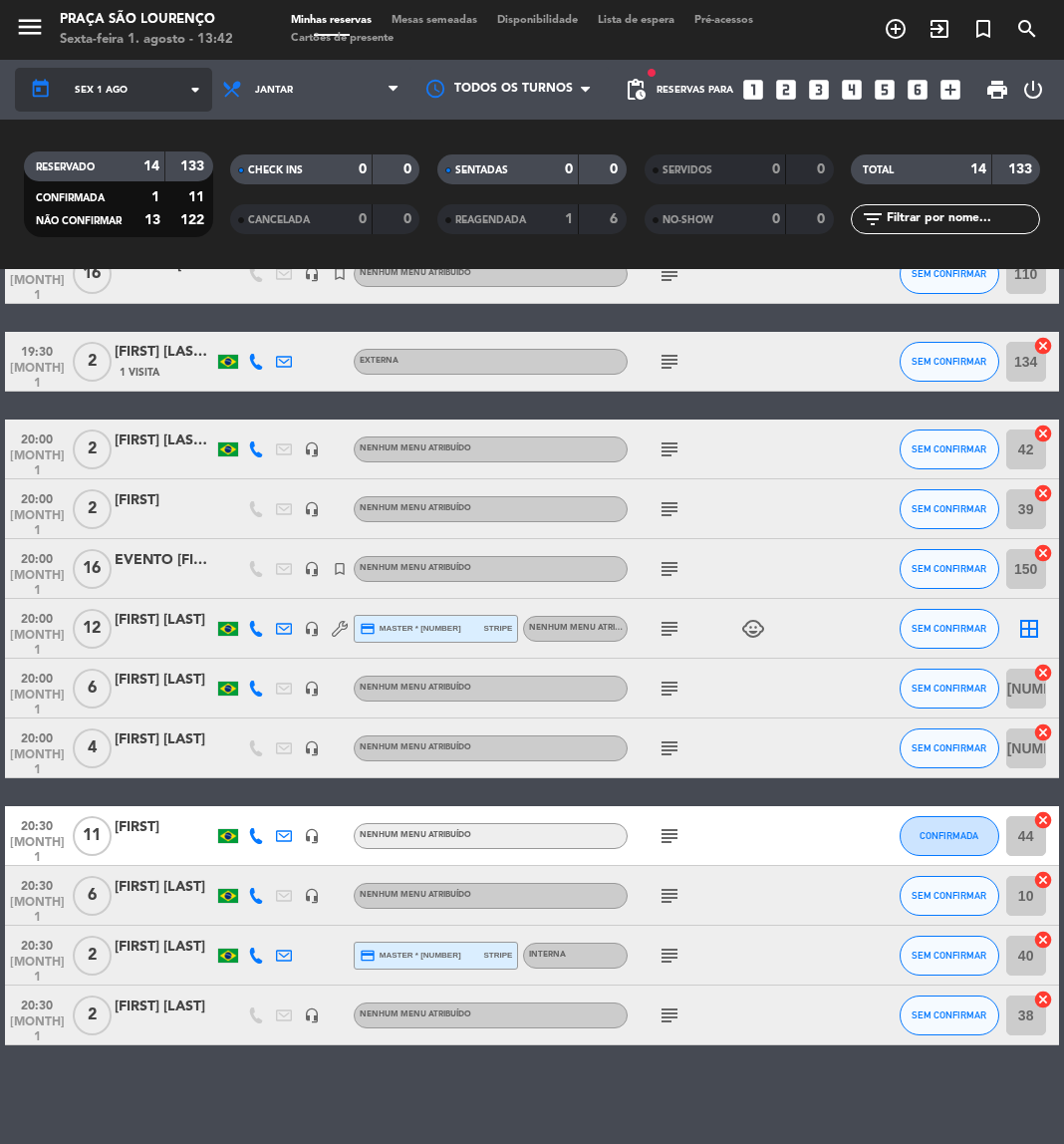 click on "today    Sex 1 ago arrow_drop_down" 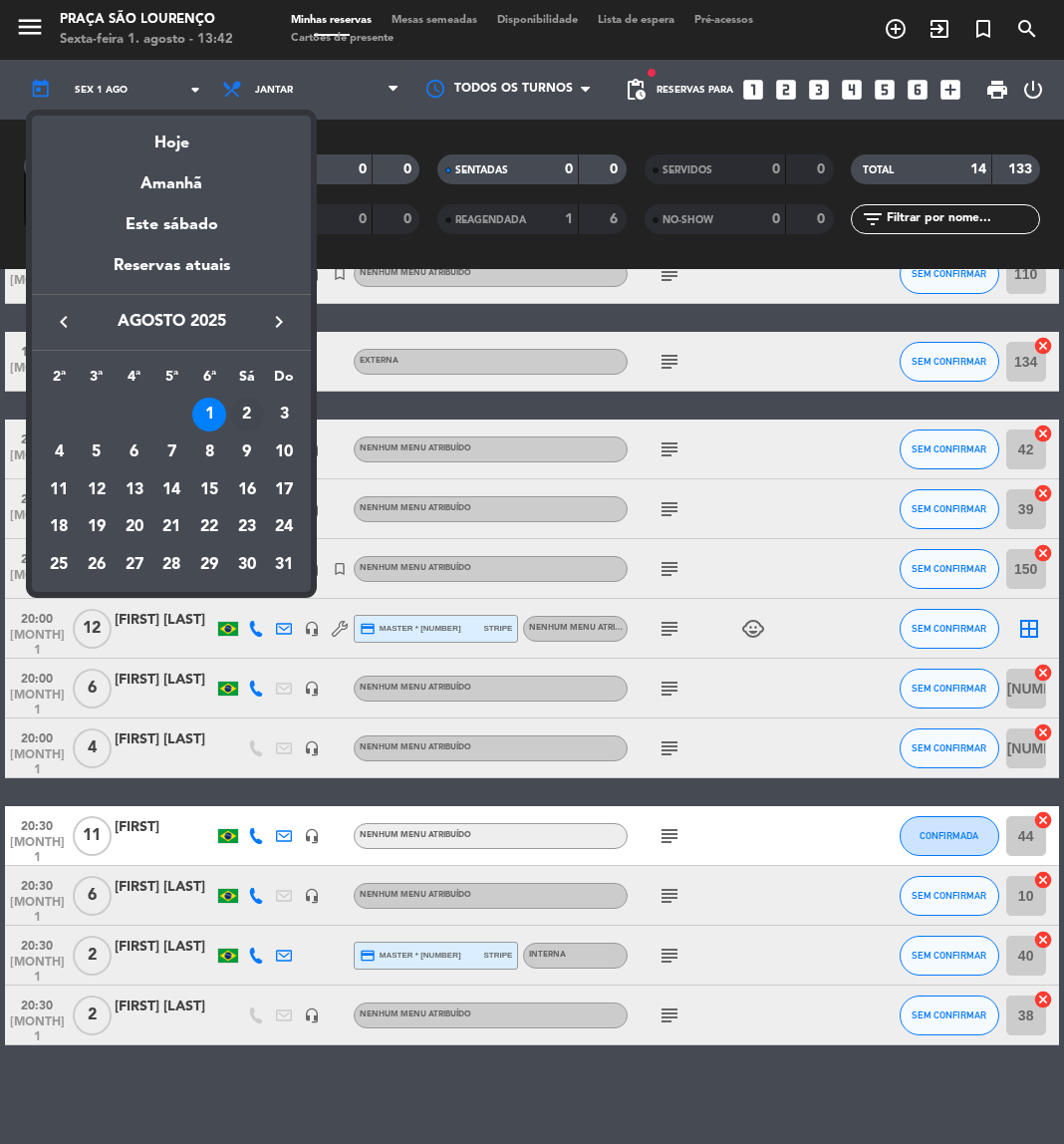 click on "2" at bounding box center [247, 415] 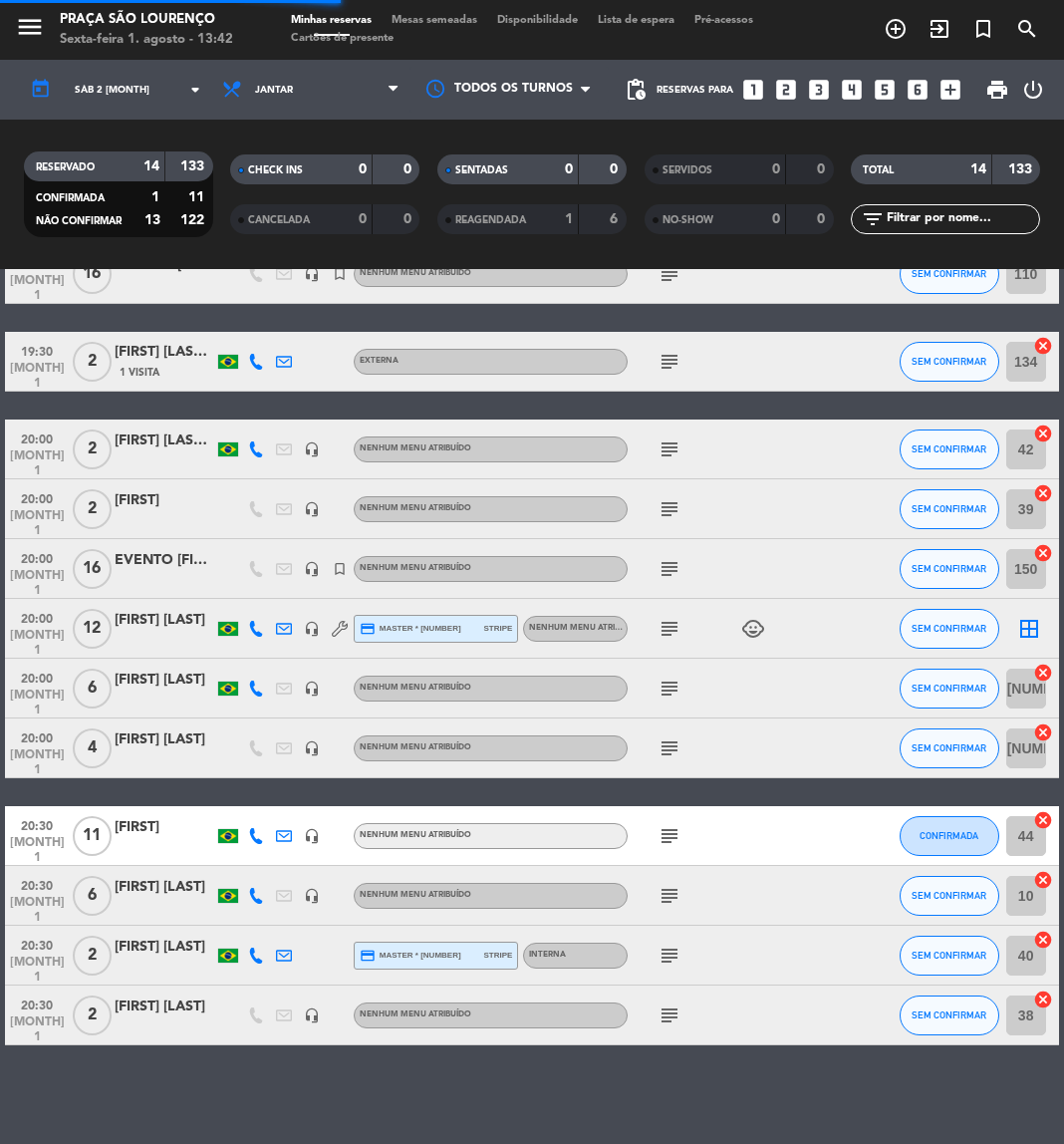 scroll, scrollTop: 85, scrollLeft: 0, axis: vertical 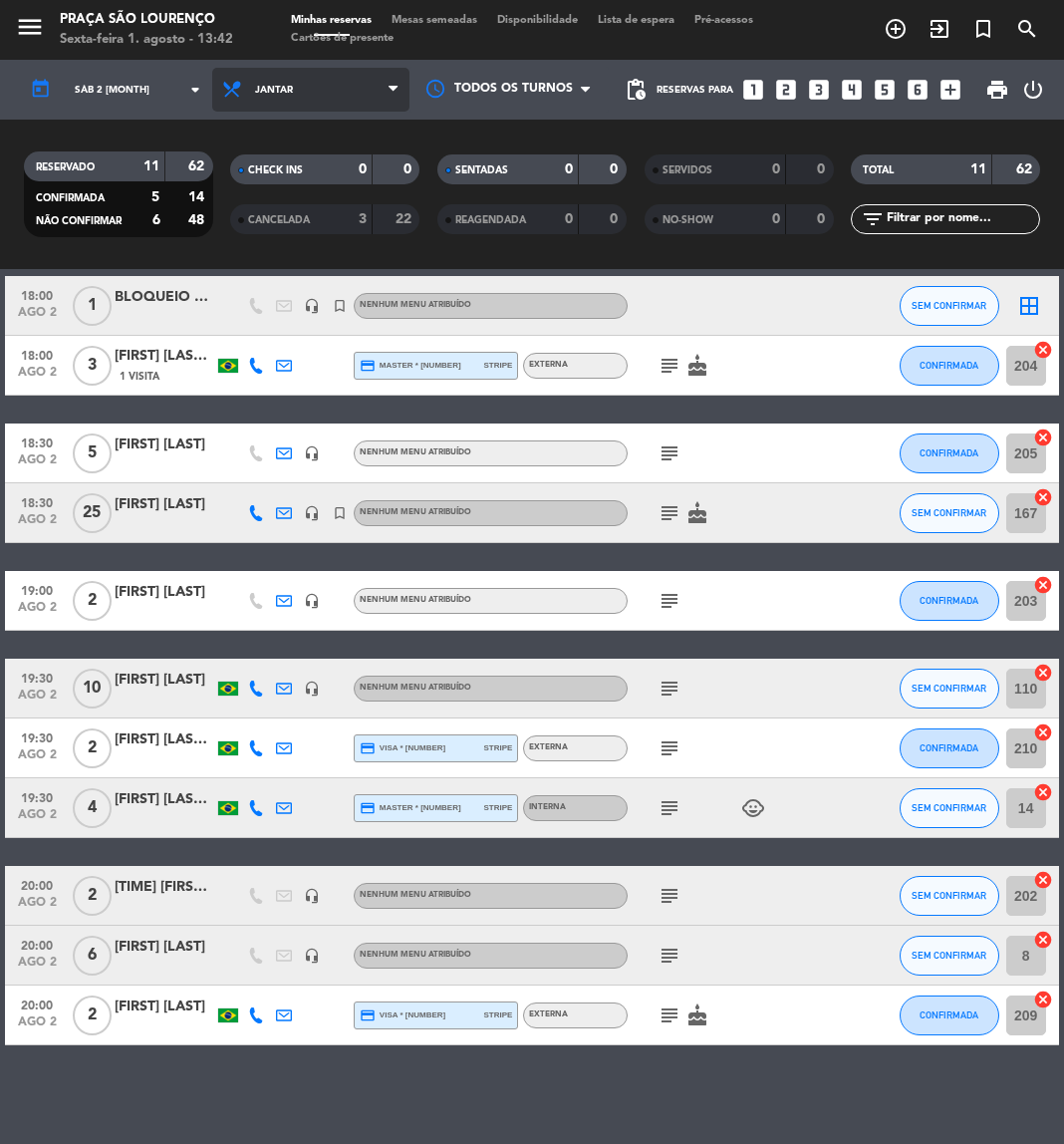 click on "Jantar" at bounding box center (311, 90) 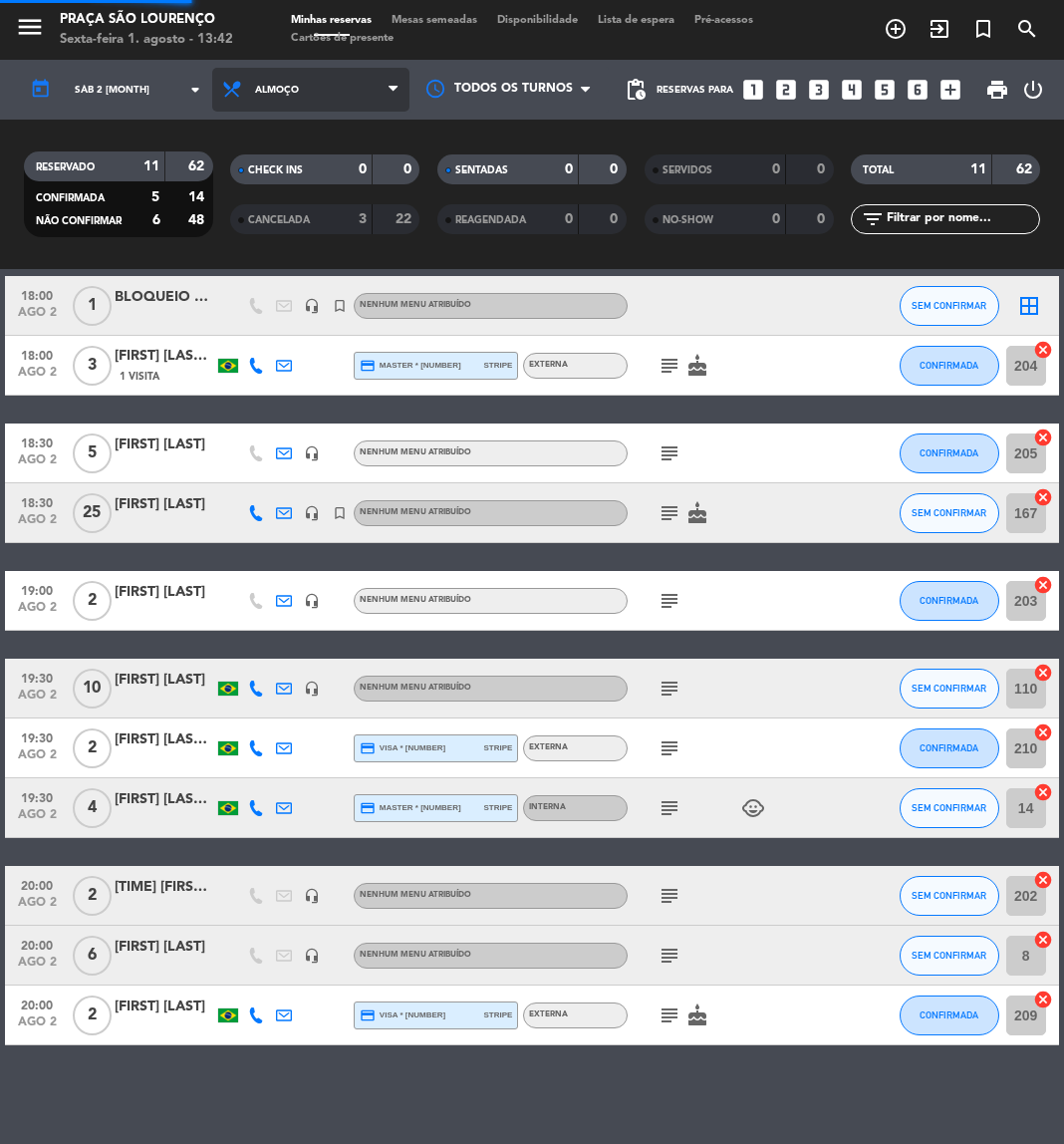 click on "menu  Praça São Lourenço   Sexta-feira 1. [MONTH] - [TIME]   Minhas reservas   Mesas semeadas   Disponibilidade   Lista de espera   Pré-acessos   Cartões de presente  add_circle_outline exit_to_app turned_in_not search today    Sáb 2 ago arrow_drop_down  Todos os serviços  Almoço  Jantar  Almoço  Todos os serviços  Almoço  Jantar Todos os turnos  pending_actions  Reservas para   looks_one   looks_two   looks_3   looks_4   looks_5   looks_6   add_box  print  power_settings_new   RESERVADO   11   62   CONFIRMADA   5   14   NÃO CONFIRMAR   6   48   CHECK INS   0   0   CANCELADA   3   22   SENTADAS   0   0   REAGENDADA   0   0   SERVIDOS   0   0   NO-SHOW   0   0   TOTAL   11   62  filter_list" 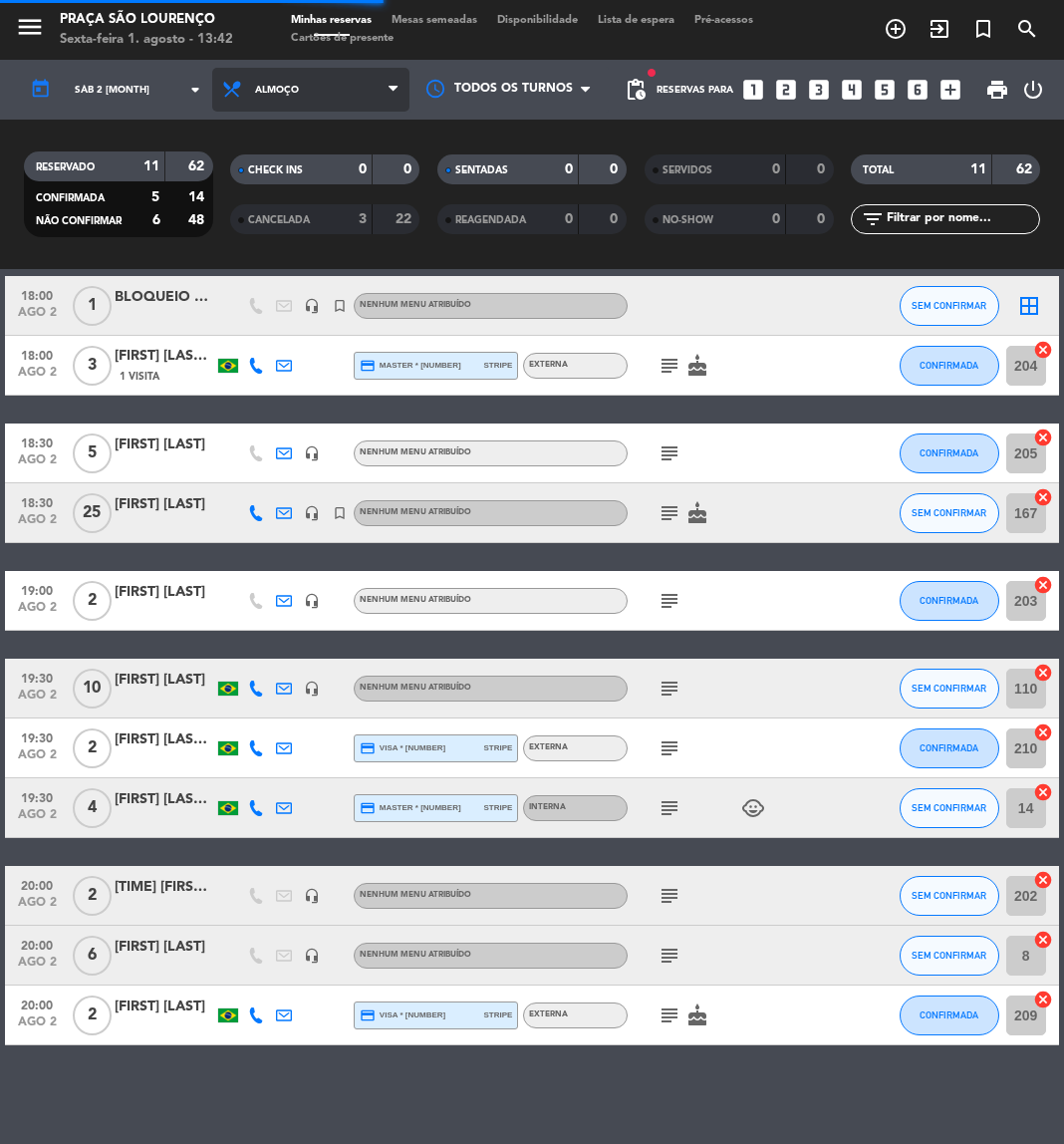 scroll, scrollTop: 264, scrollLeft: 0, axis: vertical 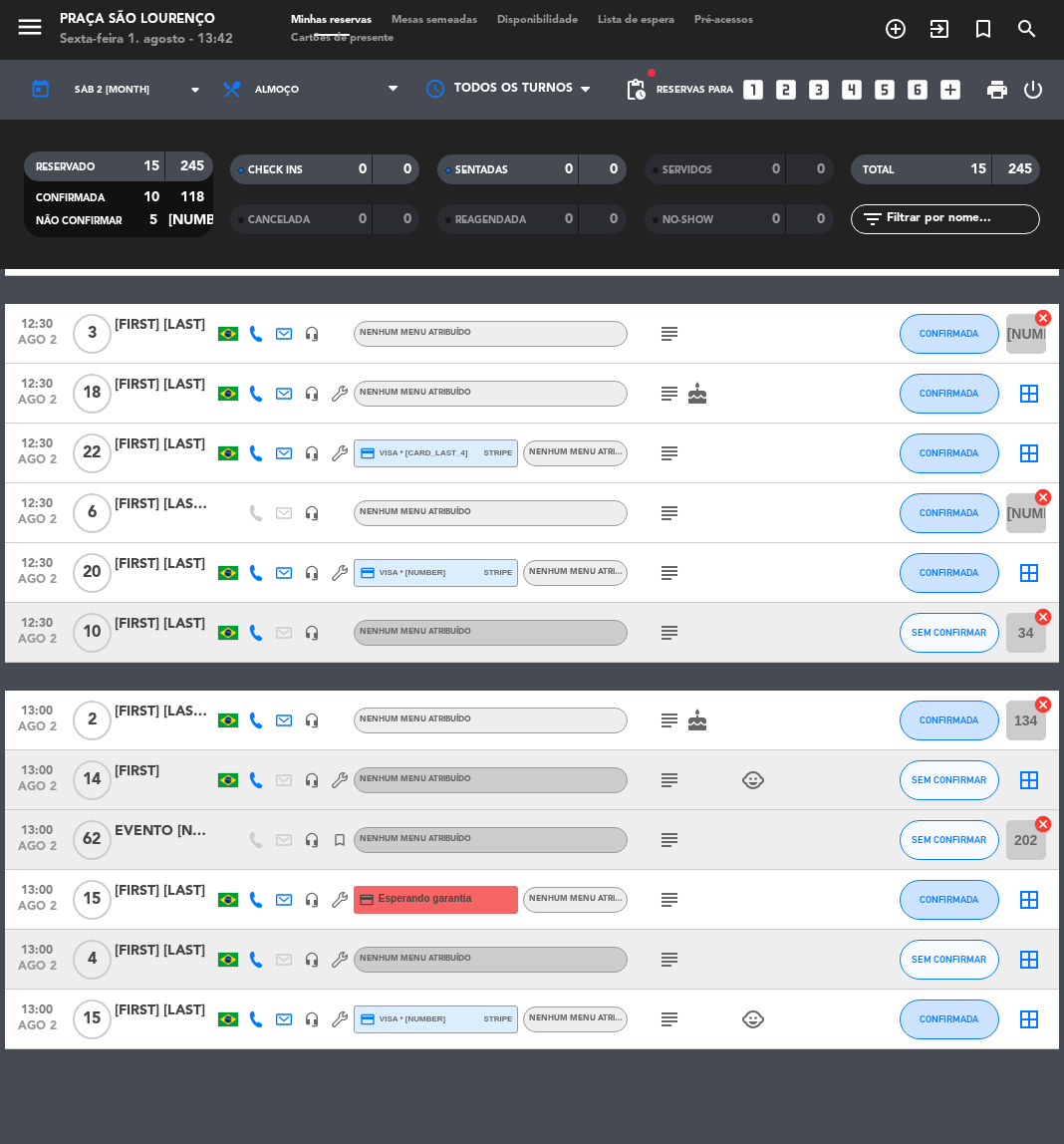 click on "today    Sáb 2 ago arrow_drop_down" 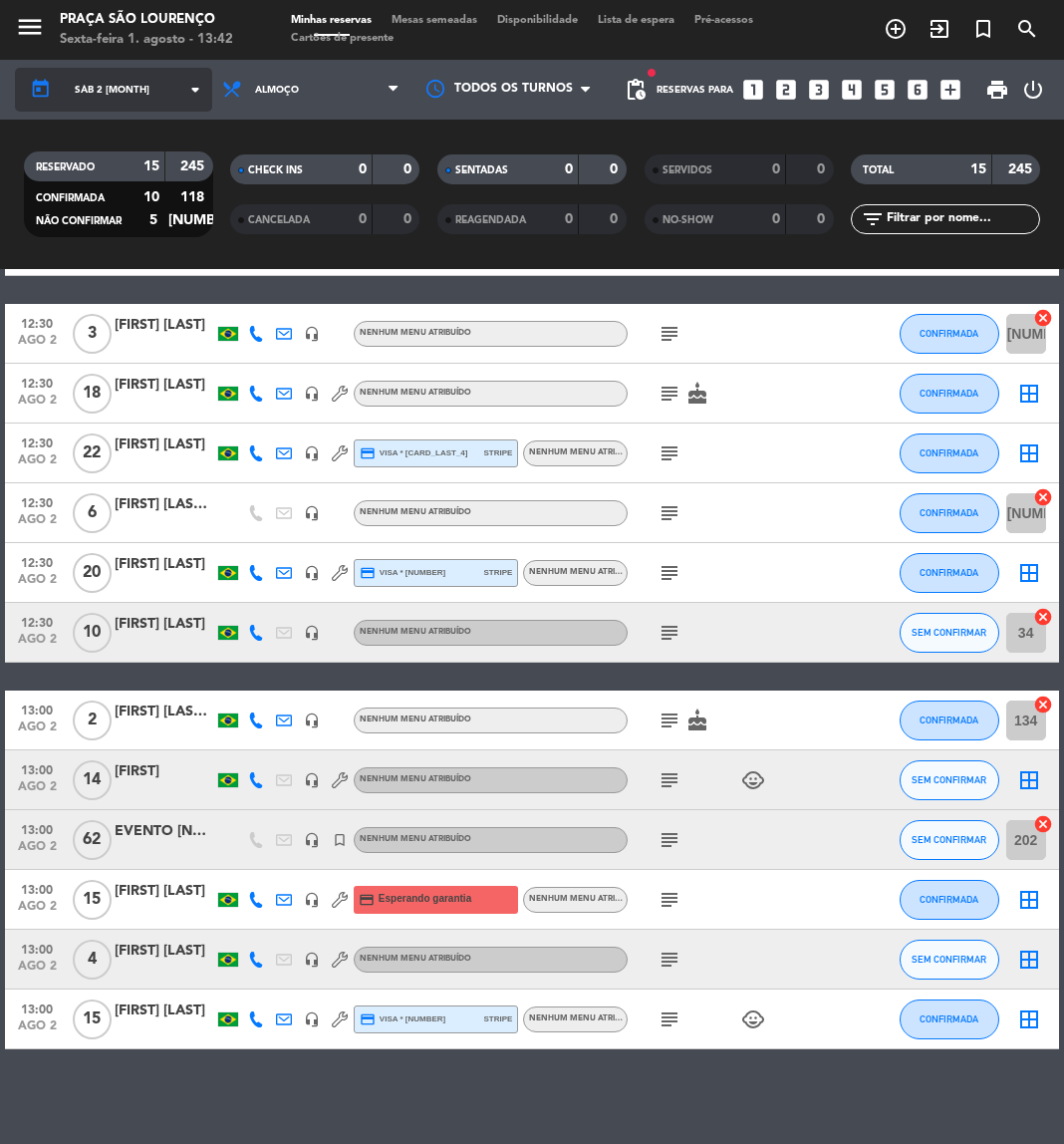click on "Sáb 2 [MONTH]" 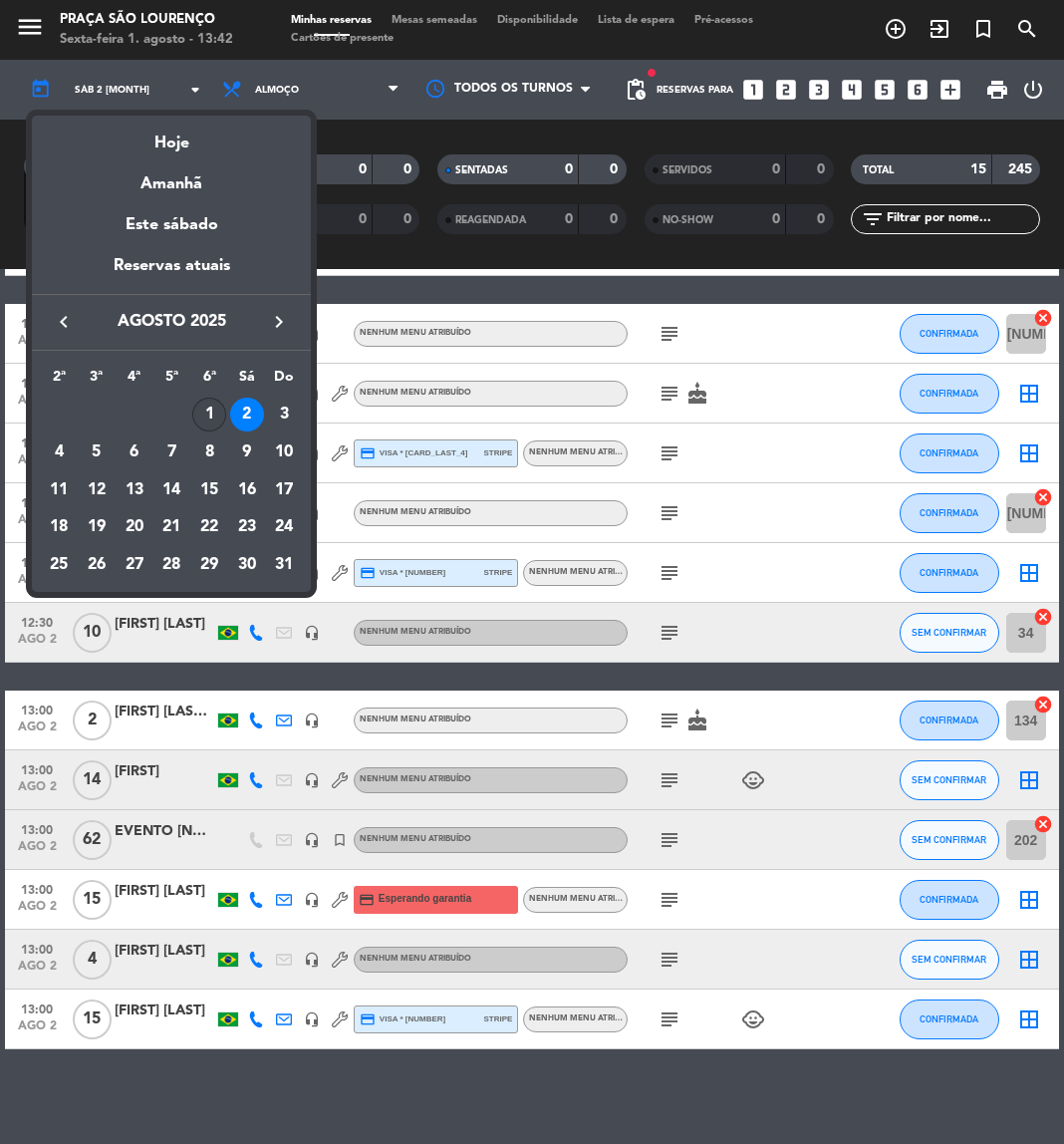 click on "1" at bounding box center (209, 415) 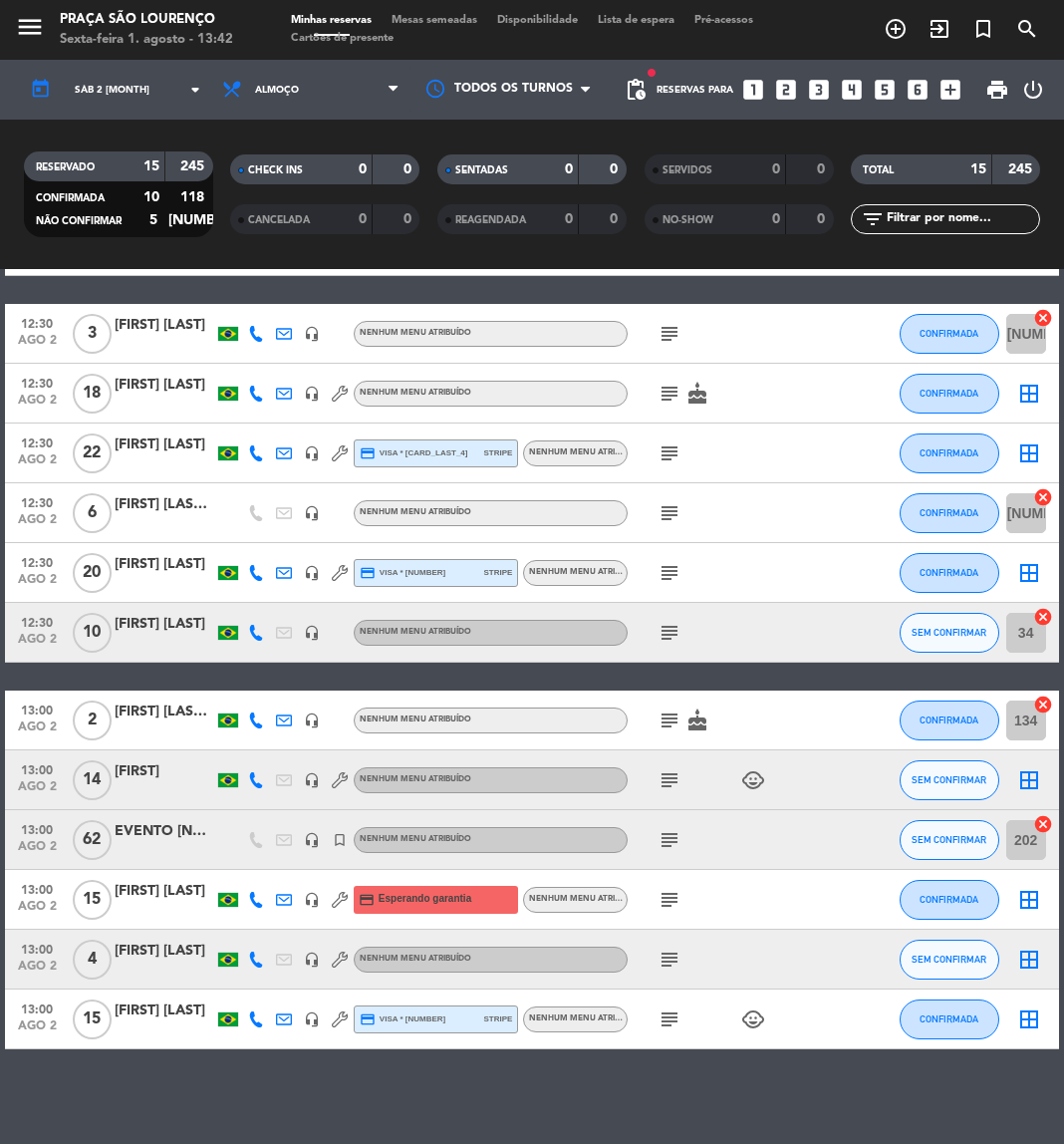 type on "Sex 1 ago" 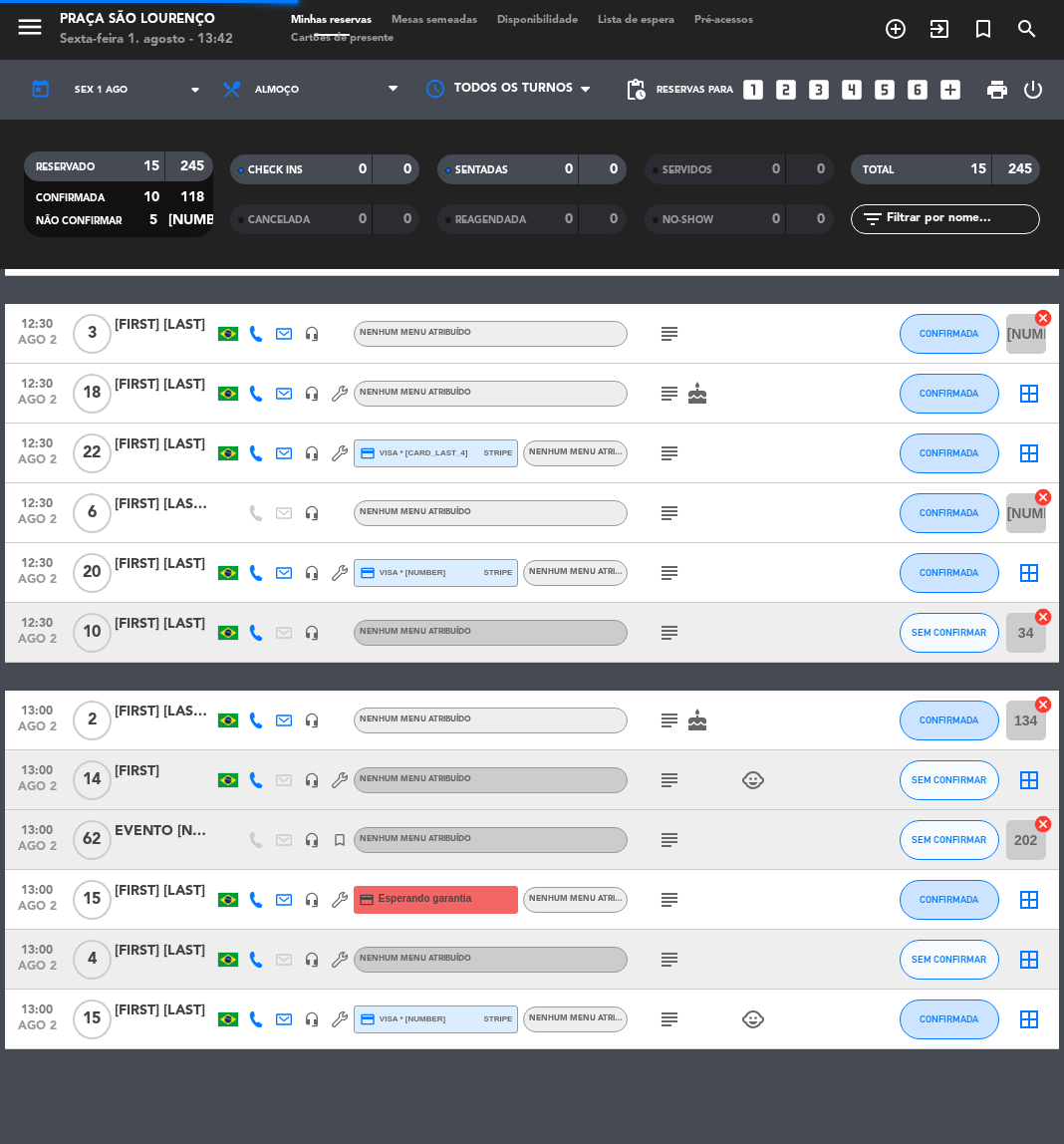 scroll, scrollTop: 0, scrollLeft: 0, axis: both 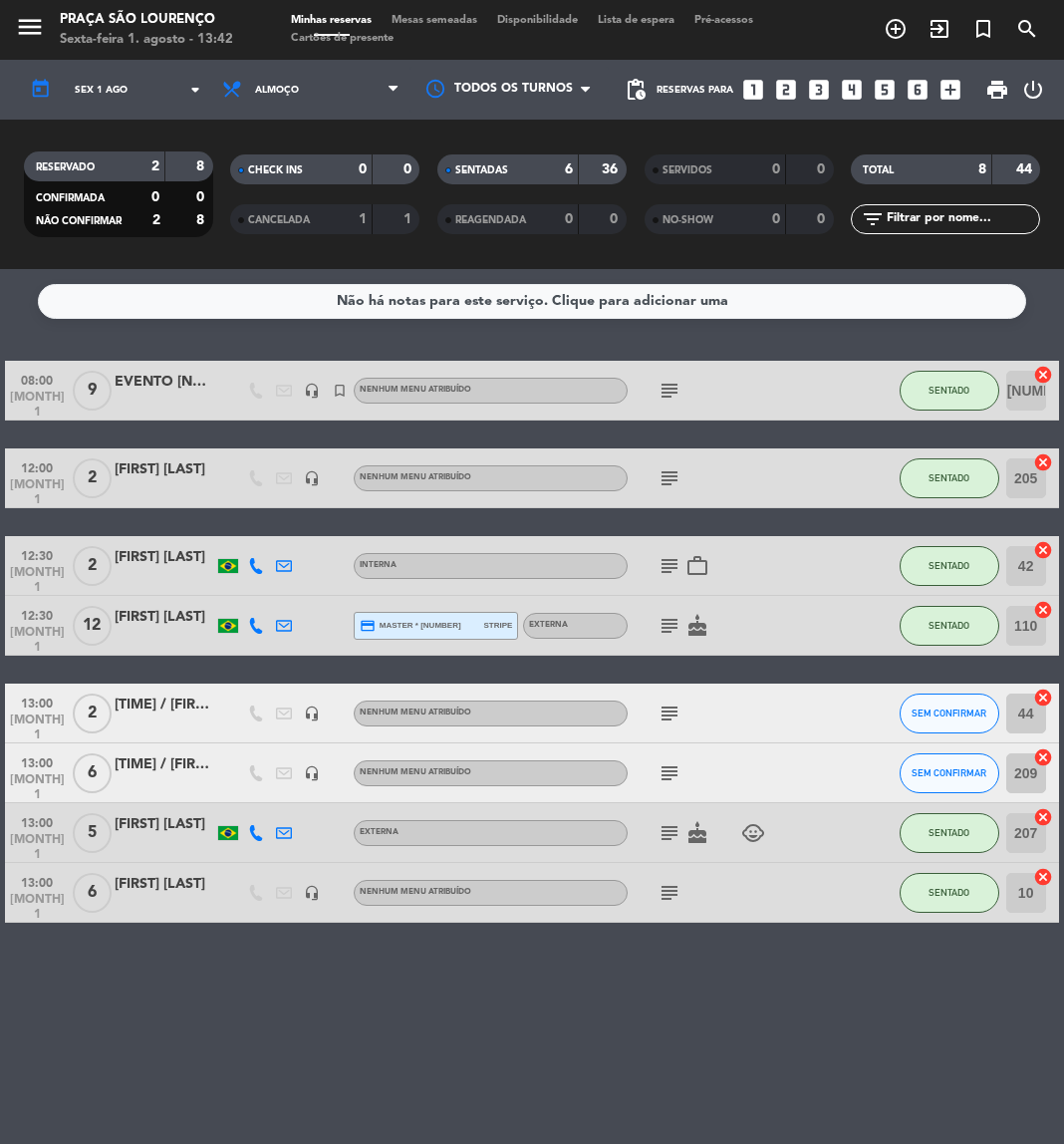 click on "subject" 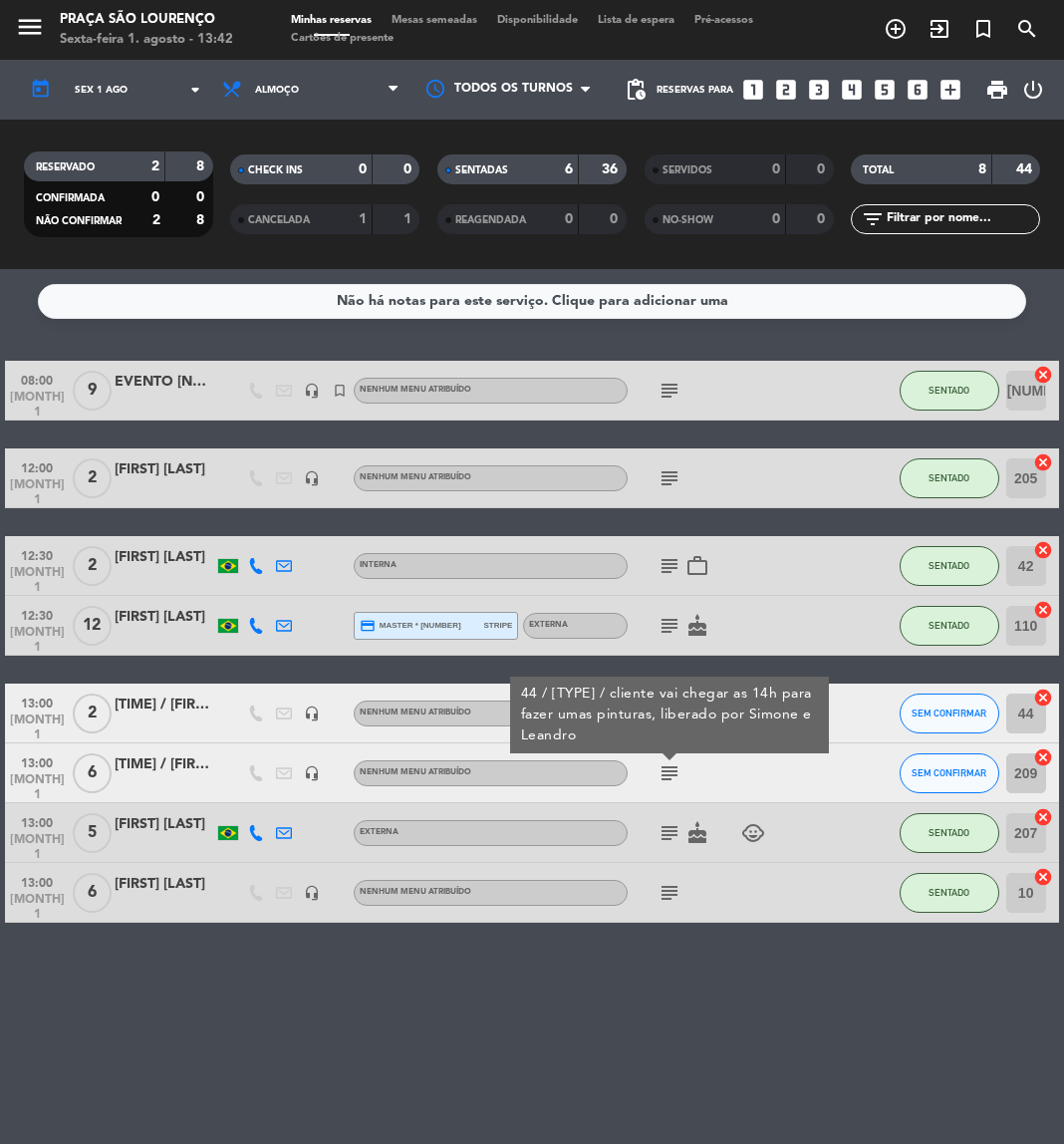 click on "44 / [TYPE] / cliente vai chegar as 14h para fazer umas pinturas, liberado por Simone e Leandro" at bounding box center (669, 715) 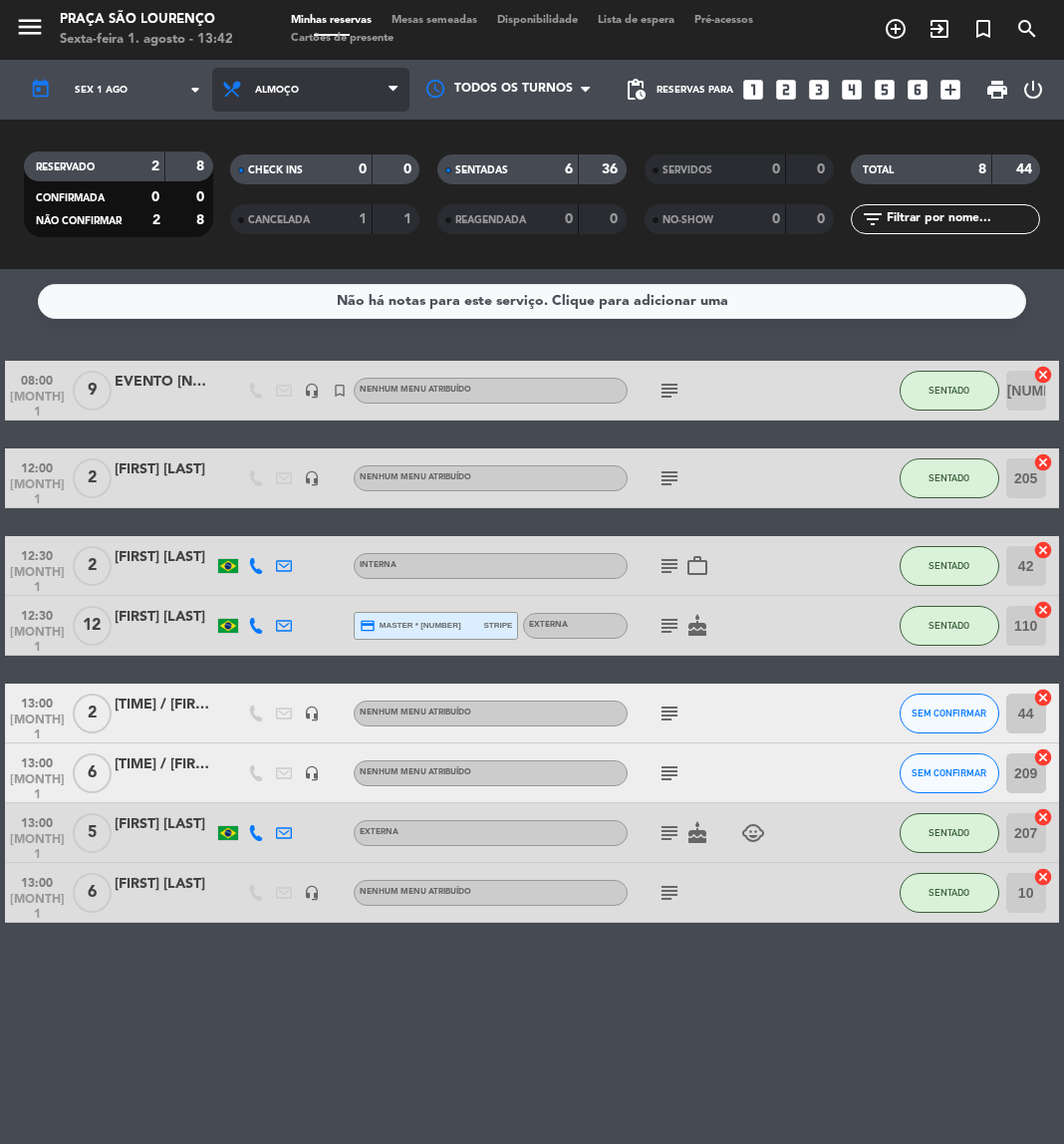 click on "Almoço" at bounding box center (311, 90) 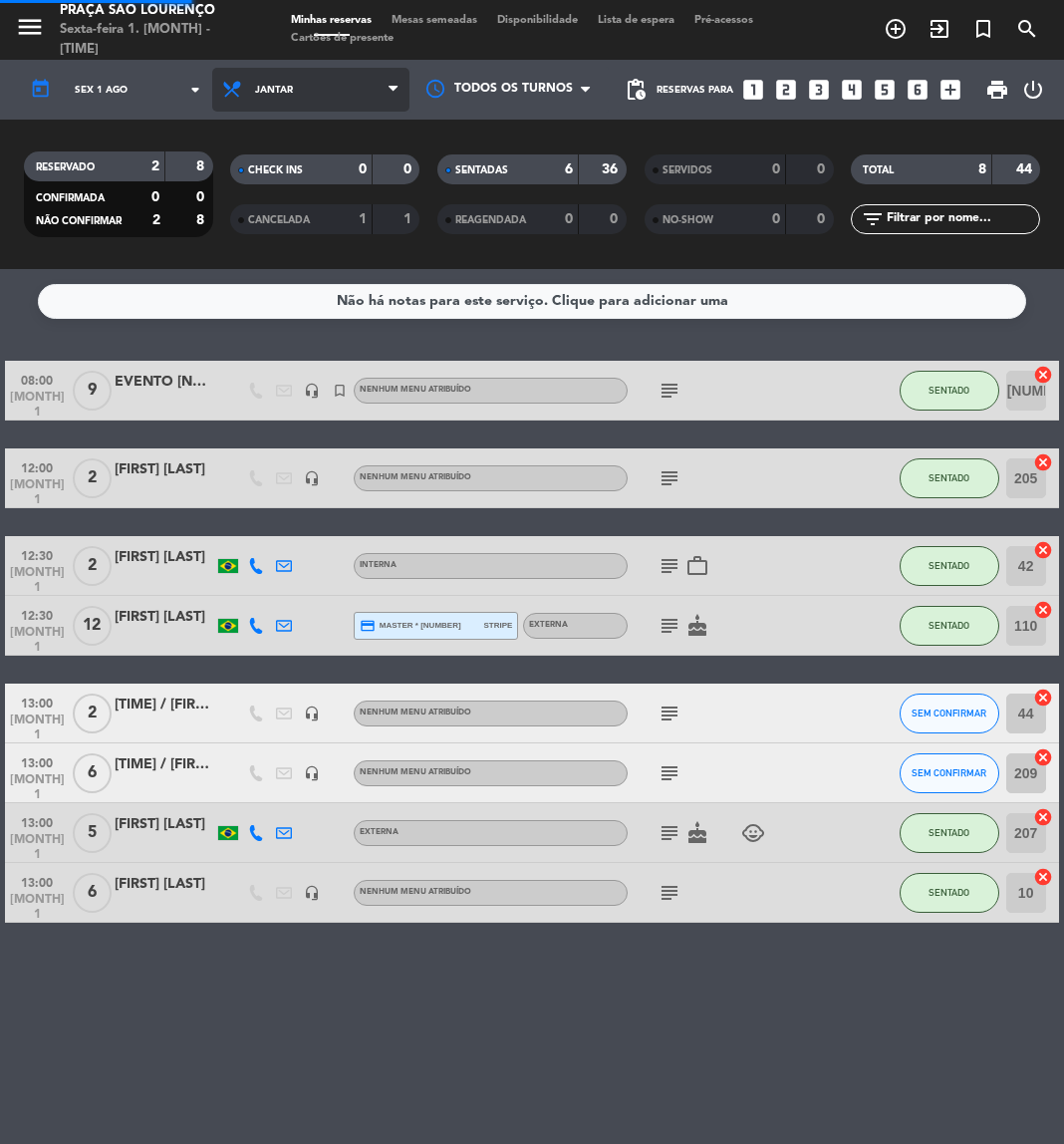 click on "menu  Praça São Lourenço   Sexta-feira 1. agosto - 13:43   Minhas reservas   Mesas semeadas   Disponibilidade   Lista de espera   Pré-acessos   Cartões de presente  add_circle_outline exit_to_app turned_in_not search today    Sex 1 ago arrow_drop_down  Todos os serviços  Almoço  Jantar  Jantar  Todos os serviços  Almoço  Jantar Todos os turnos  pending_actions  Reservas para   looks_one   looks_two   looks_3   looks_4   looks_5   looks_6   add_box  print  power_settings_new   RESERVADO   2   8   CONFIRMADA   0   0   NÃO CONFIRMAR   2   8   CHECK INS   0   0   CANCELADA   1   1   SENTADAS   6   36   REAGENDADA   0   0   SERVIDOS   0   0   NO-SHOW   0   0   TOTAL   8   44  filter_list" 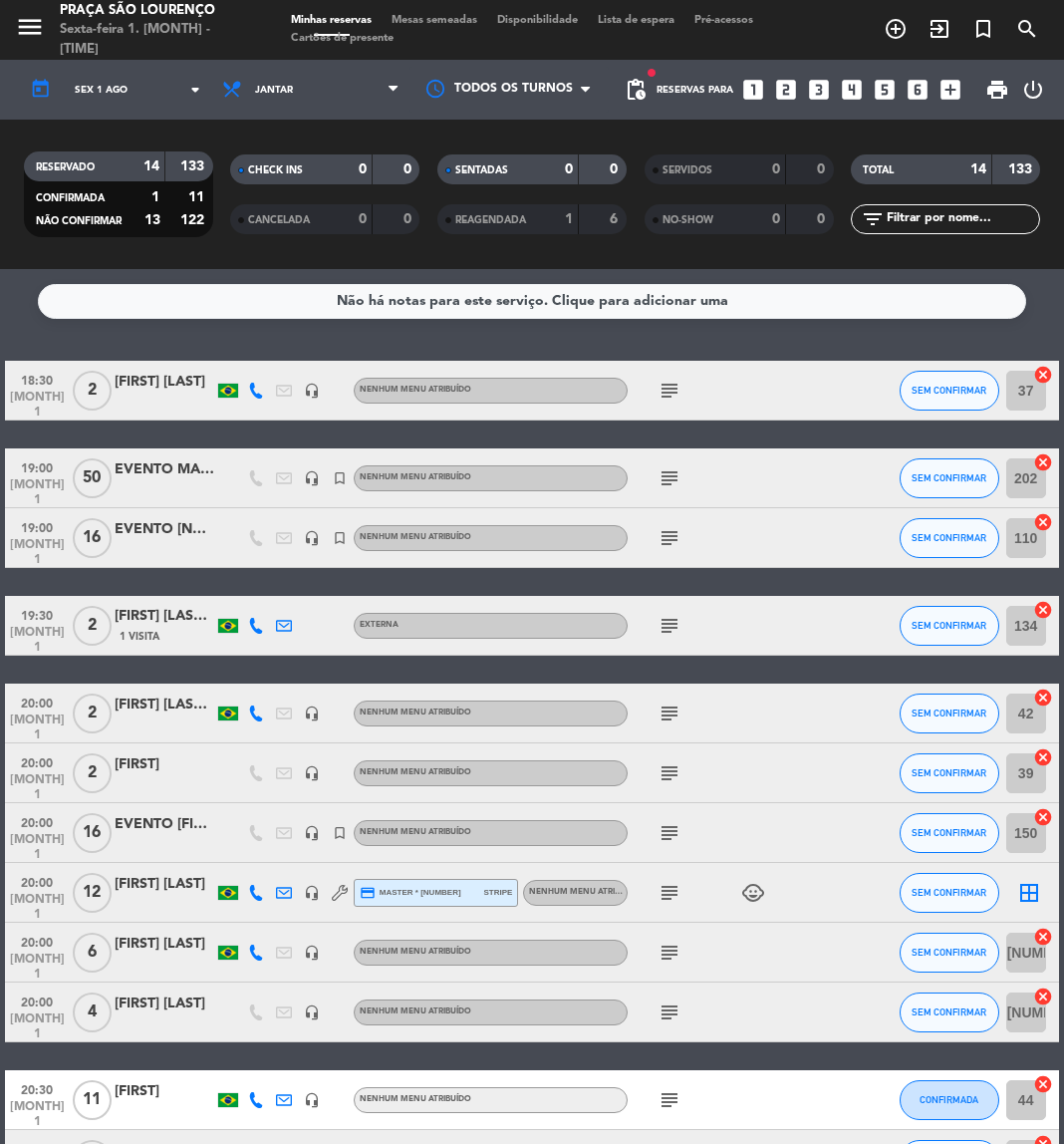 click on "subject" 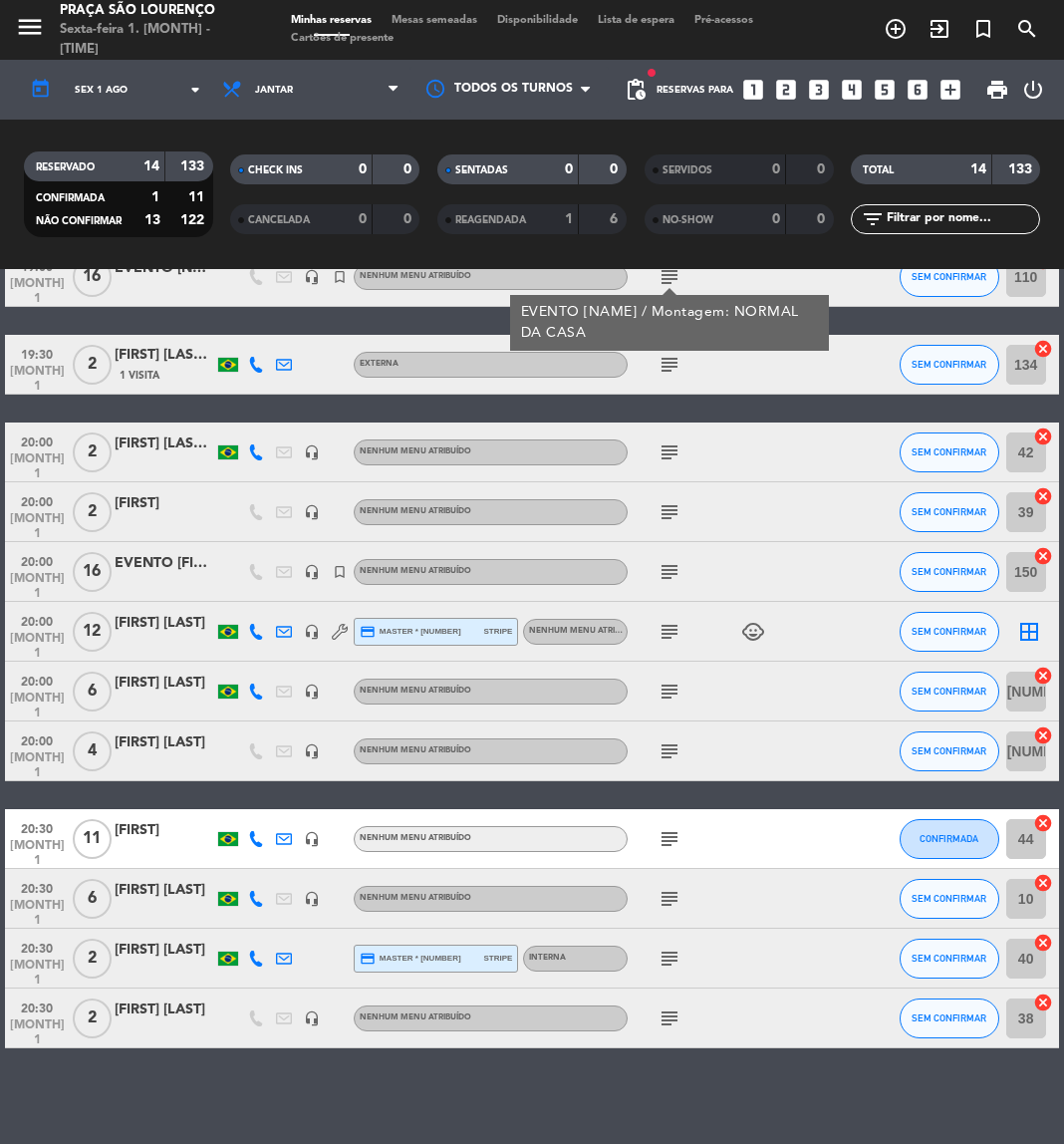 scroll, scrollTop: 264, scrollLeft: 0, axis: vertical 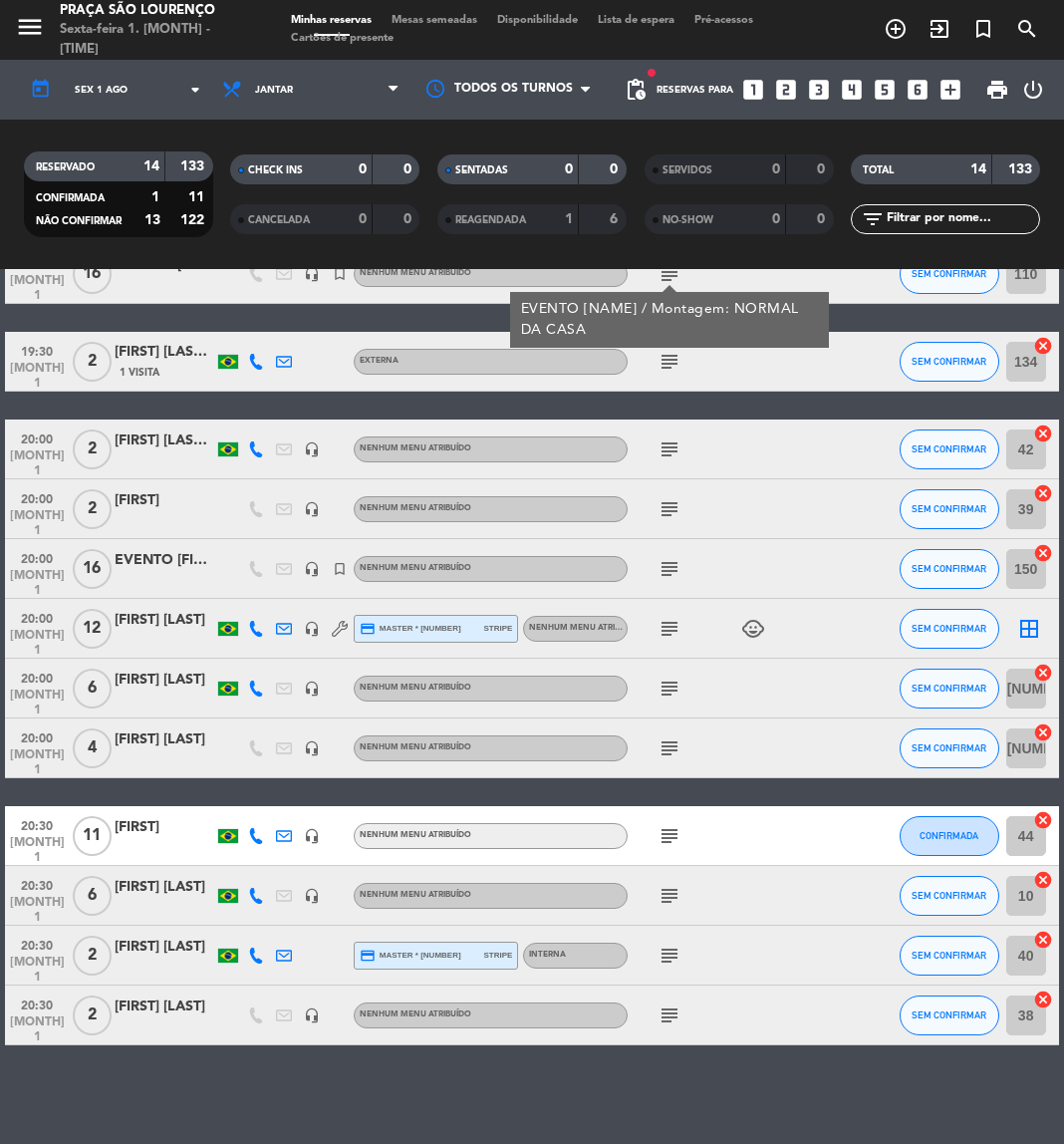 click 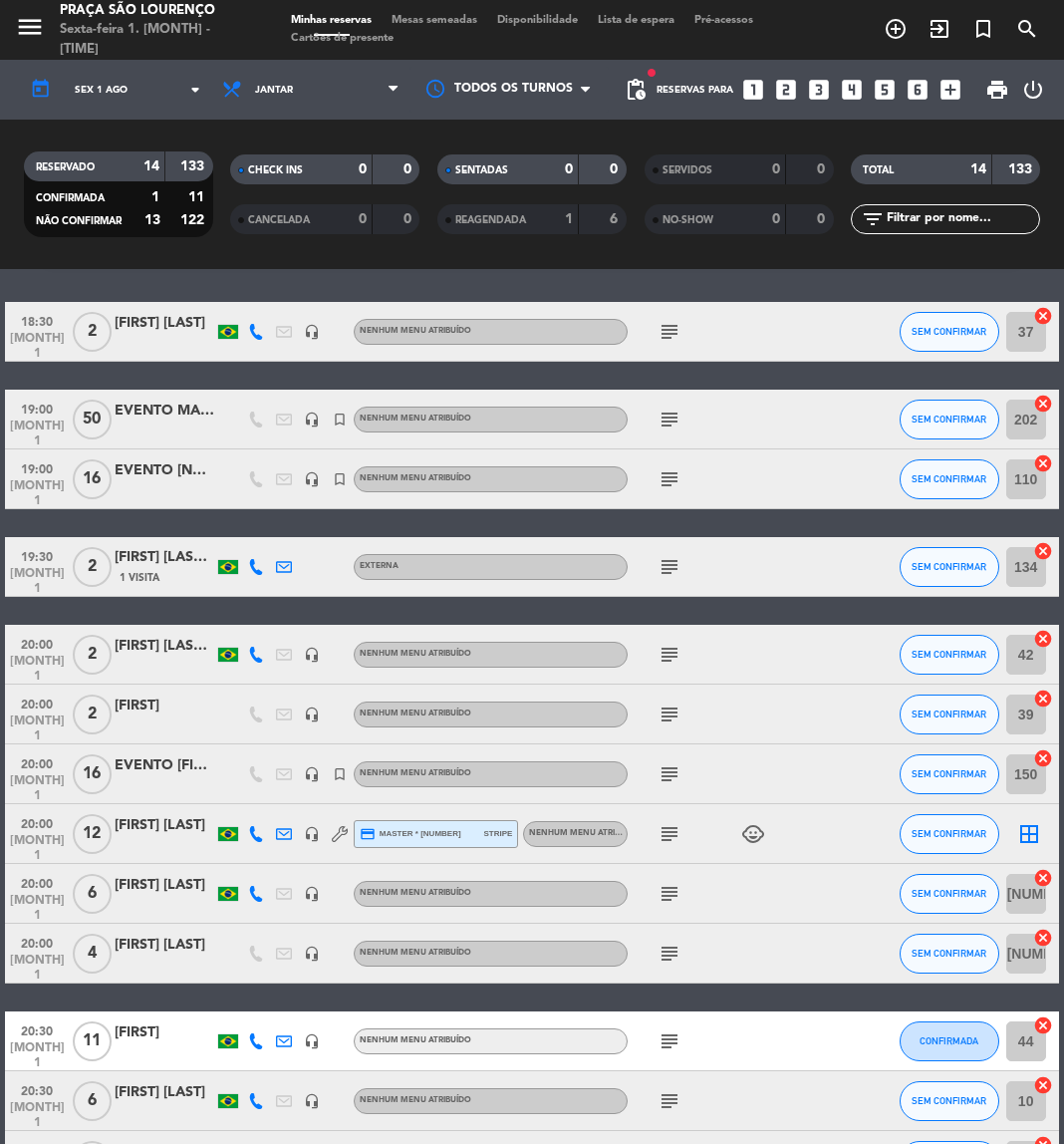 scroll, scrollTop: 264, scrollLeft: 0, axis: vertical 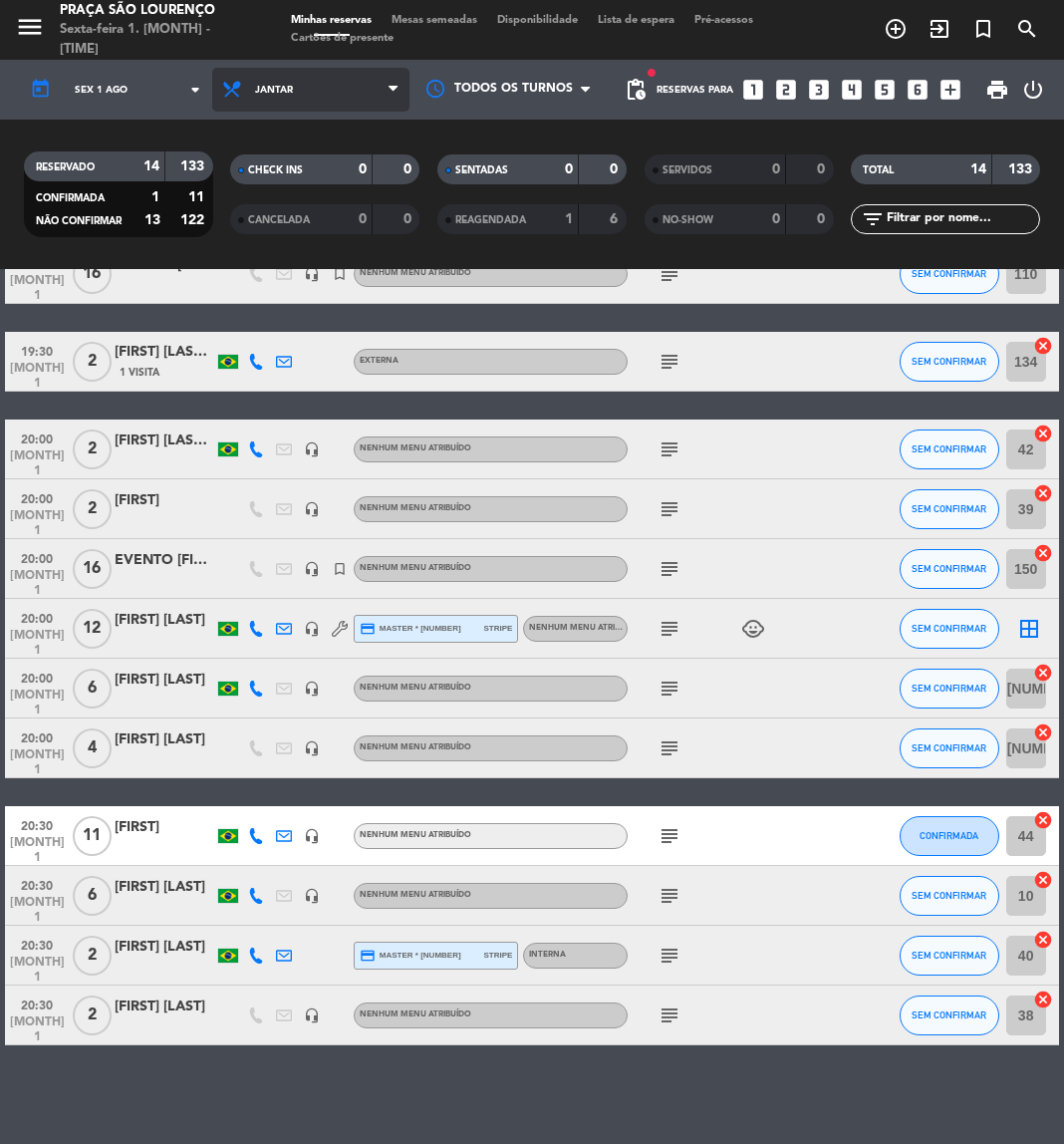 click on "Jantar" at bounding box center (274, 90) 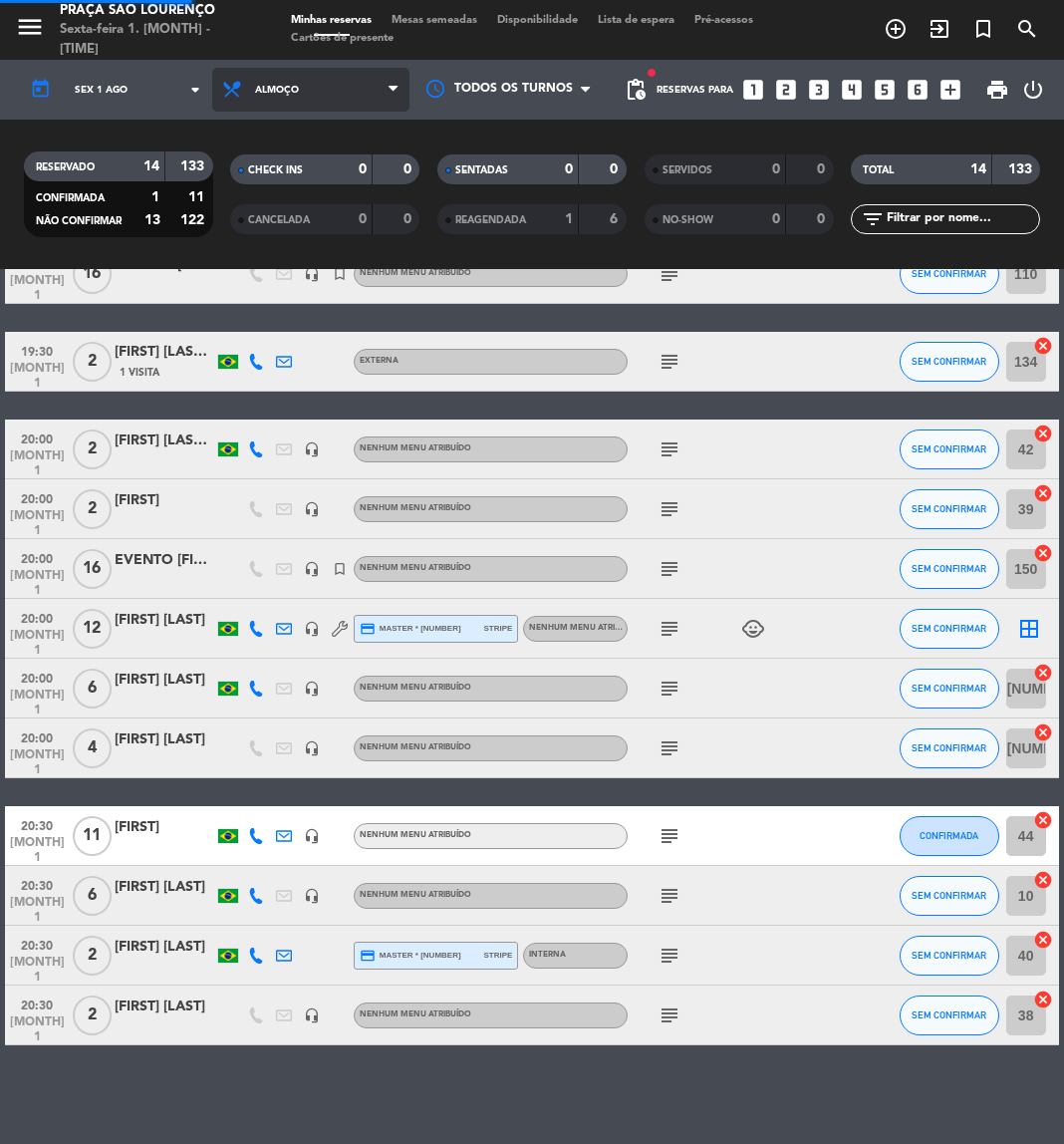 click on "menu  Praça São Lourenço   Sexta-feira 1. [MONTH] - [TIME]   Minhas reservas   Mesas semeadas   Disponibilidade   Lista de espera   Pré-acessos   Cartões de presente  add_circle_outline exit_to_app turned_in_not search today    Sáb 2 ago arrow_drop_down  Todos os serviços  Almoço  Jantar  Almoço  Todos os serviços  Almoço  Jantar Todos os turnos  fiber_manual_record pending_actions  Reservas para   looks_one   looks_two   looks_3   looks_4   looks_5   looks_6   add_box  print  power_settings_new   RESERVADO   14   133   CONFIRMADA   1   11   NÃO CONFIRMAR   13   122   CHECK INS   0   0   CANCELADA   0   0   SENTADAS   0   0   REAGENDADA   1   6   SERVIDOS   0   0   NO-SHOW   0   0   TOTAL   14   133  filter_list" 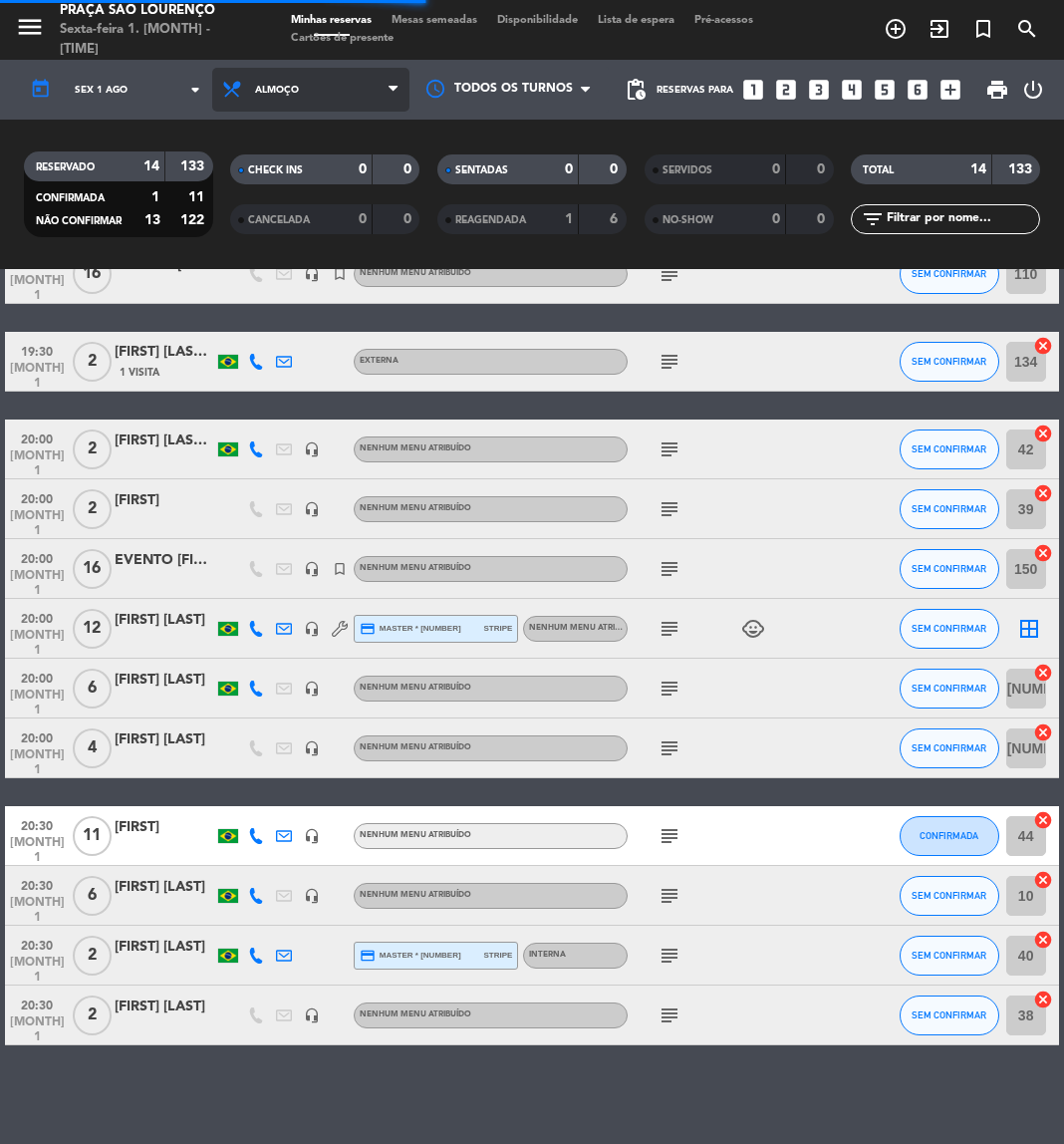 scroll, scrollTop: 0, scrollLeft: 0, axis: both 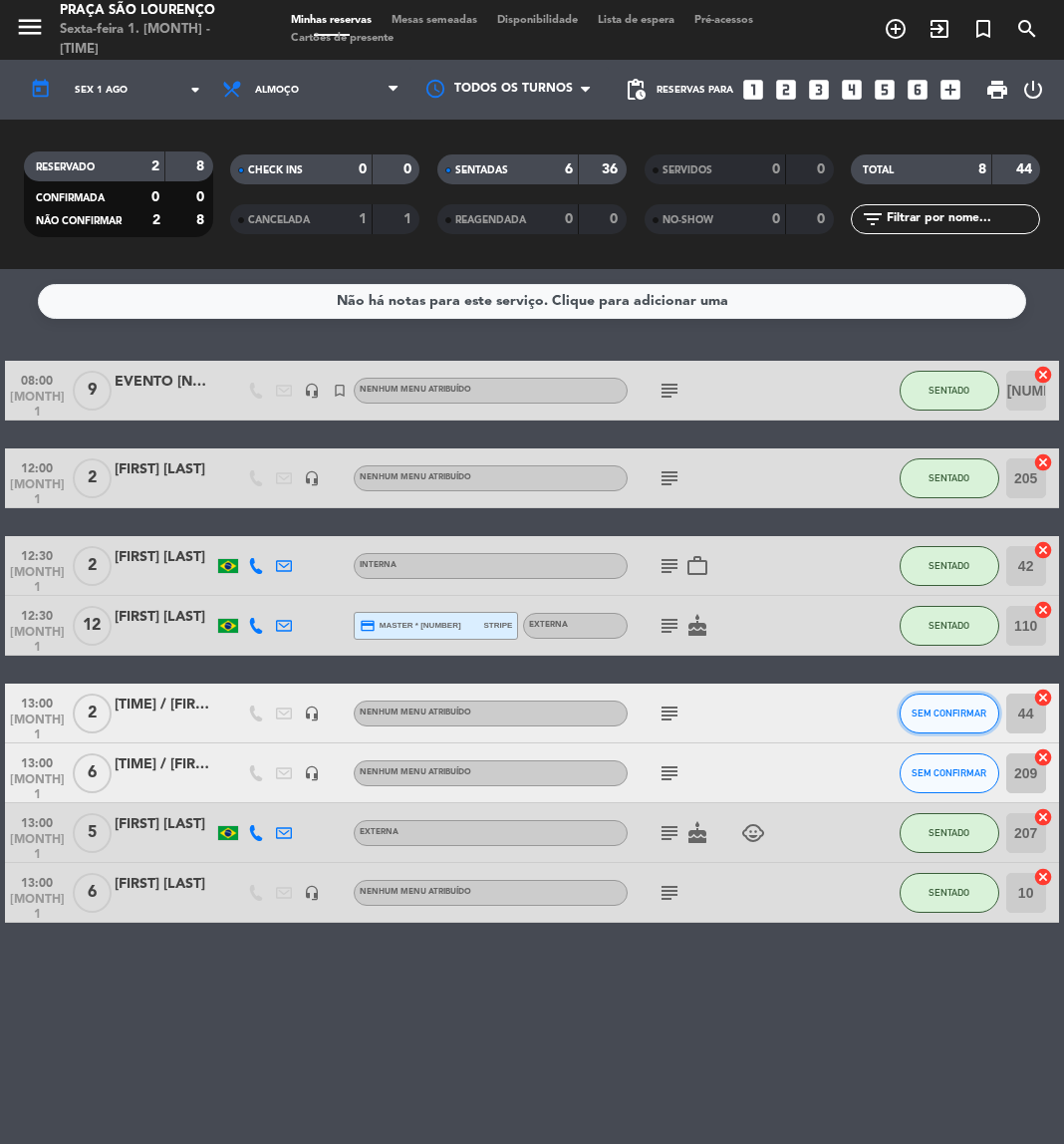 click on "SEM CONFIRMAR" 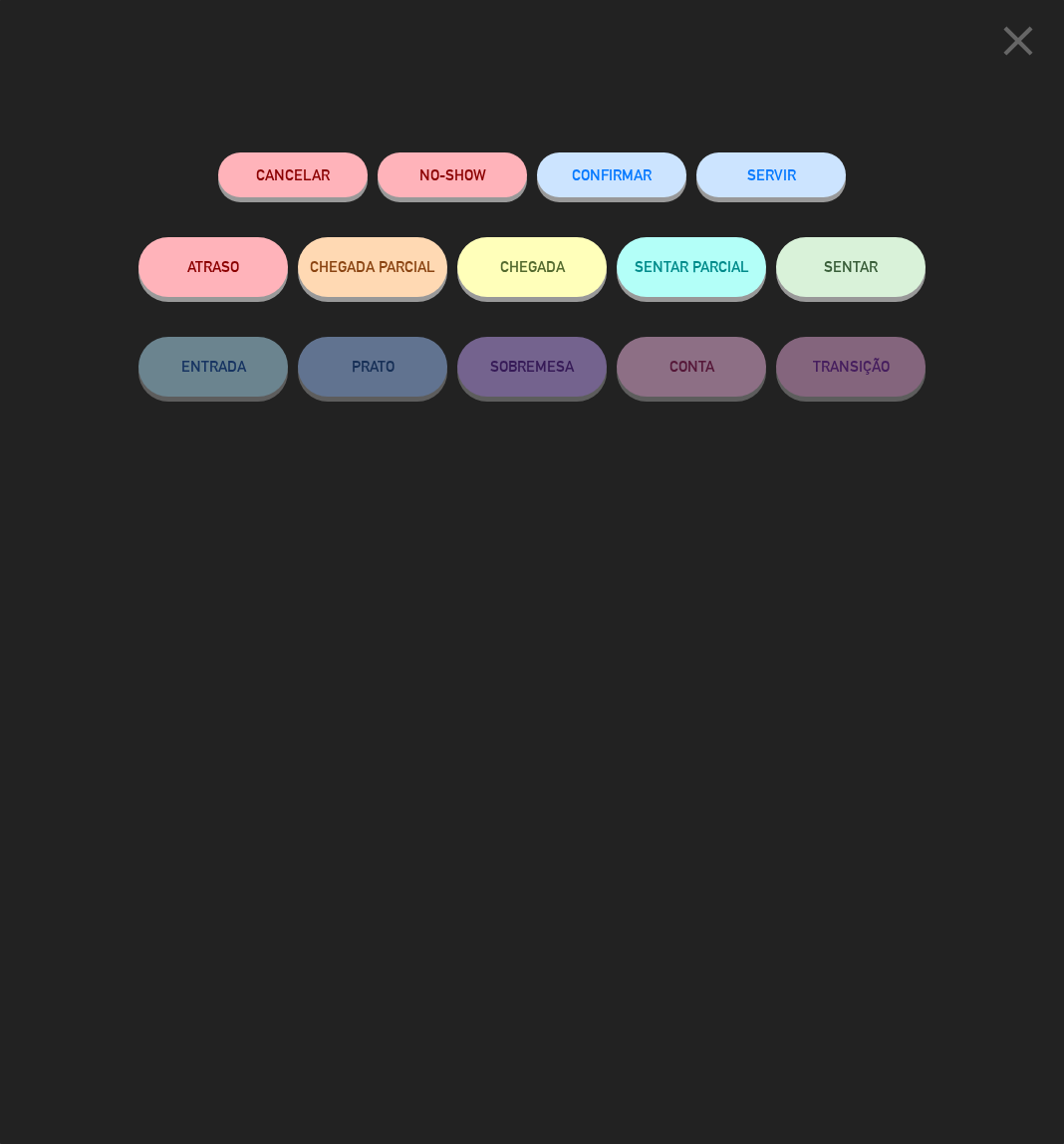 click on "NO-SHOW" 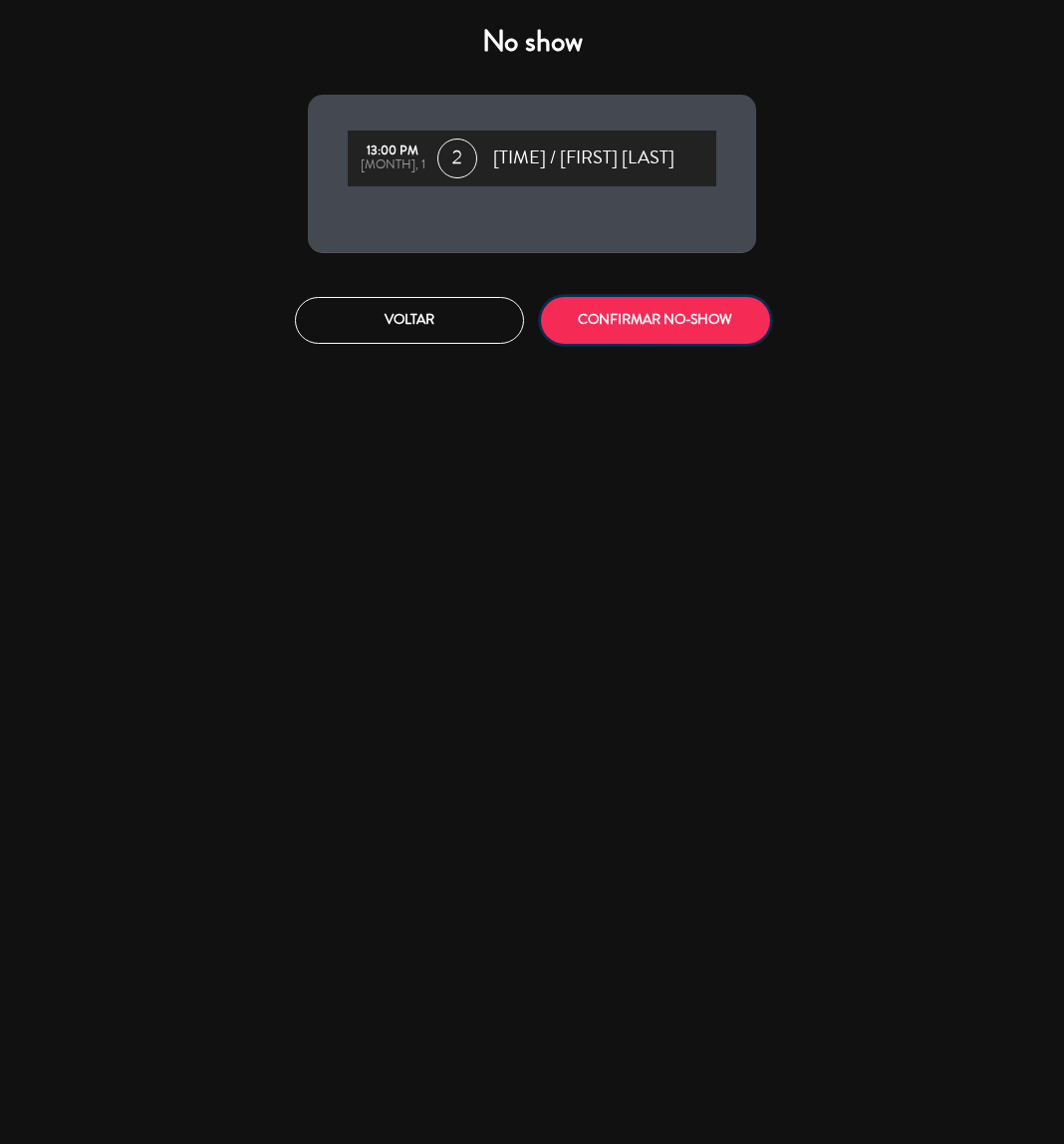 click on "CONFIRMAR NO-SHOW" 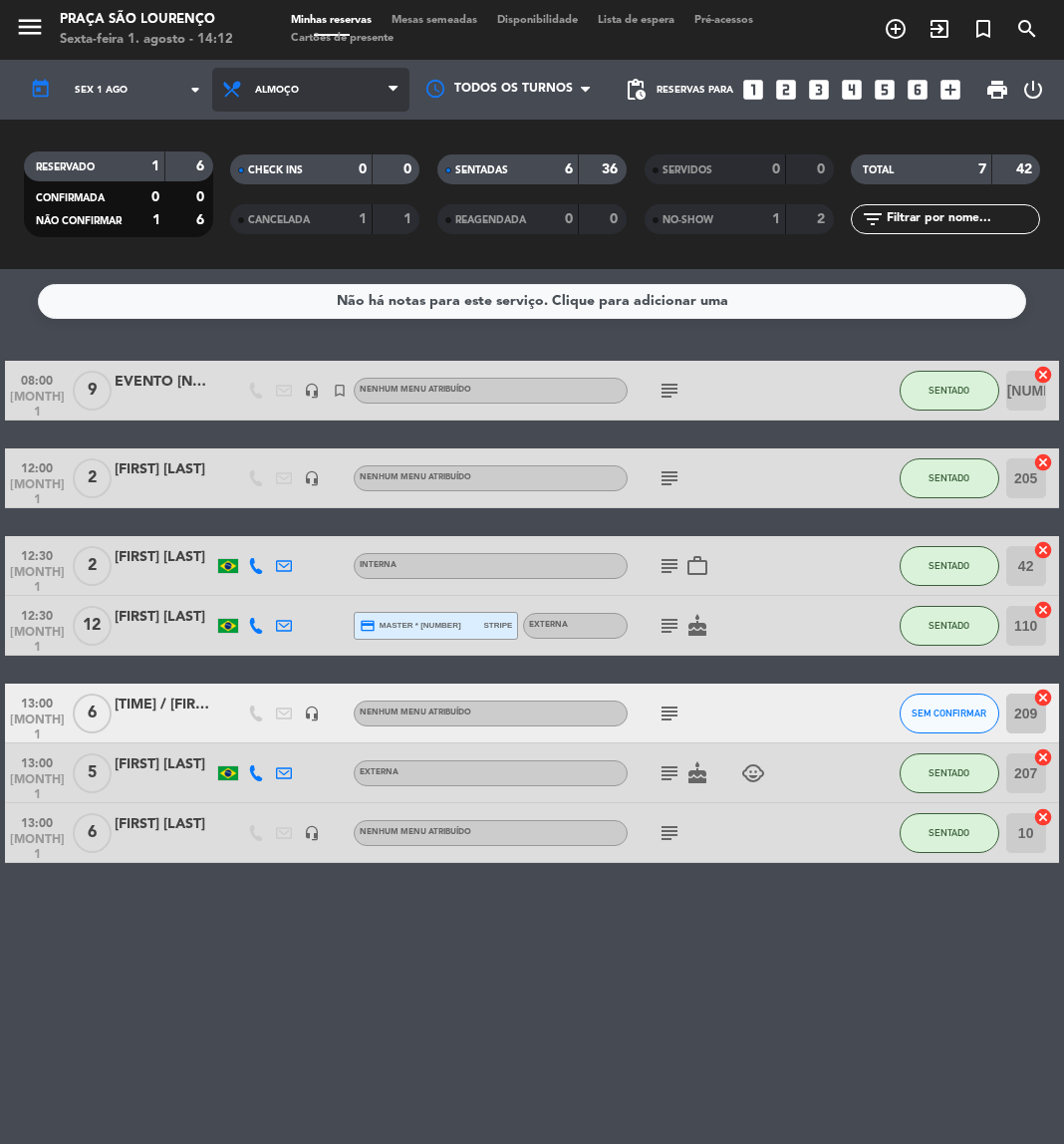 click on "Almoço" at bounding box center [311, 90] 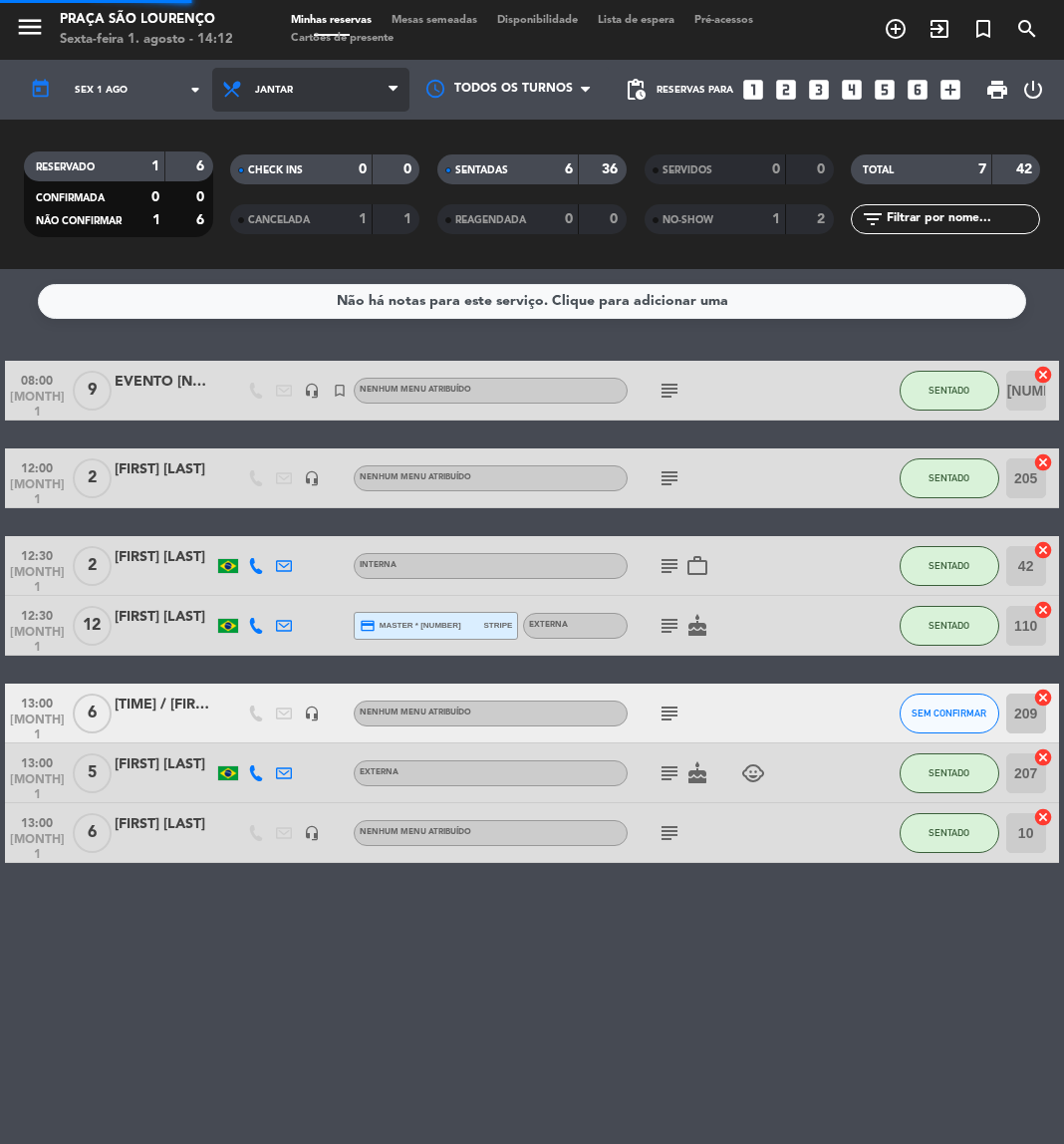 click on "[NUMBER]" 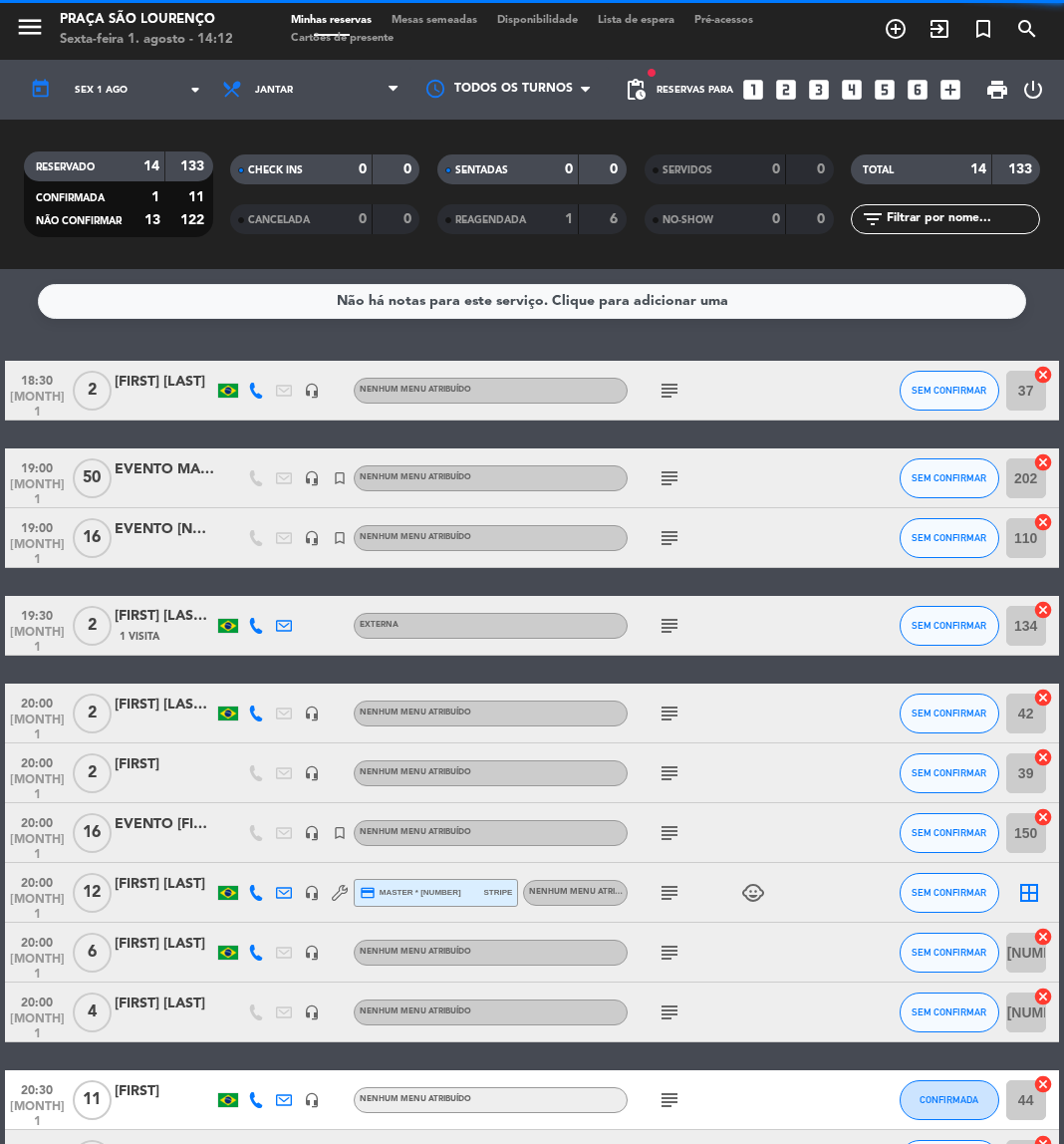 click 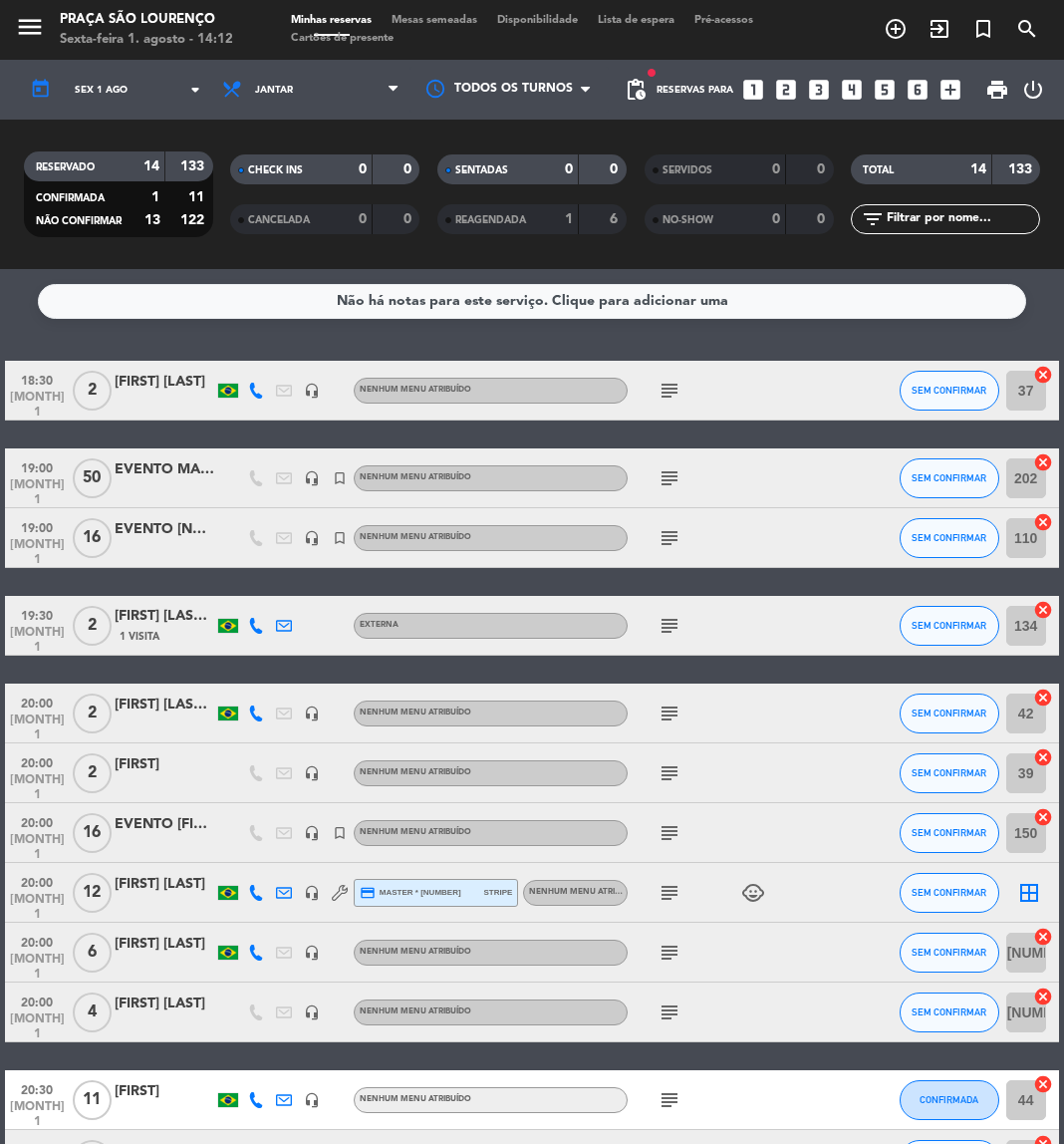 paste on "[FIRST] [LAST]" 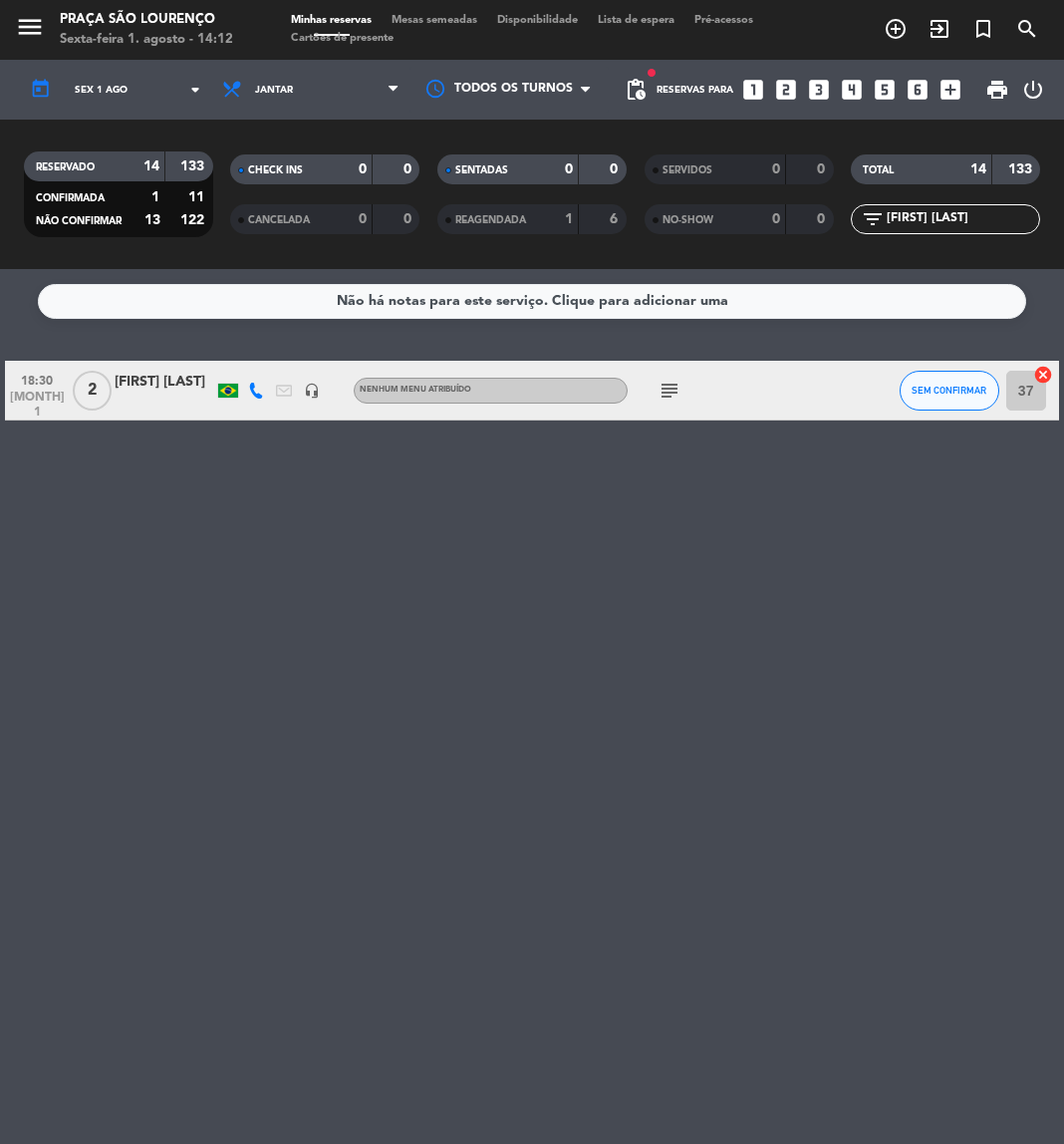 type on "[FIRST] [LAST]" 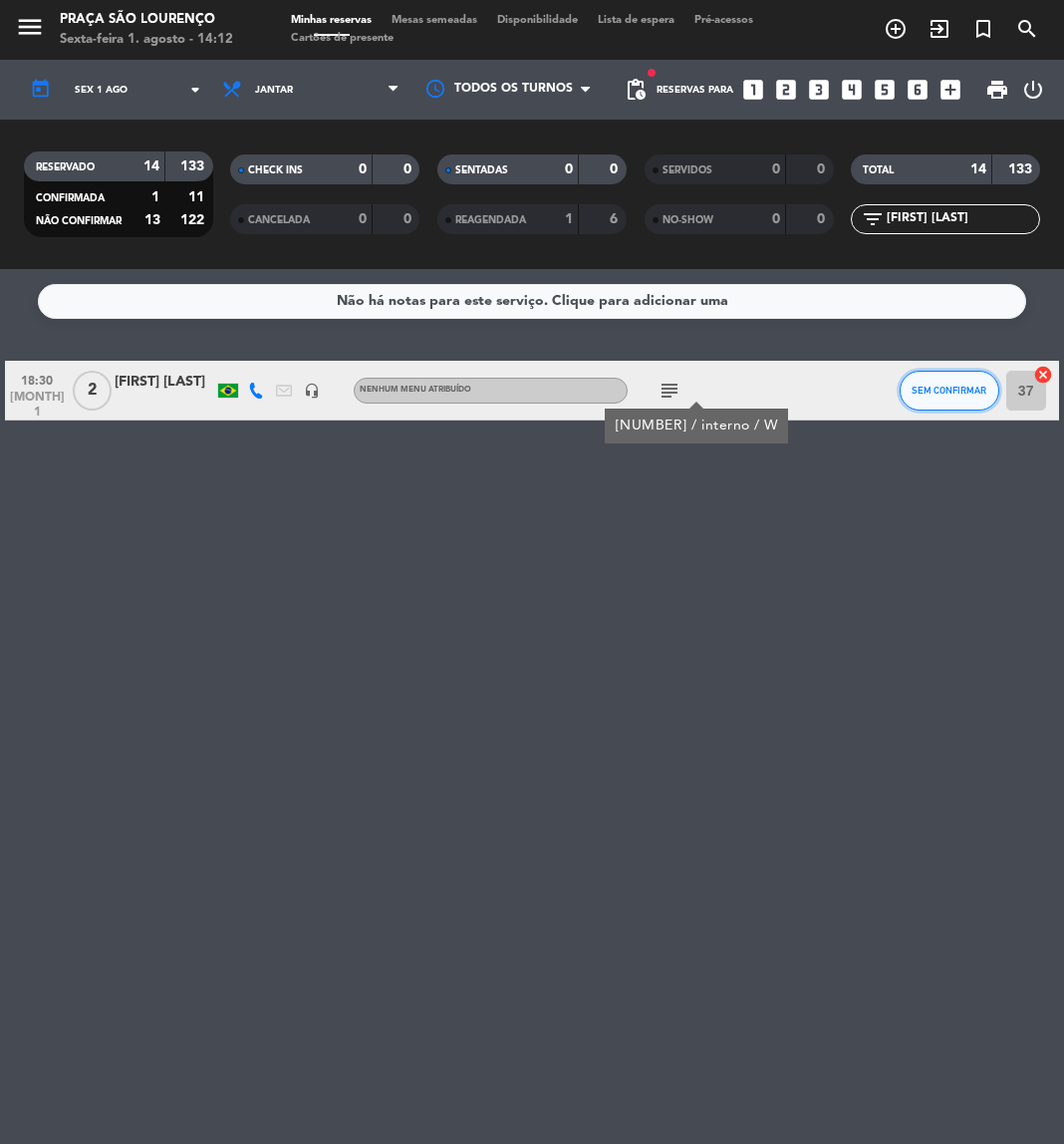 click on "SEM CONFIRMAR" 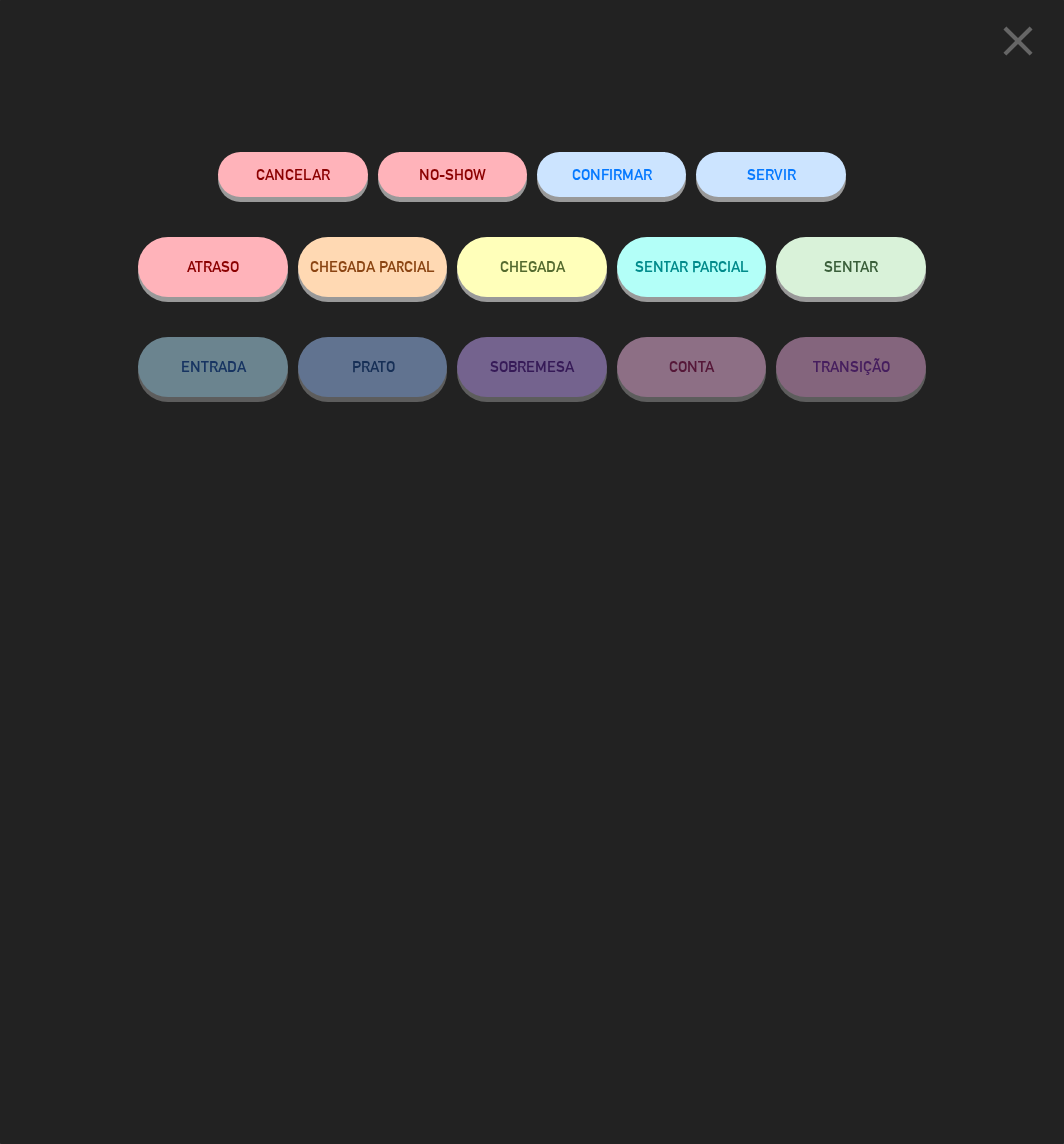click on "Cancelar" 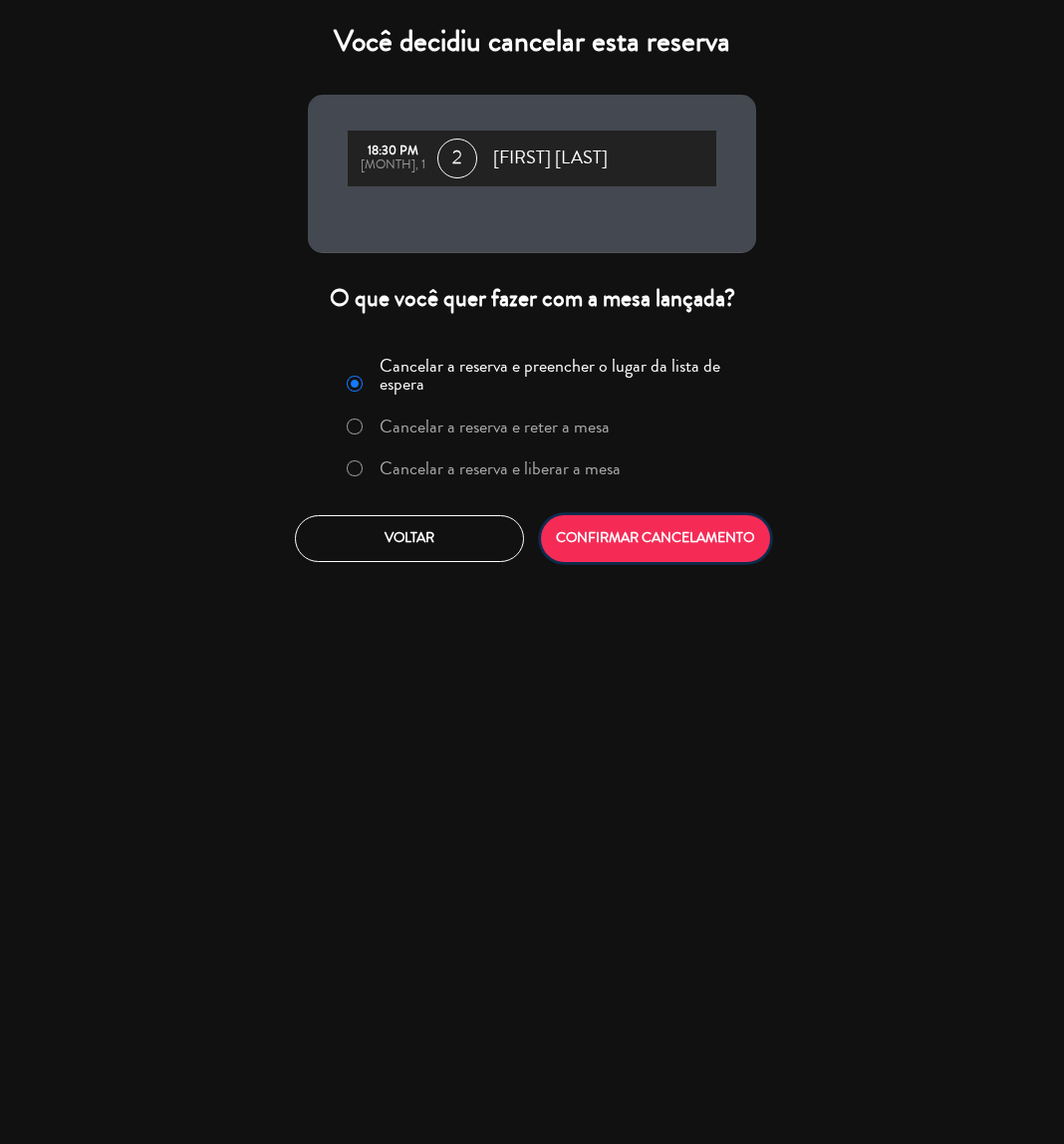 click on "CONFIRMAR CANCELAMENTO" 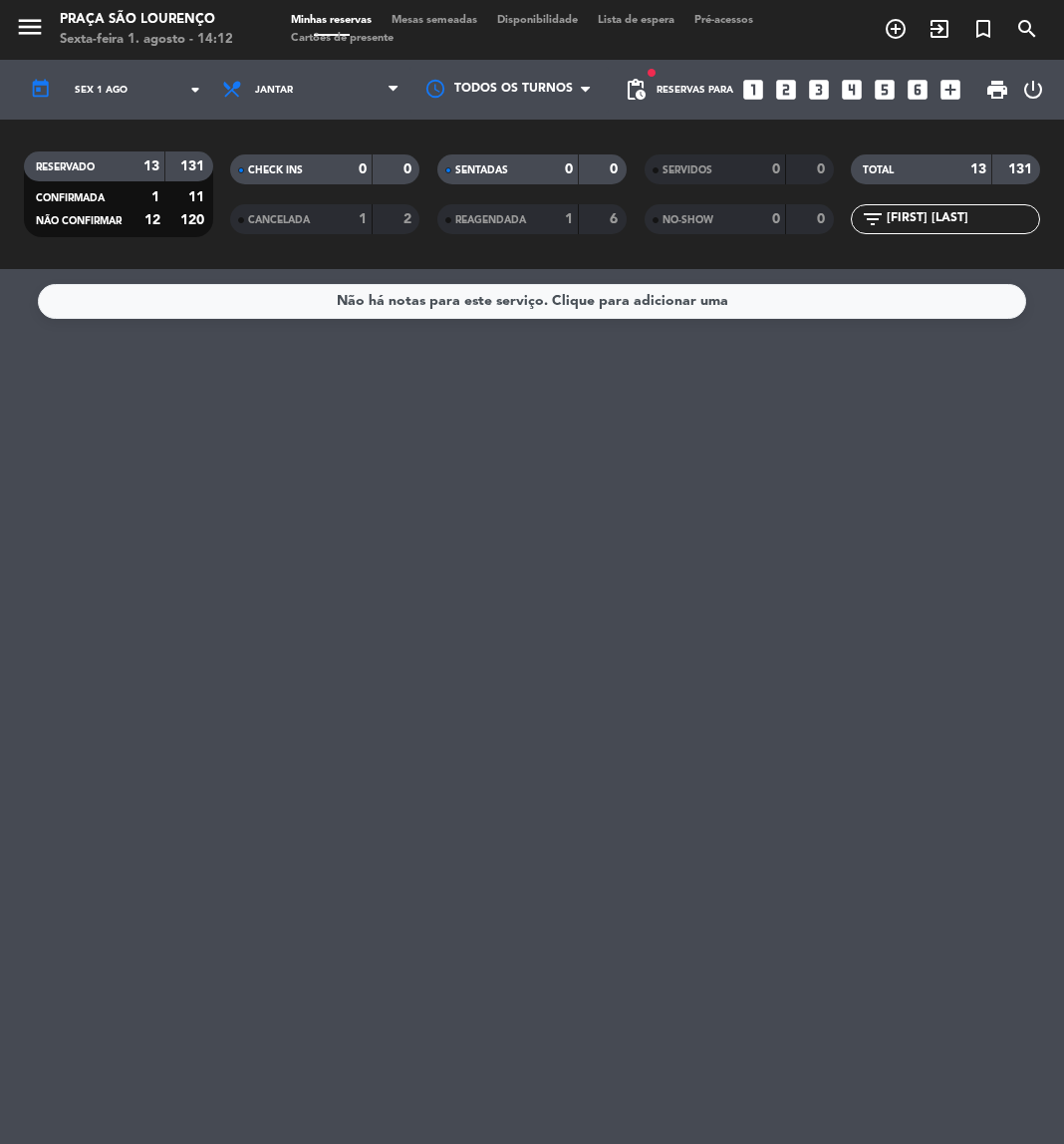 drag, startPoint x: 1029, startPoint y: 214, endPoint x: 830, endPoint y: 215, distance: 199.0025 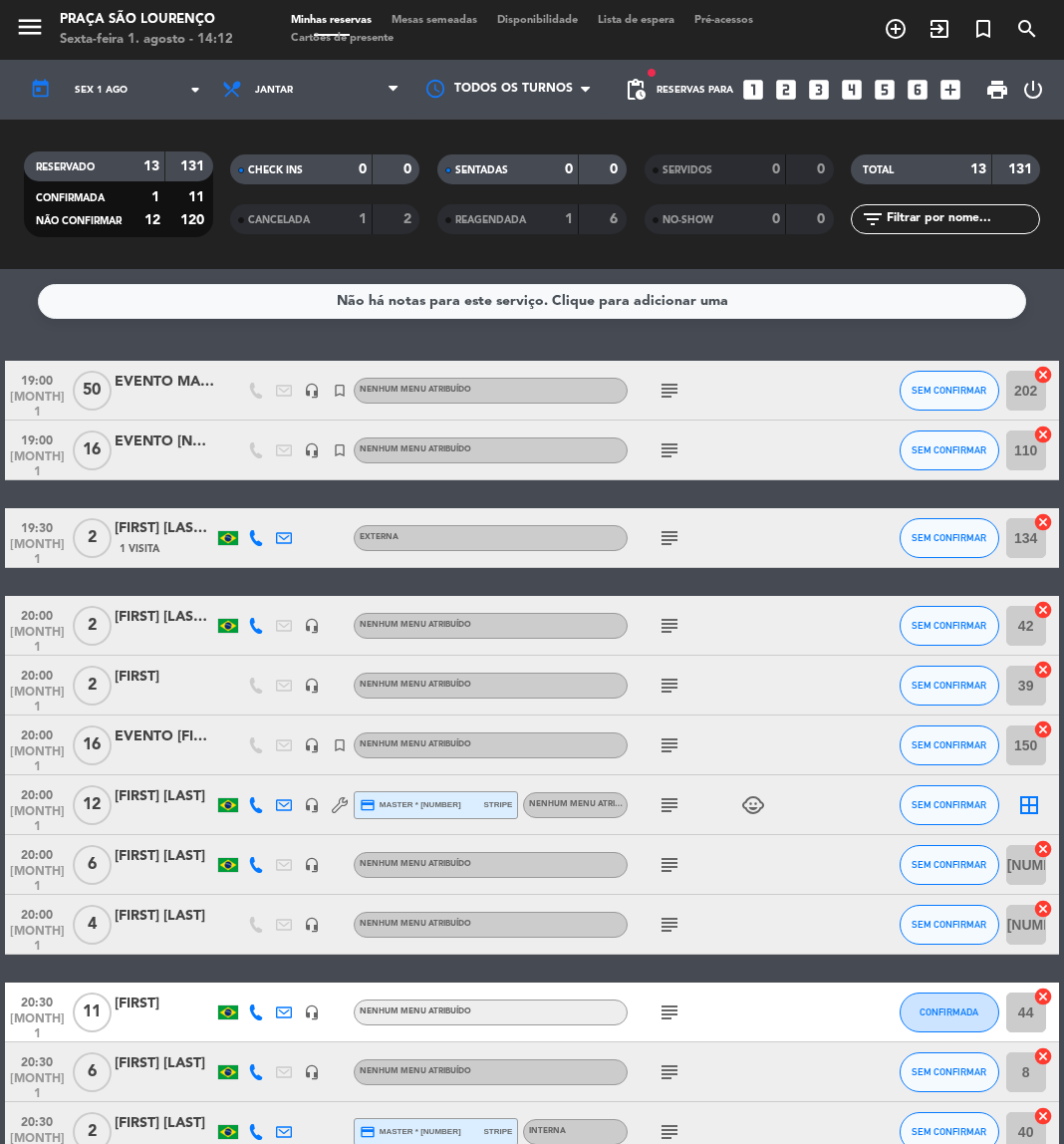 type 